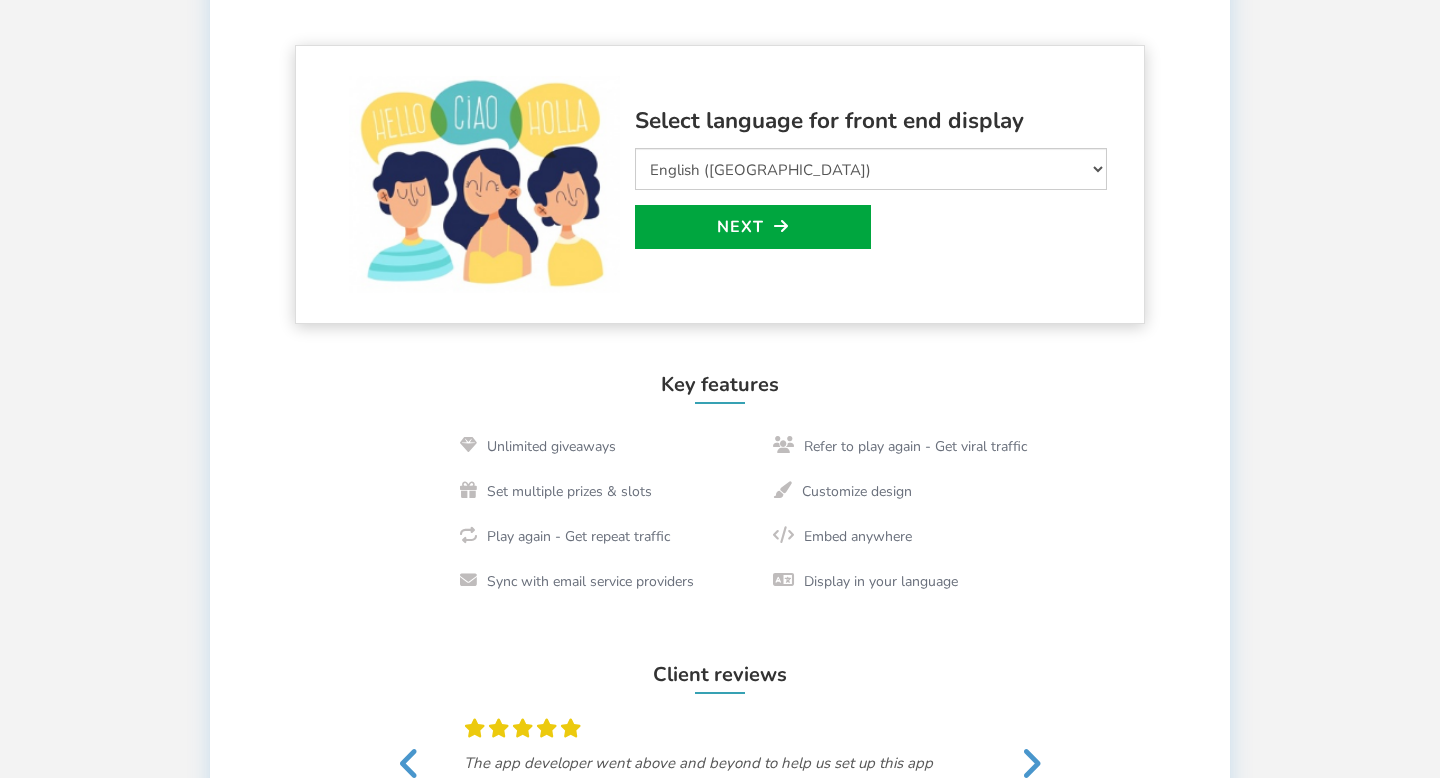 scroll, scrollTop: 481, scrollLeft: 0, axis: vertical 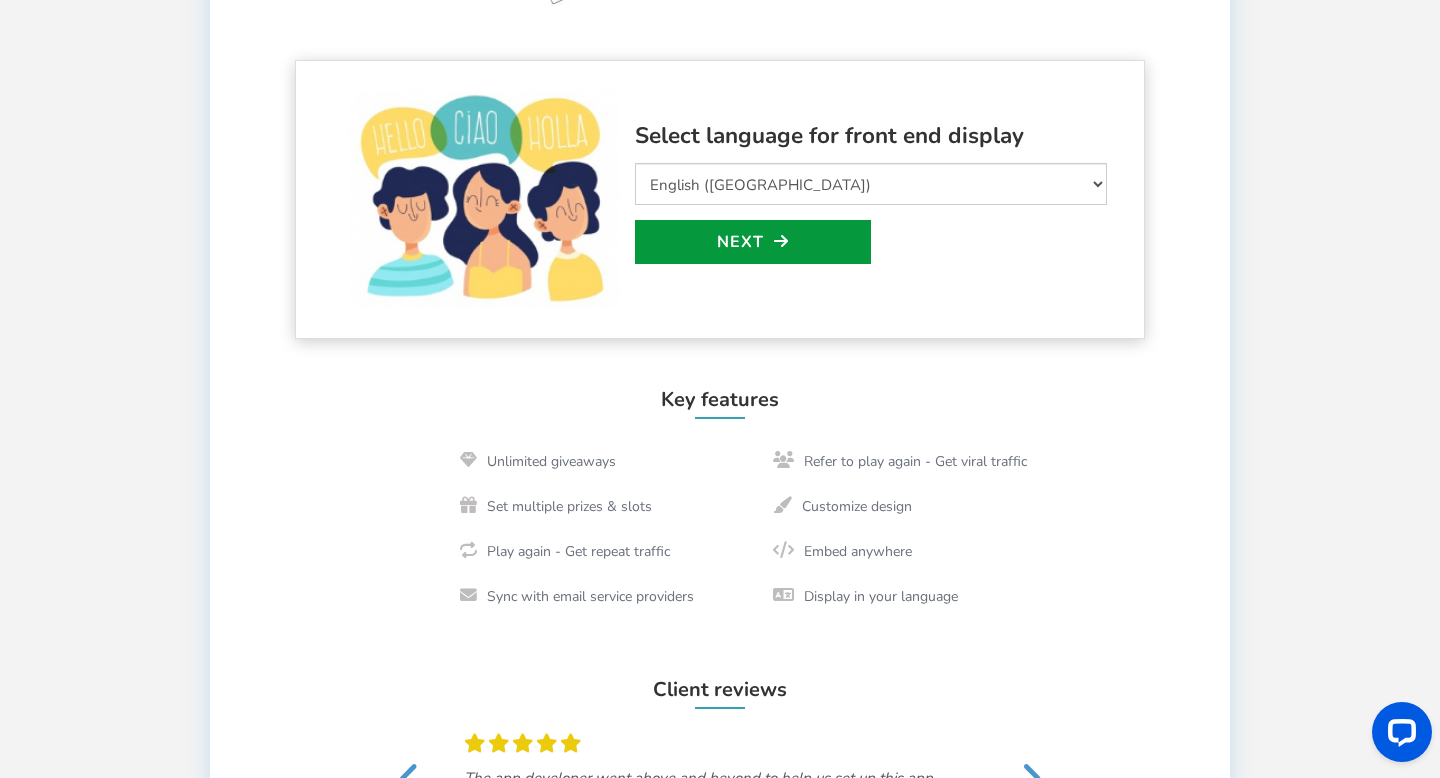 click at bounding box center [781, 241] 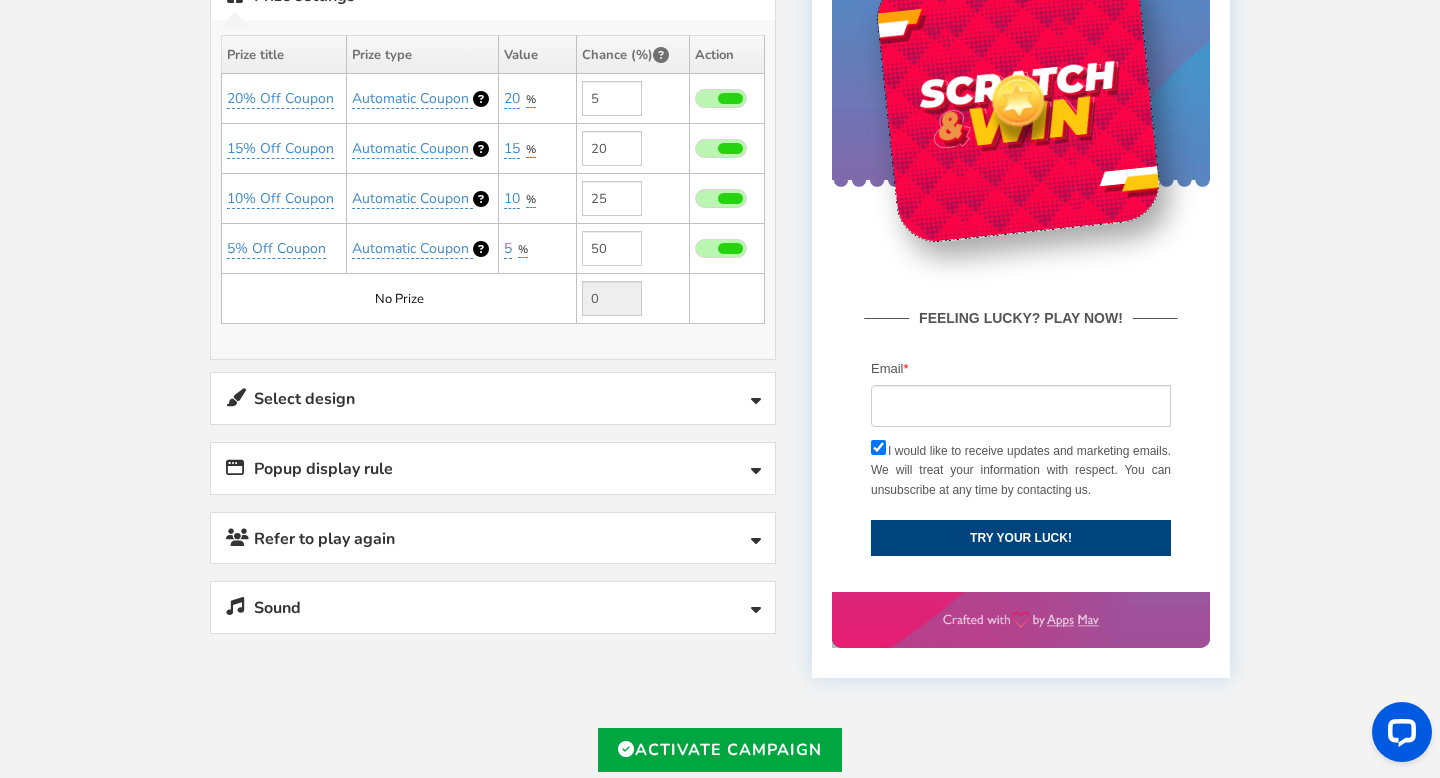 scroll, scrollTop: 549, scrollLeft: 0, axis: vertical 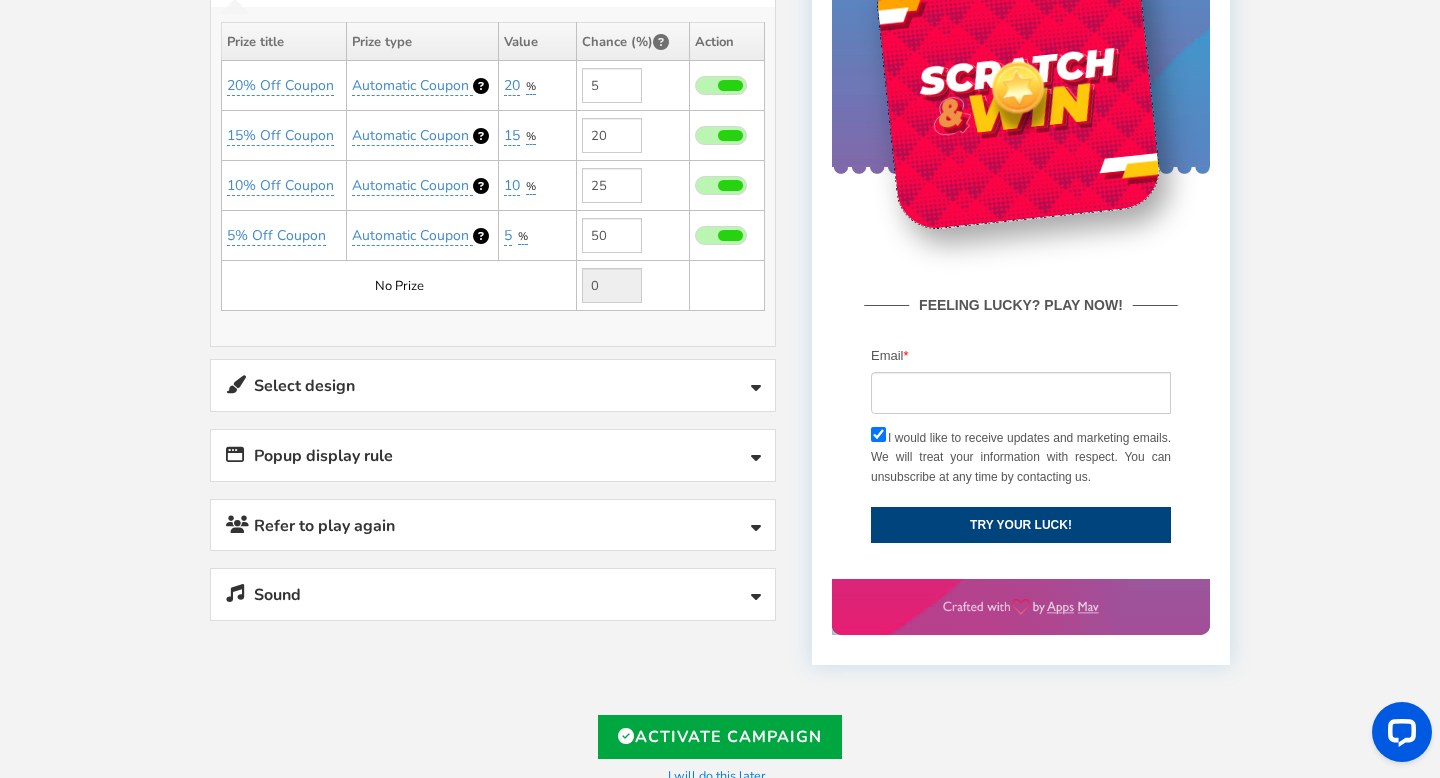 click on "Select design" at bounding box center [493, 385] 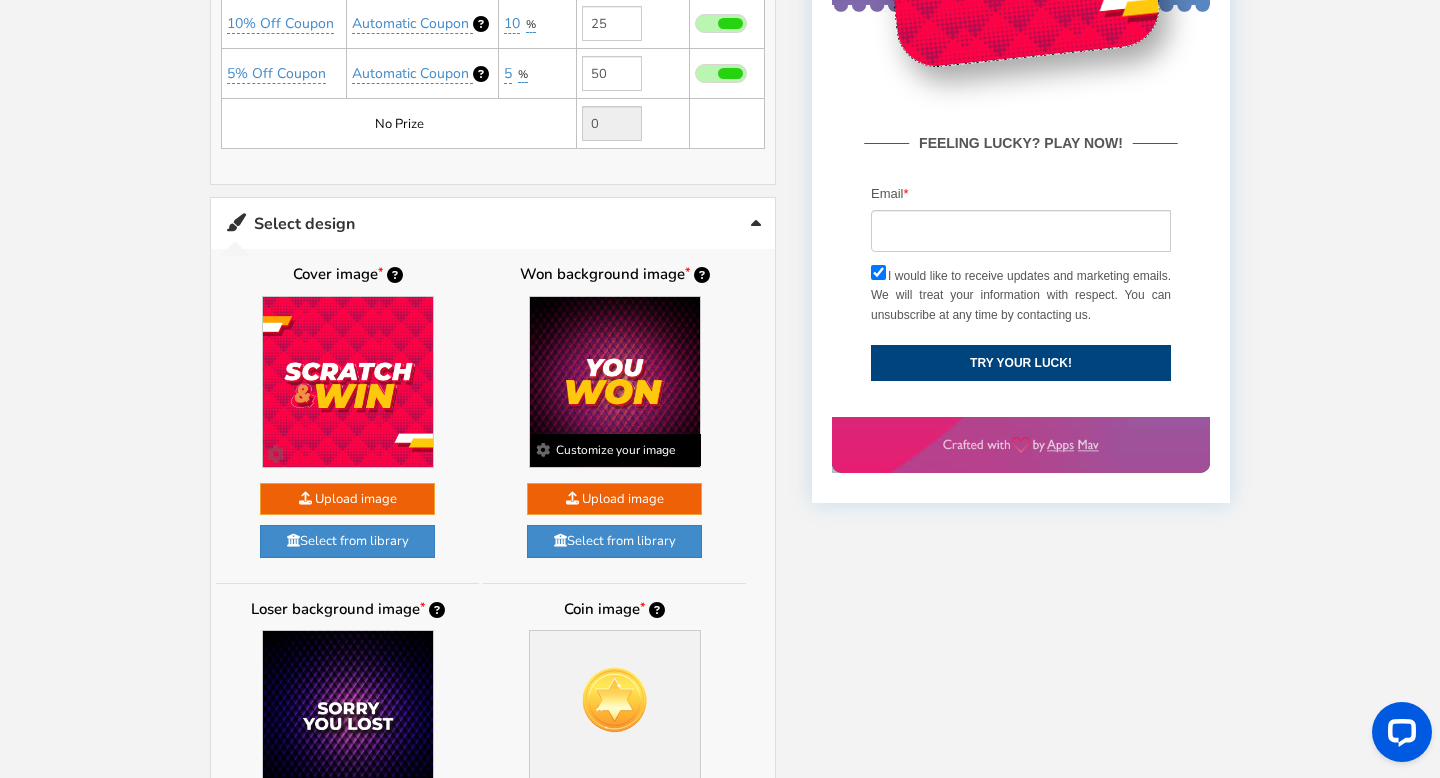 scroll, scrollTop: 645, scrollLeft: 0, axis: vertical 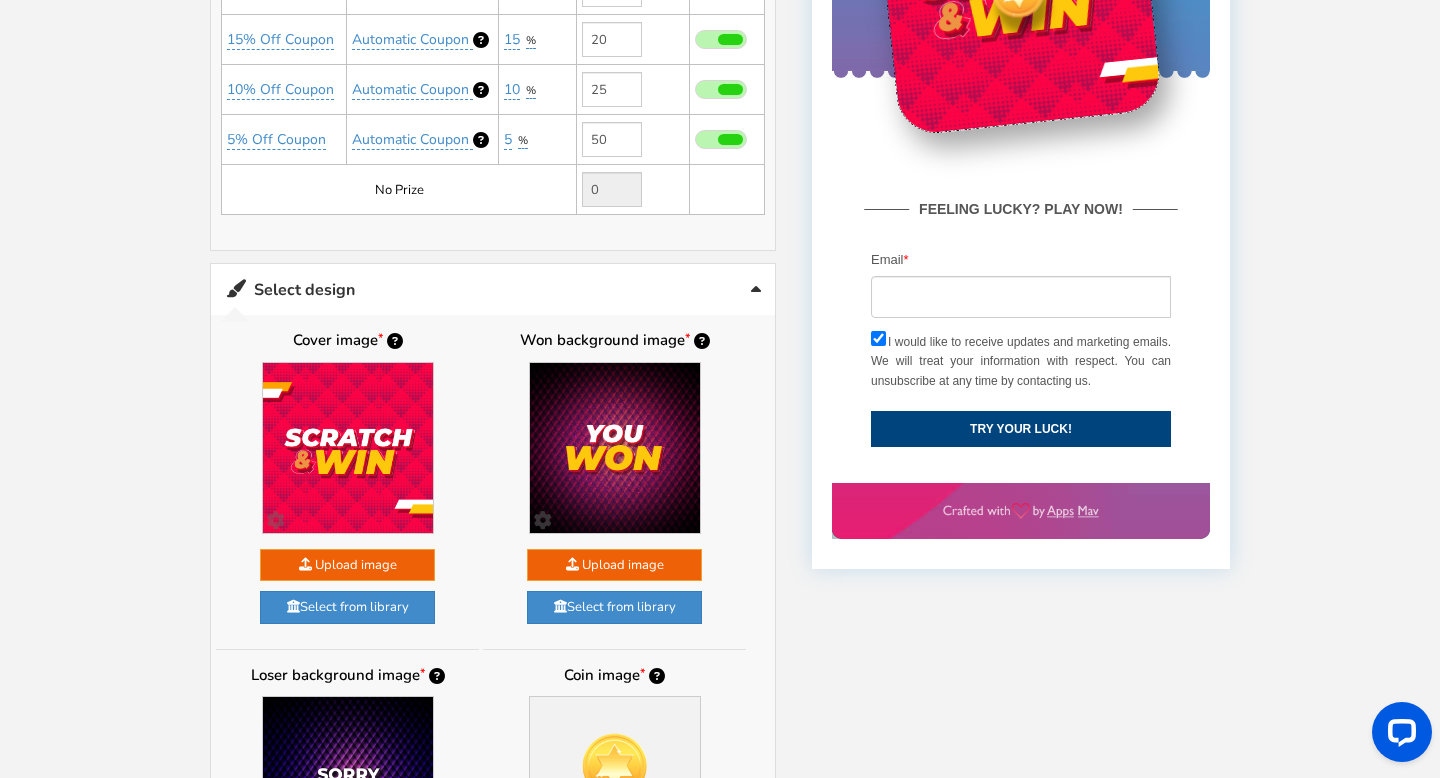 click on "Select design" at bounding box center [493, 289] 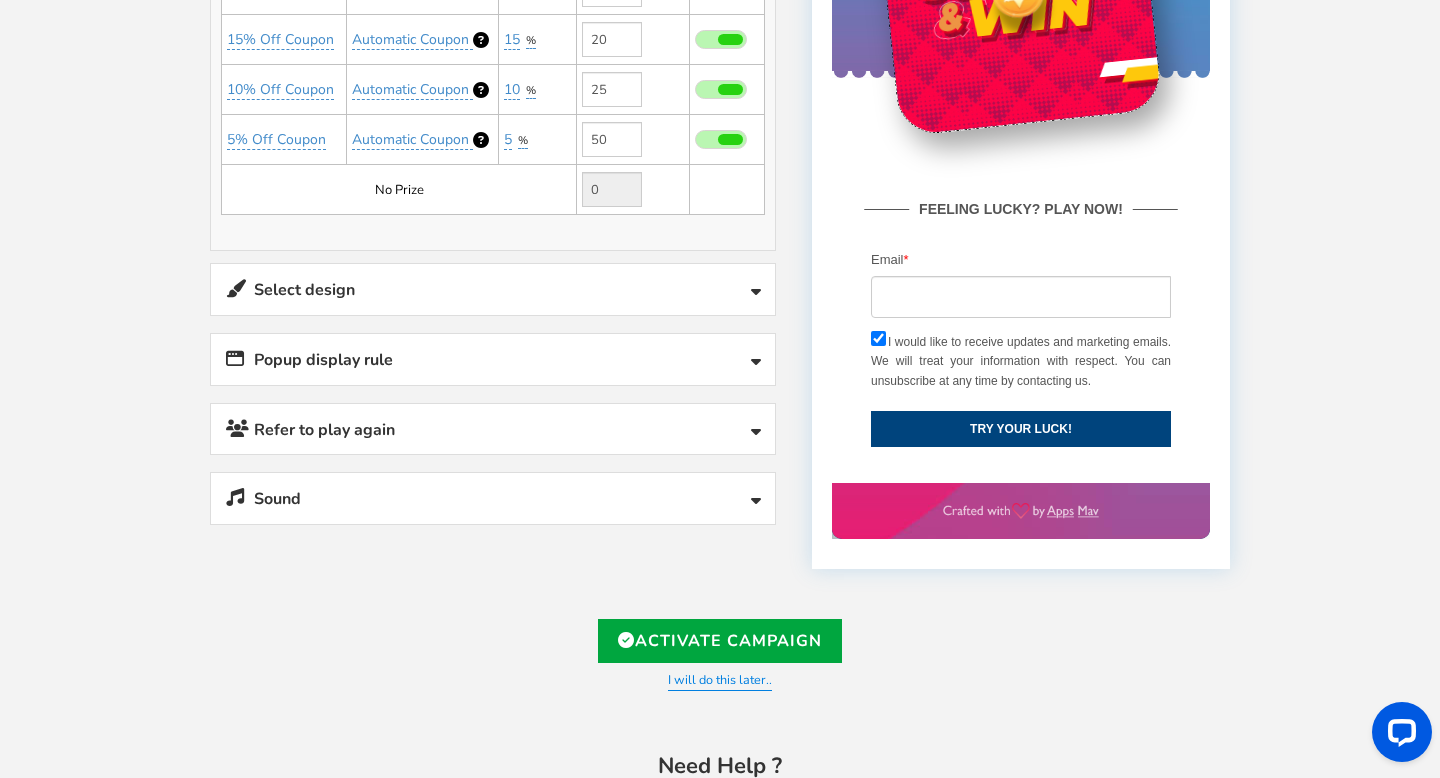 click on "Popup display rule" at bounding box center (493, 359) 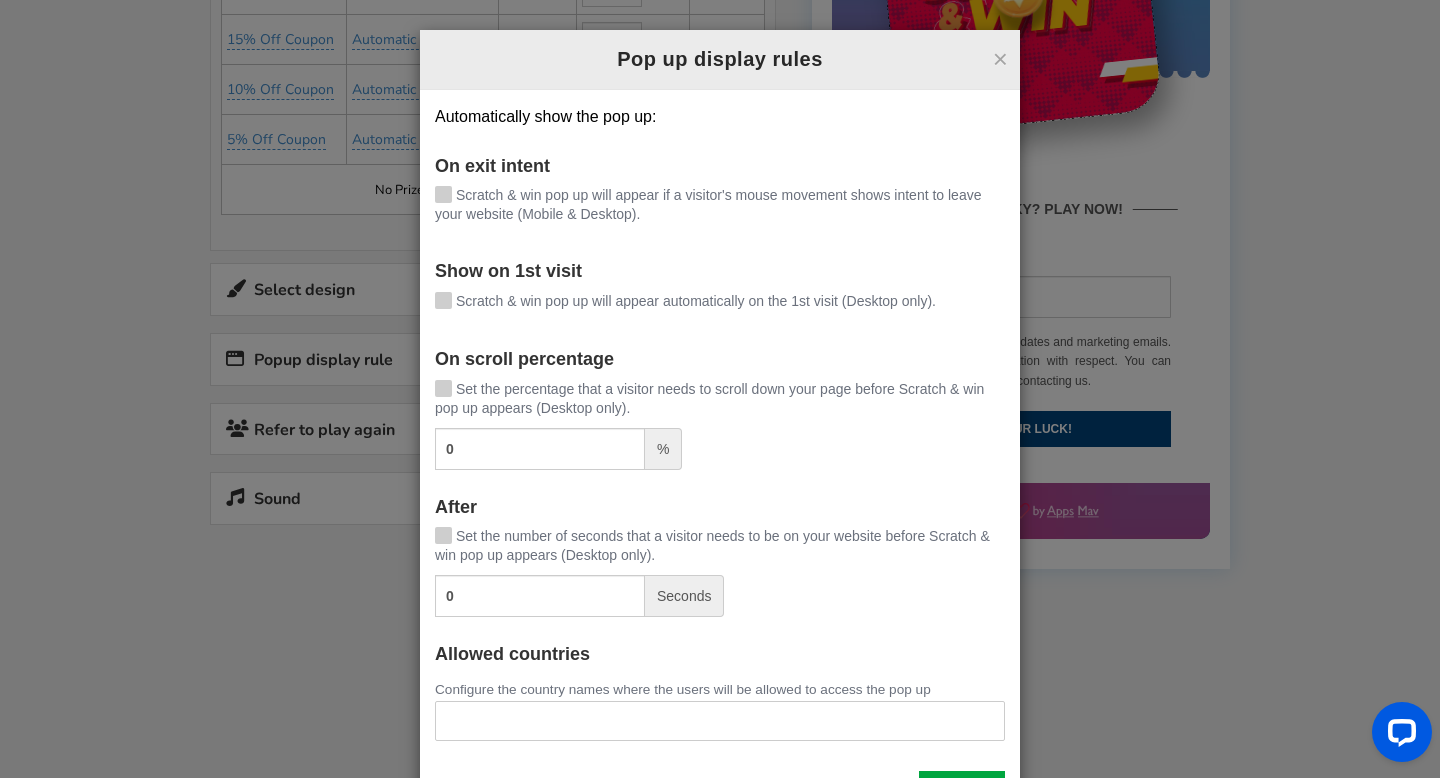 scroll, scrollTop: 82, scrollLeft: 0, axis: vertical 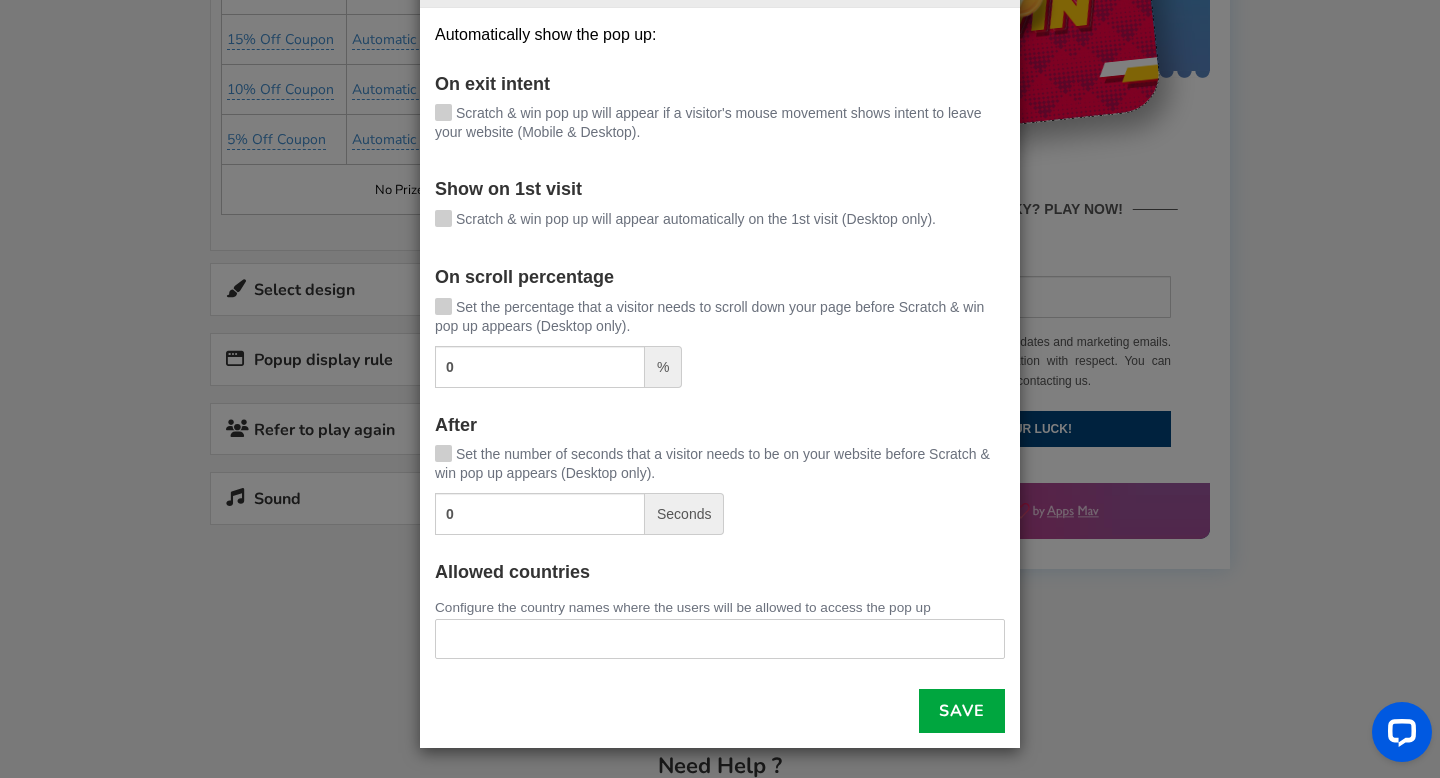 click at bounding box center [443, 216] 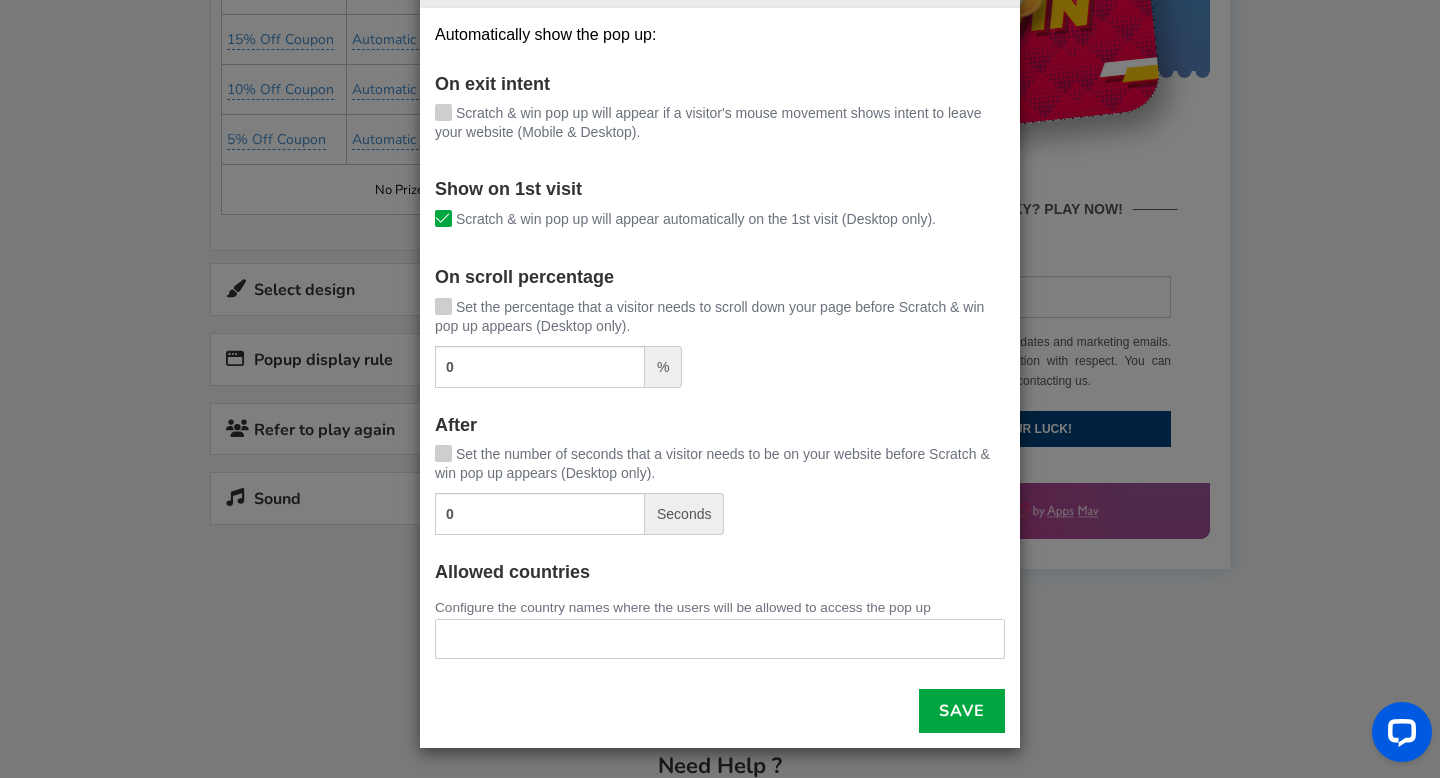 click at bounding box center (443, 218) 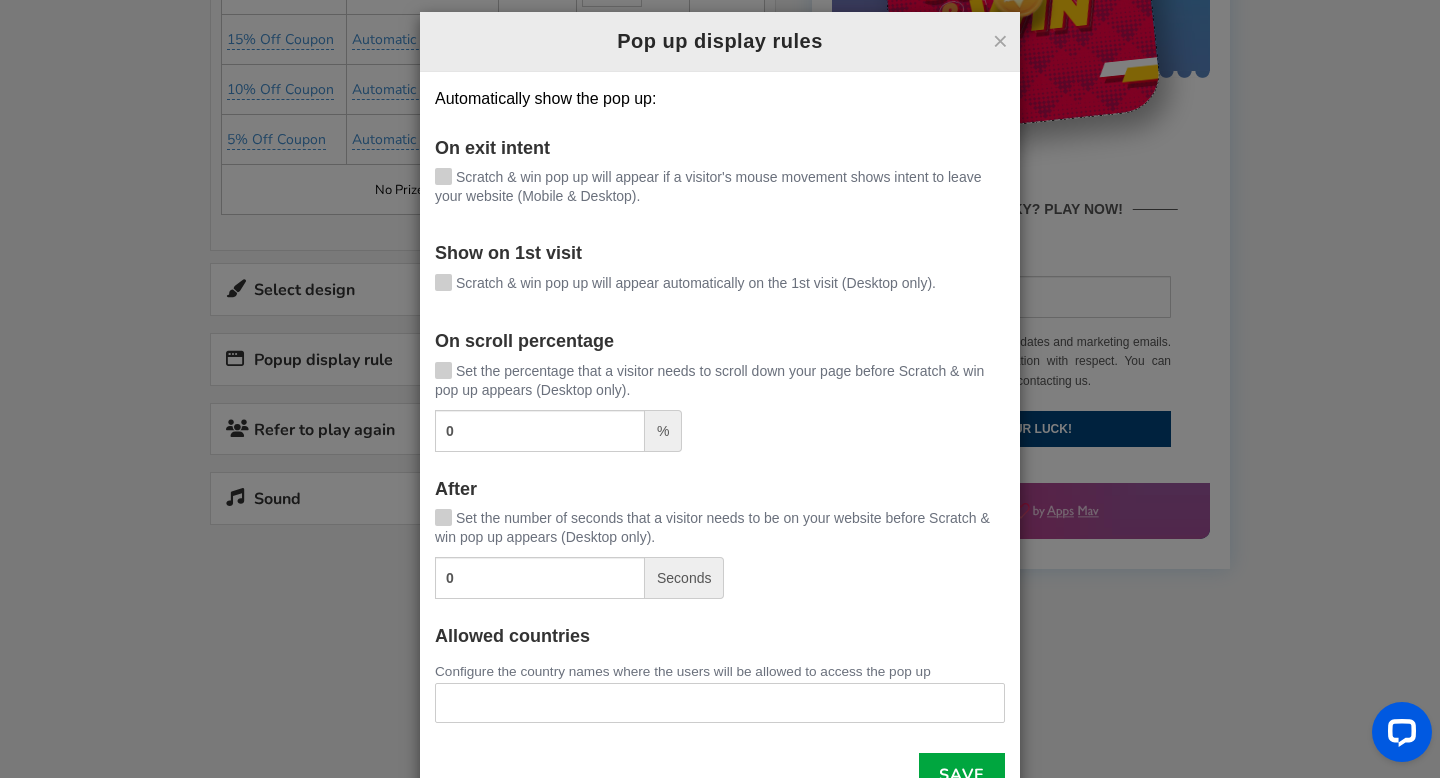 scroll, scrollTop: 0, scrollLeft: 0, axis: both 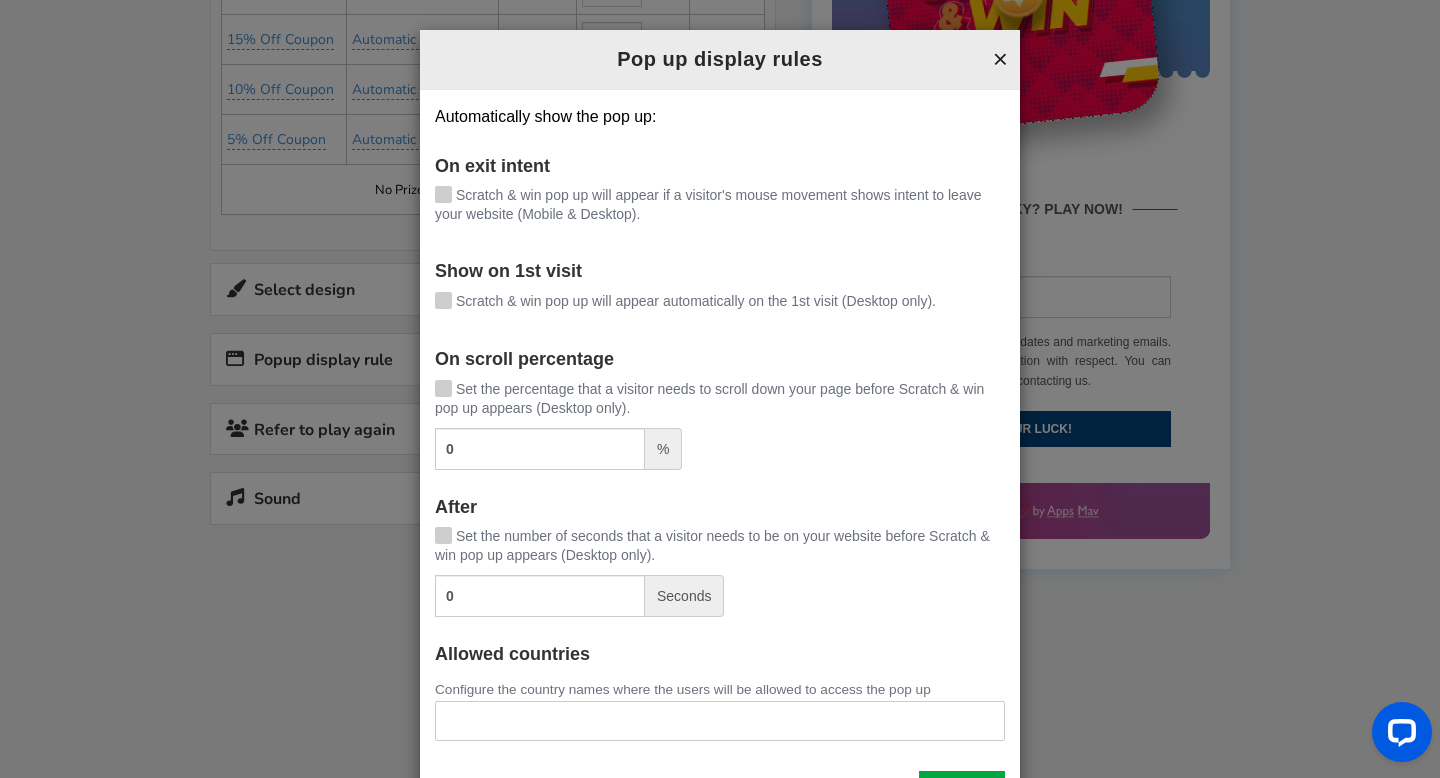 click on "×" at bounding box center [1000, 59] 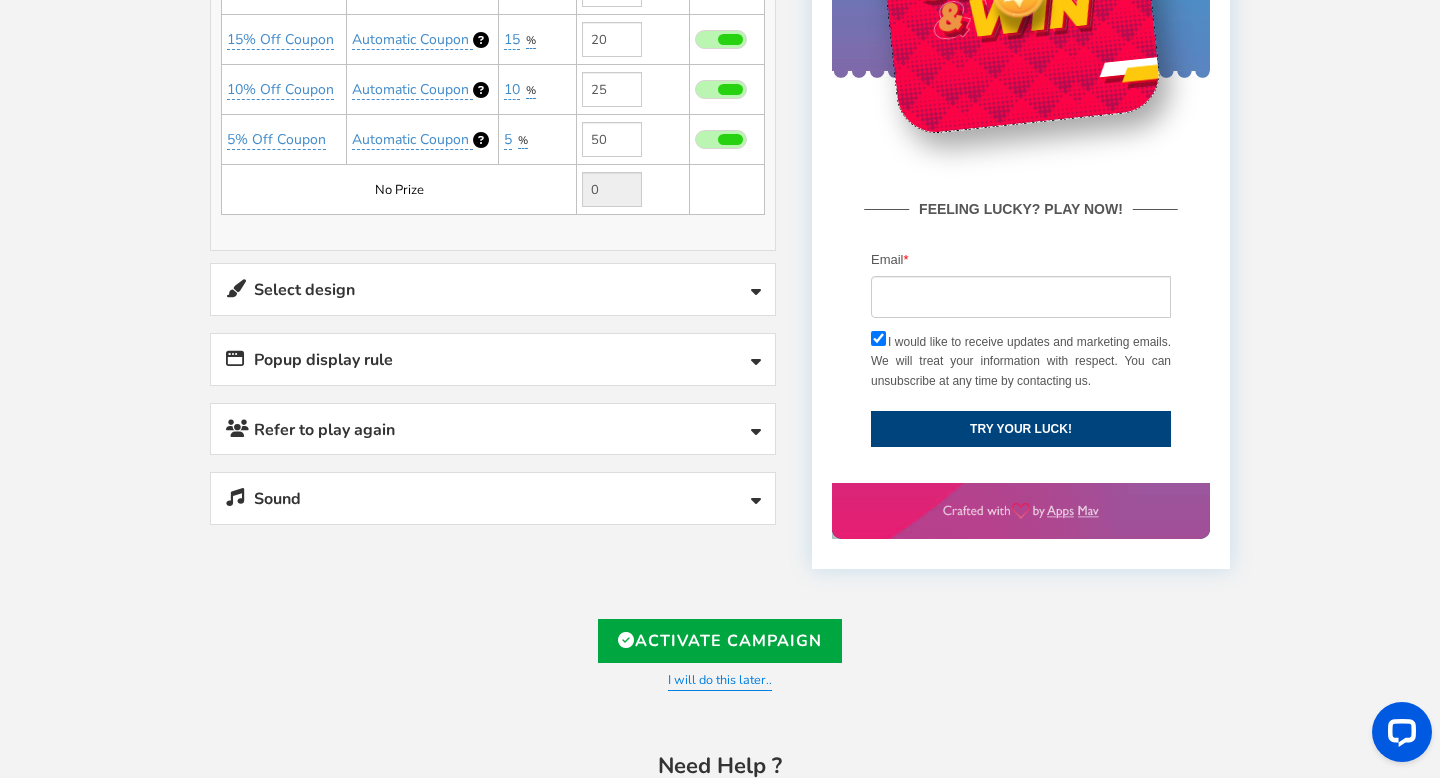 click on "Refer to play again" at bounding box center (493, 429) 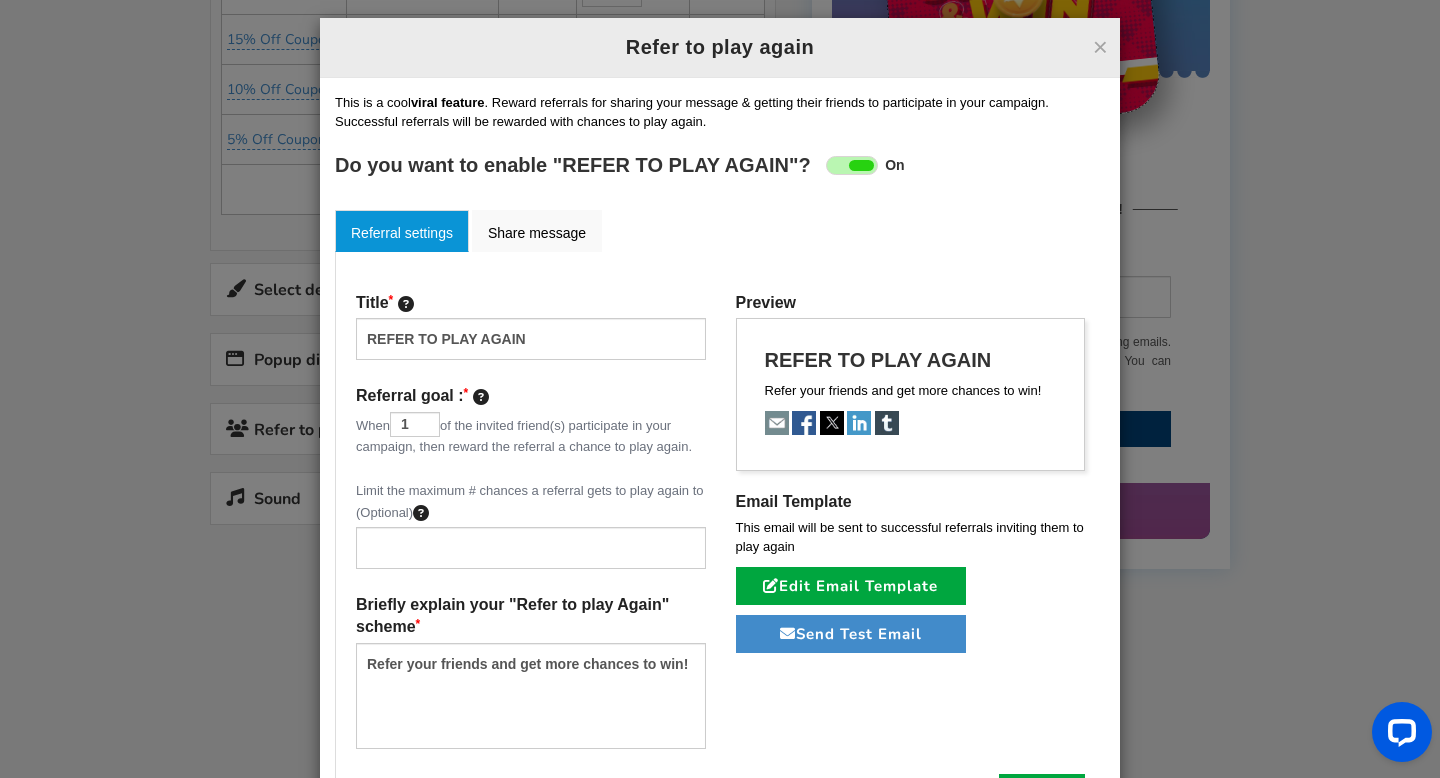 scroll, scrollTop: 0, scrollLeft: 0, axis: both 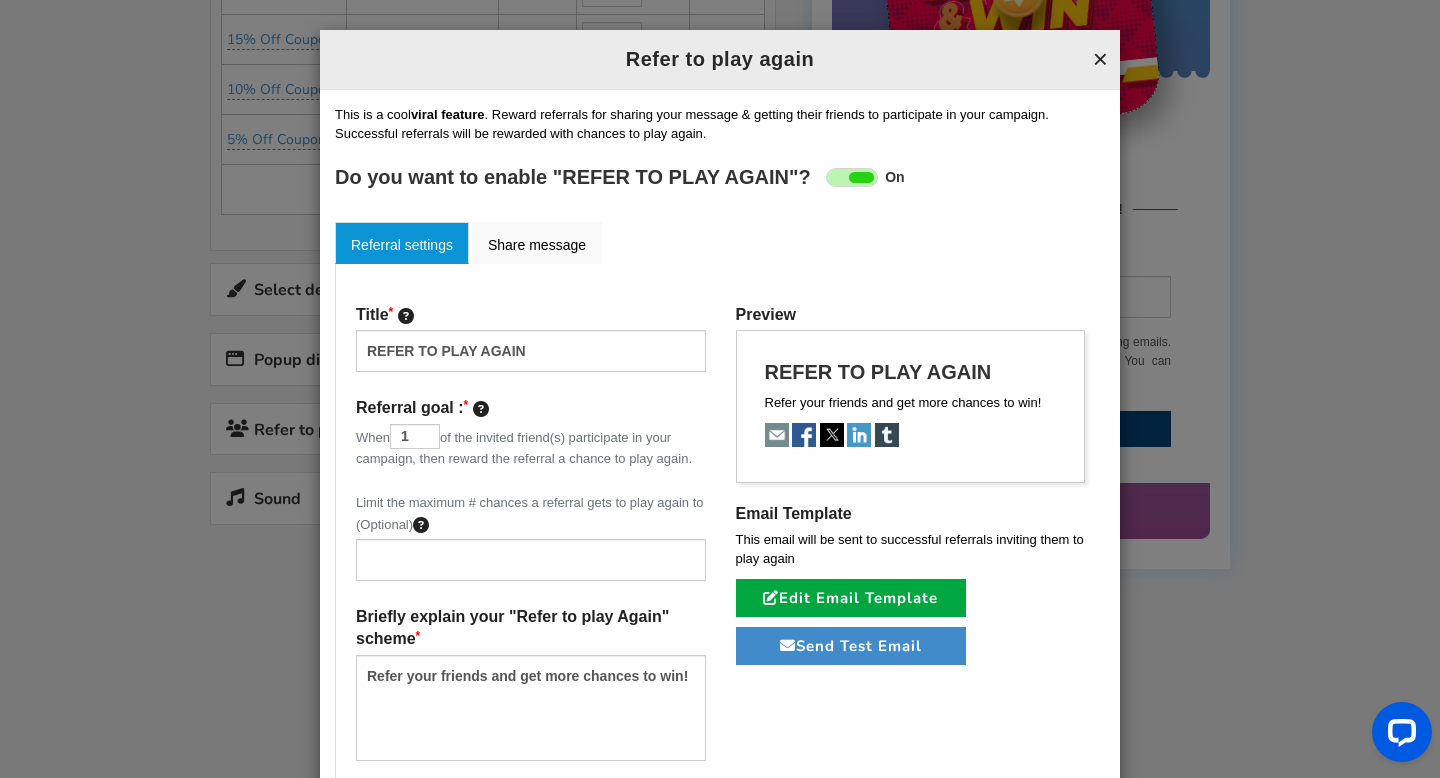click on "×" at bounding box center (1100, 59) 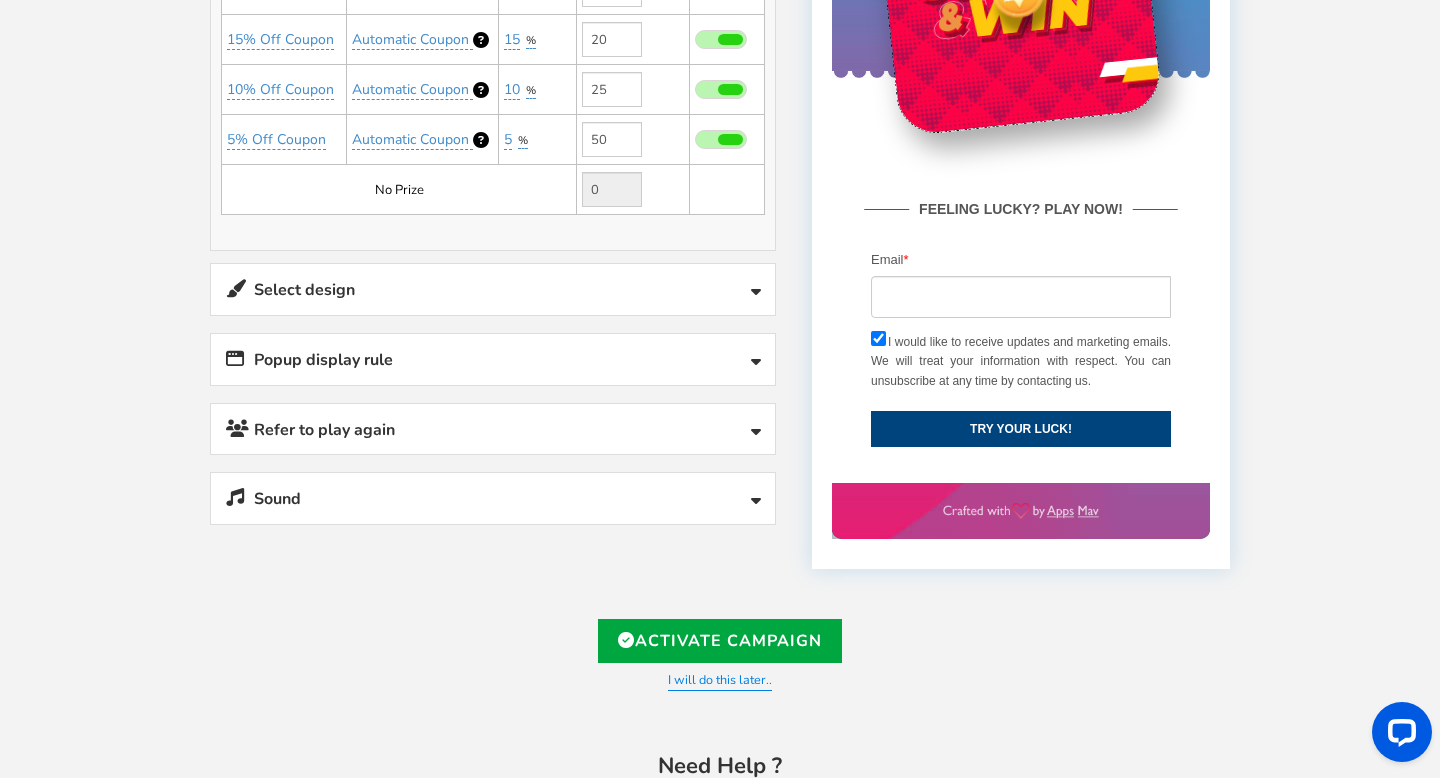 click on "Sound" at bounding box center (493, 498) 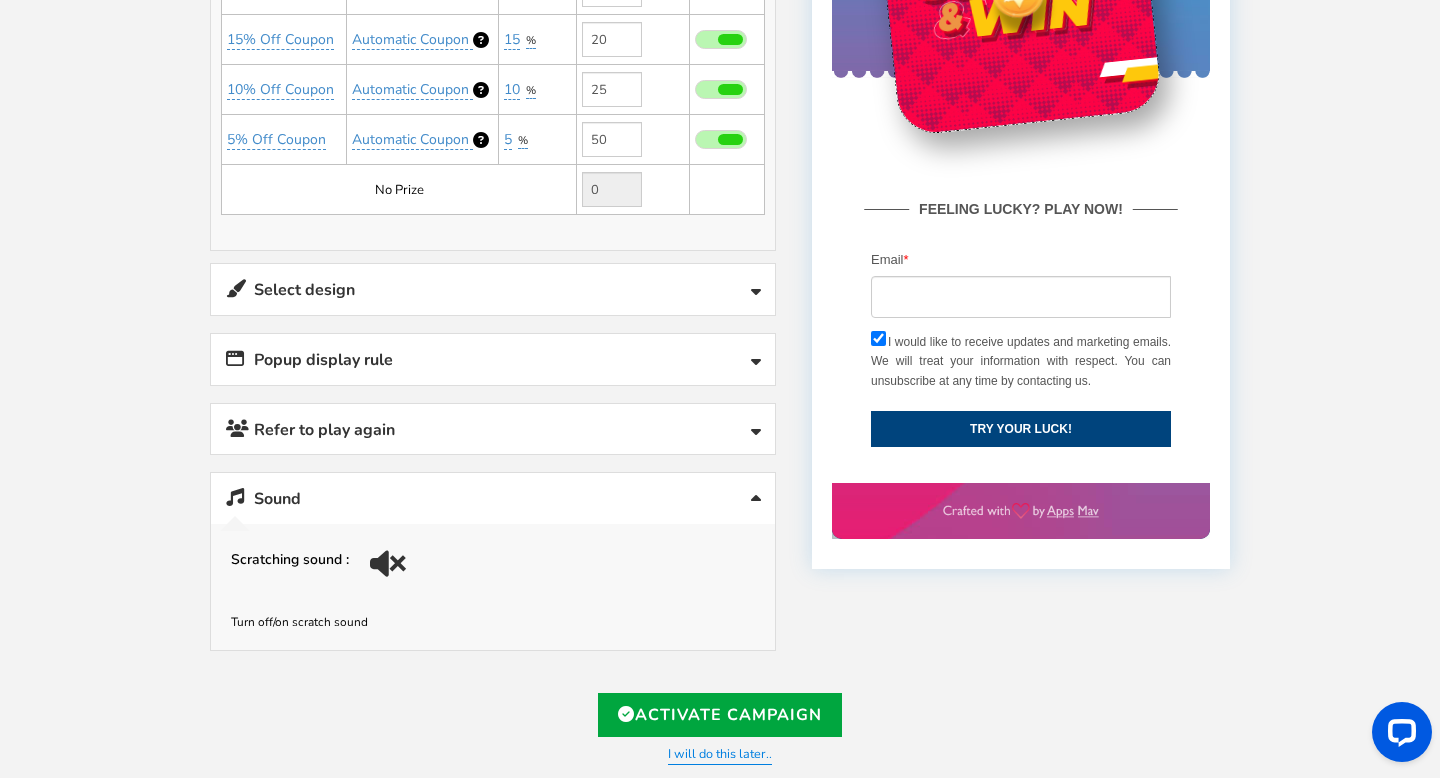 click at bounding box center [391, 557] 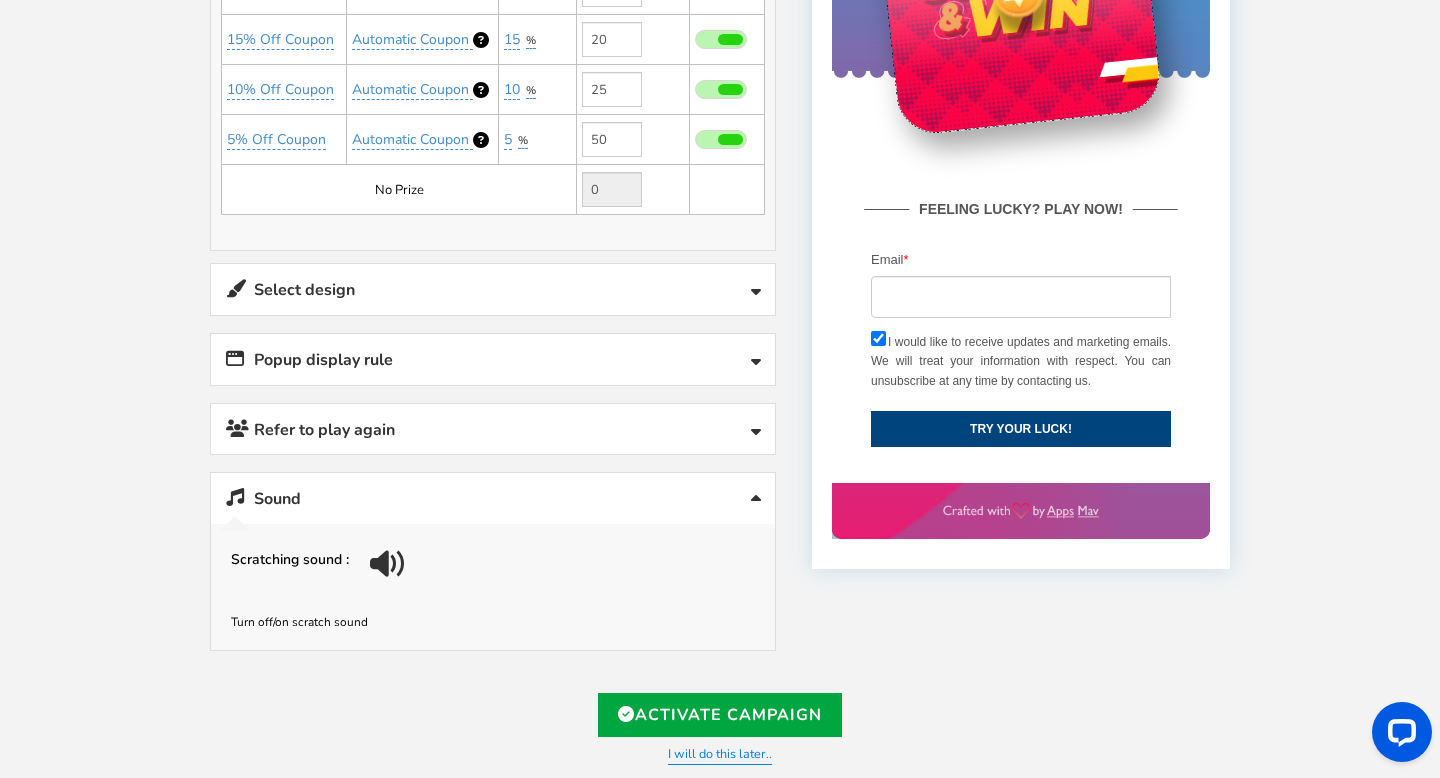 drag, startPoint x: 1090, startPoint y: 72, endPoint x: 1128, endPoint y: 24, distance: 61.220913 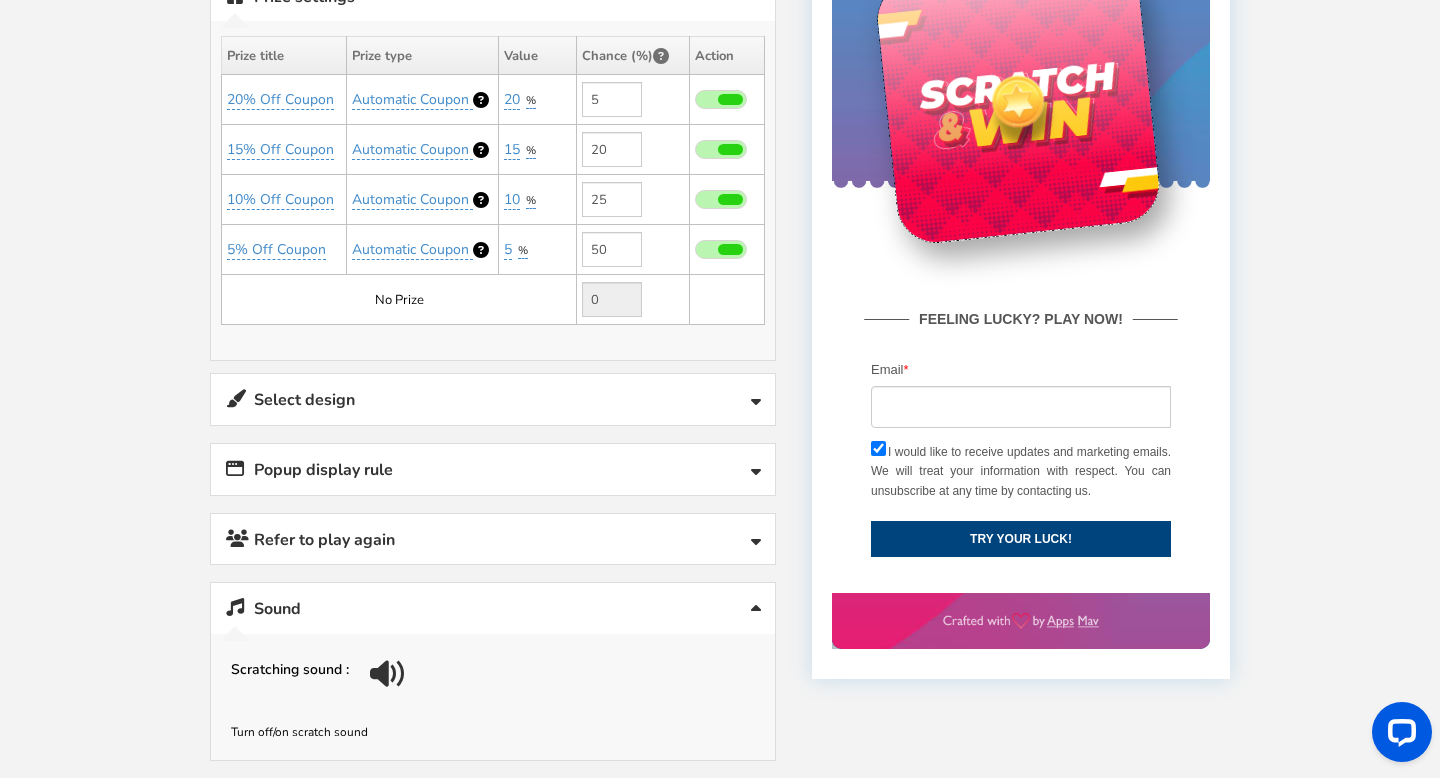 scroll, scrollTop: 516, scrollLeft: 0, axis: vertical 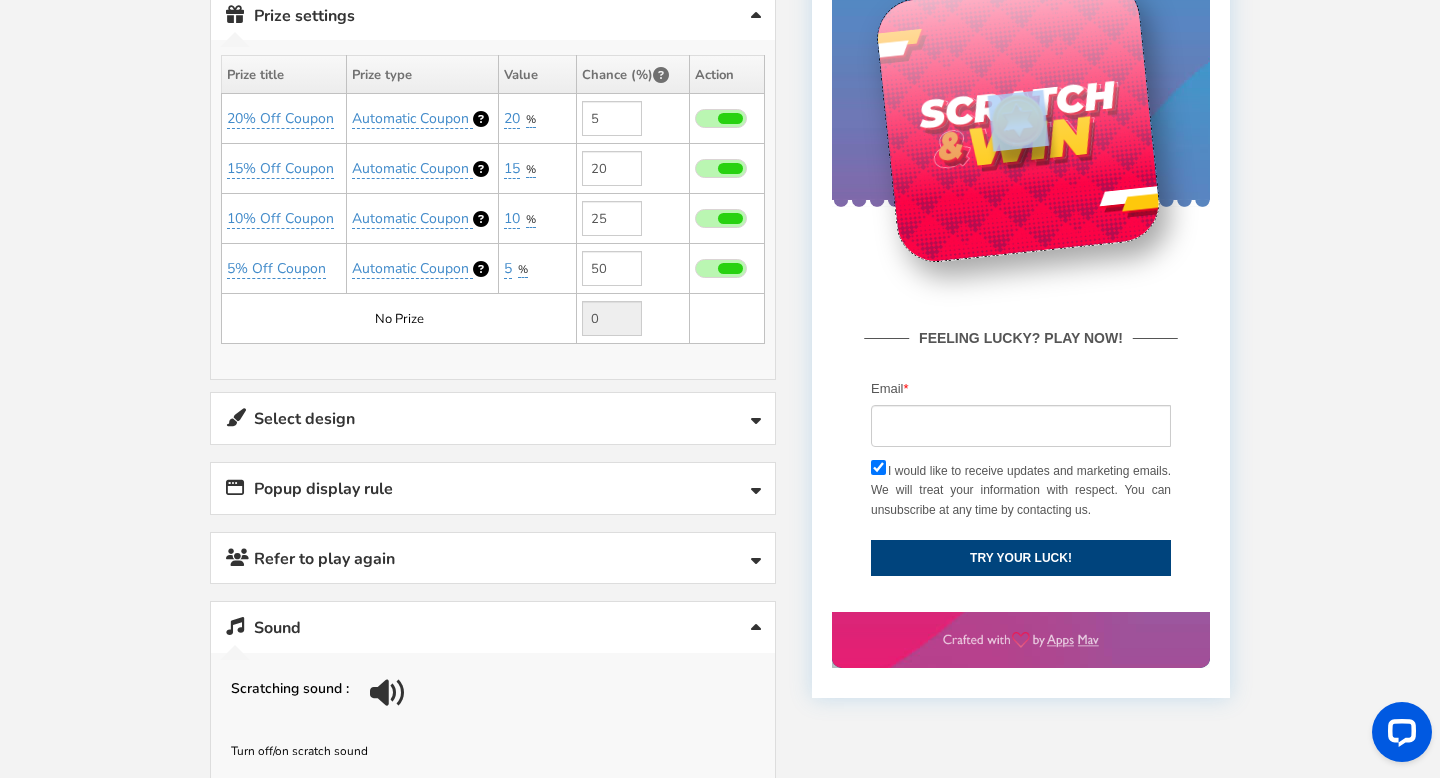 drag, startPoint x: 1020, startPoint y: 122, endPoint x: 978, endPoint y: 156, distance: 54.037025 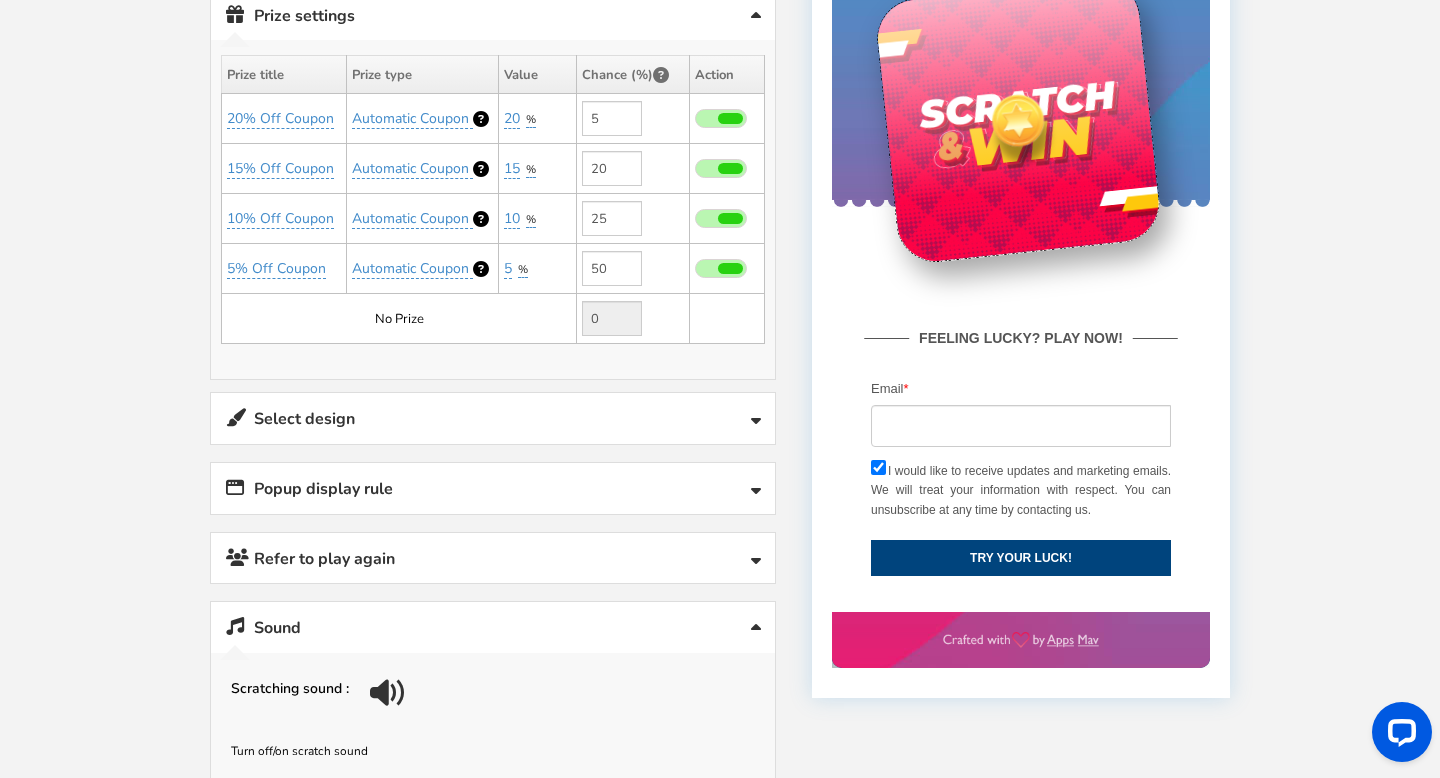 drag, startPoint x: 1042, startPoint y: 35, endPoint x: 930, endPoint y: 98, distance: 128.50291 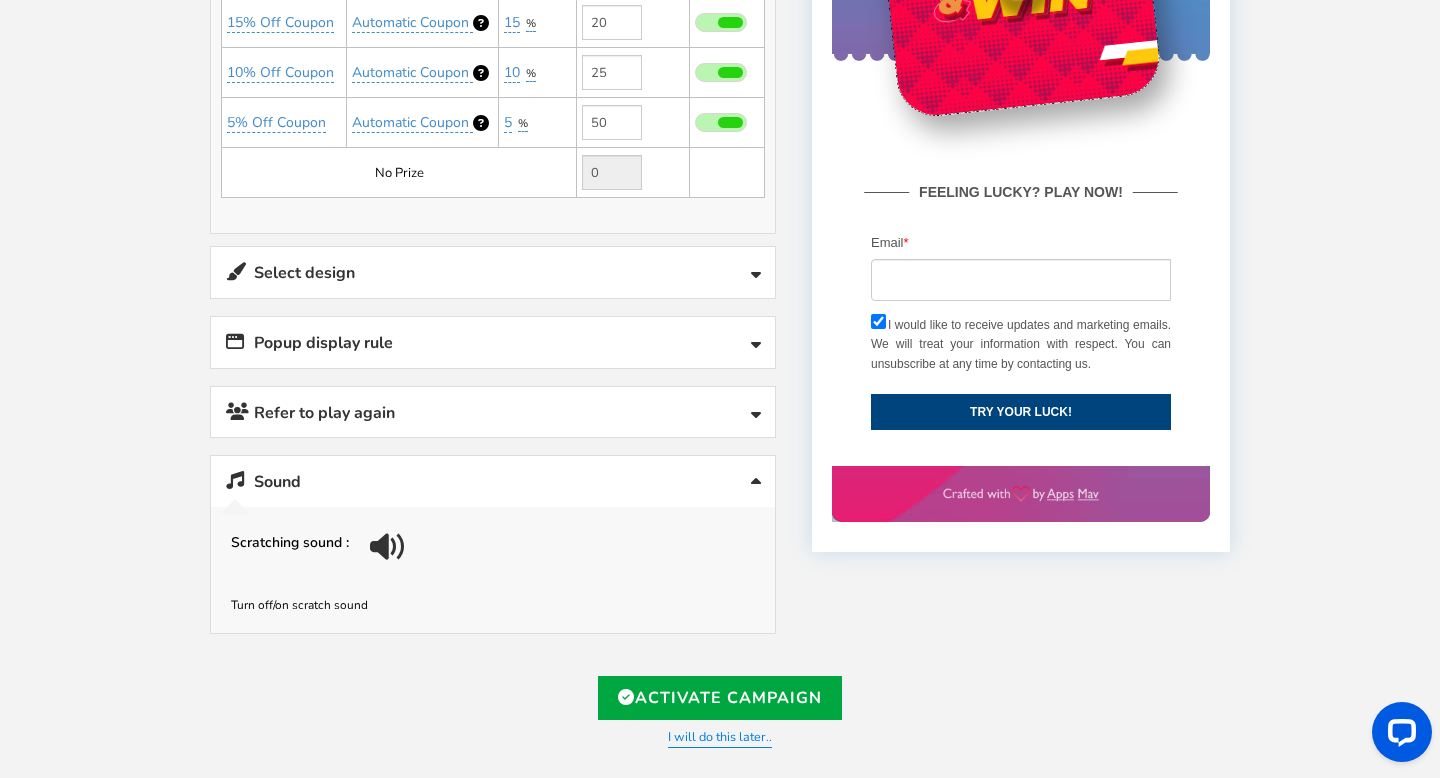 scroll, scrollTop: 812, scrollLeft: 0, axis: vertical 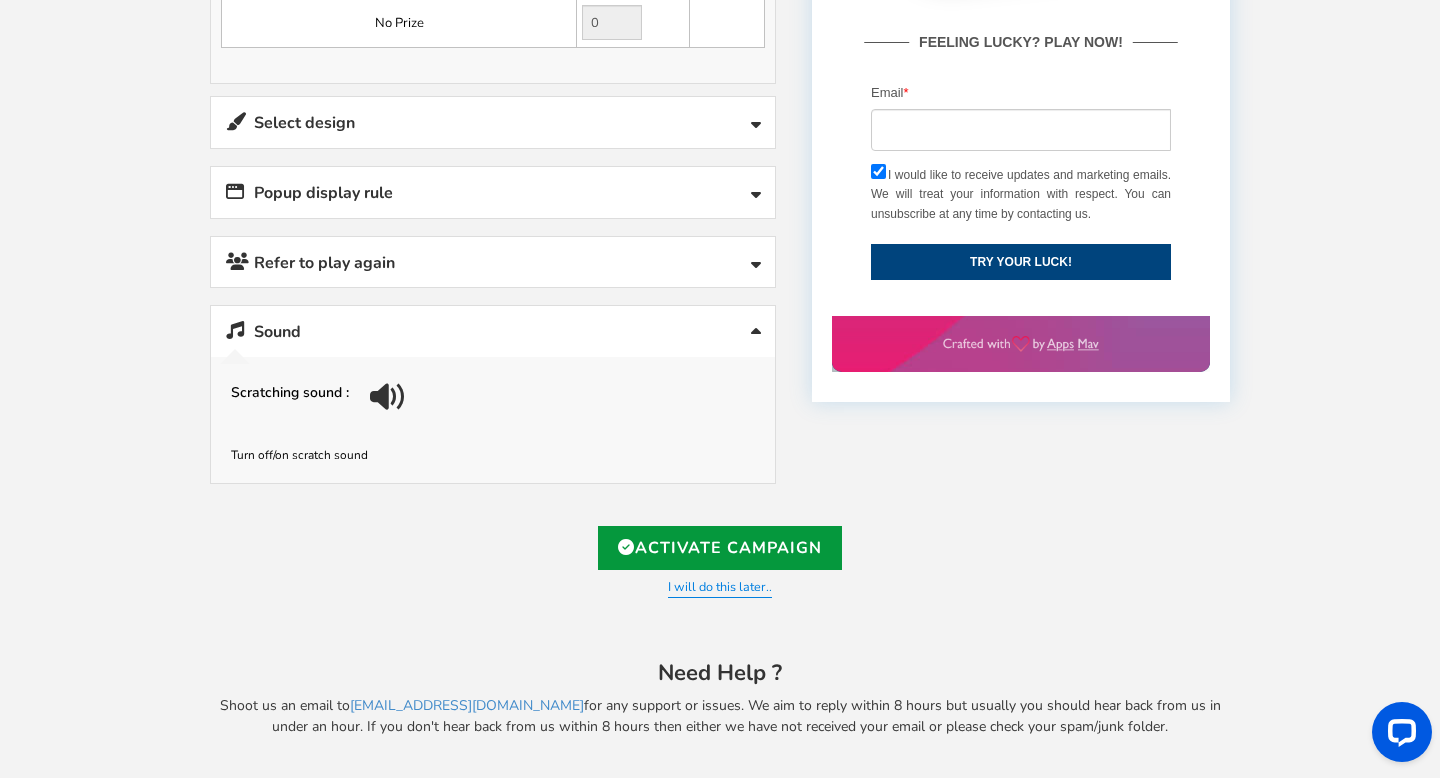 click on "Activate Campaign" at bounding box center [720, 548] 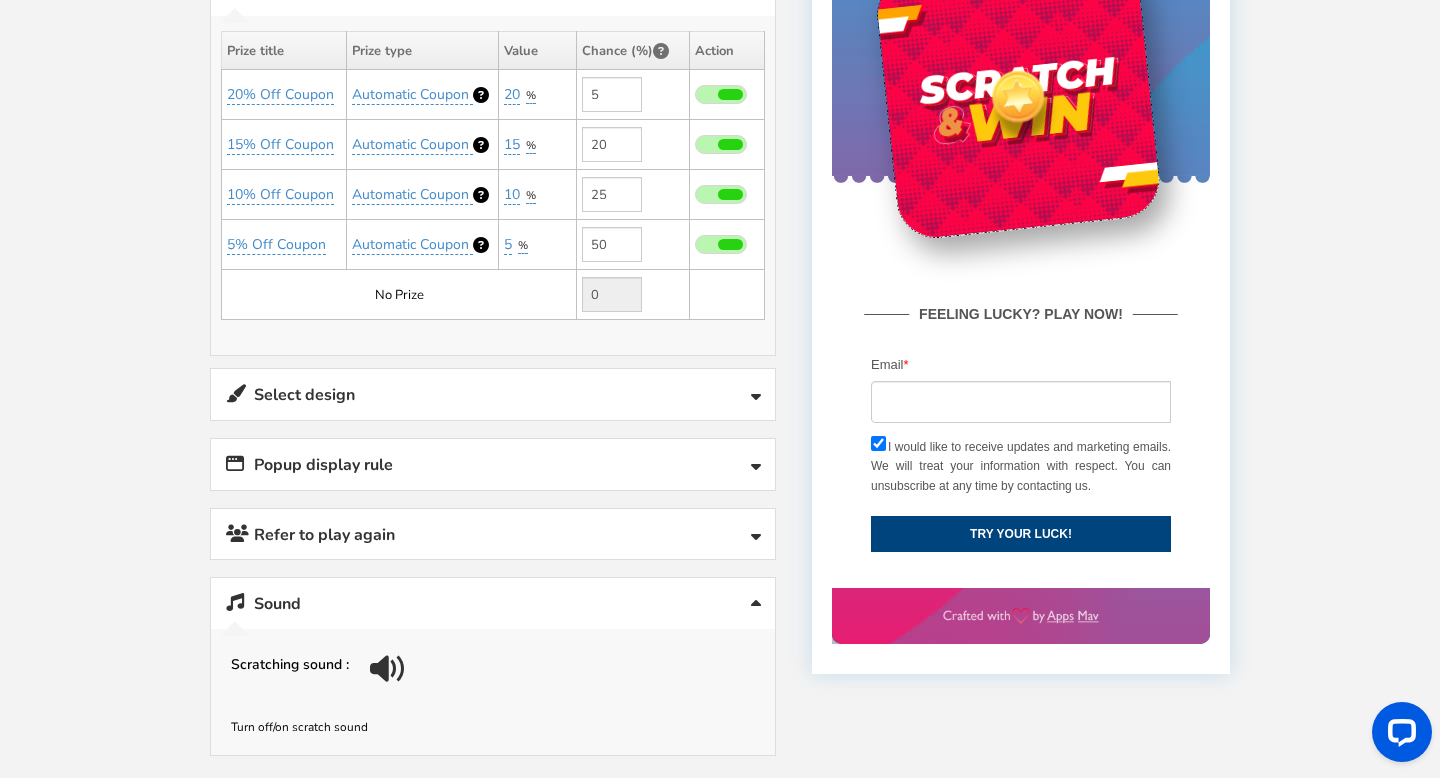 type on "[URL][DOMAIN_NAME]" 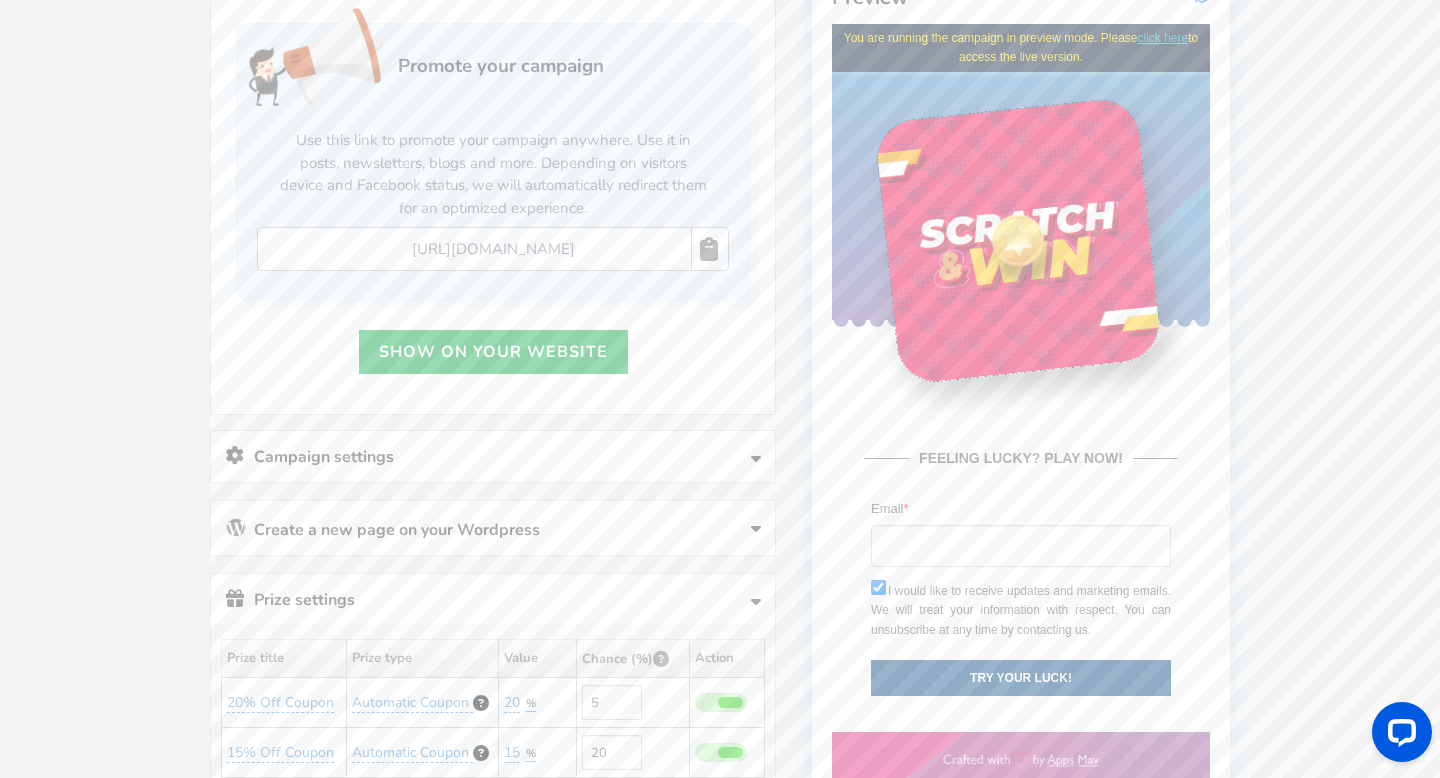 scroll, scrollTop: 0, scrollLeft: 0, axis: both 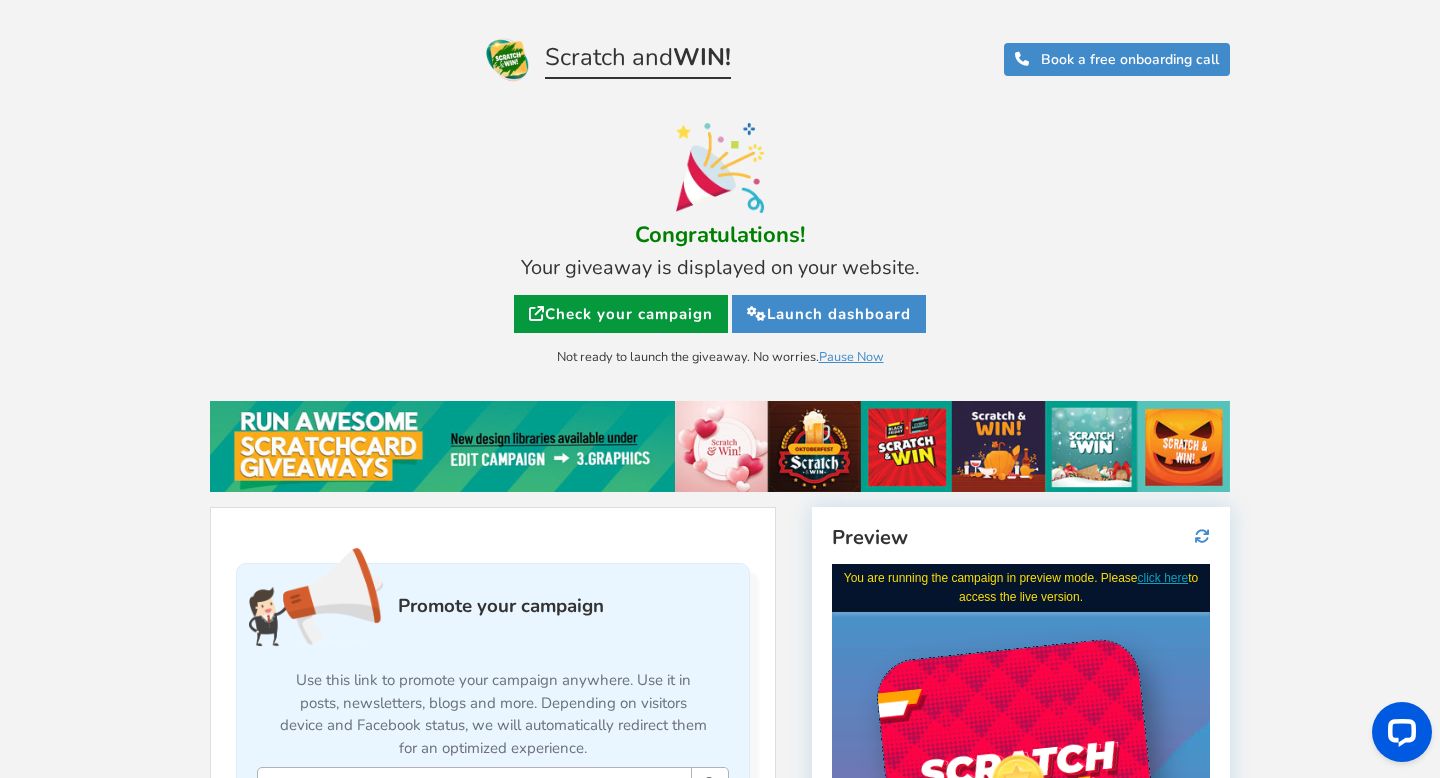 click on "Check your campaign" at bounding box center (621, 314) 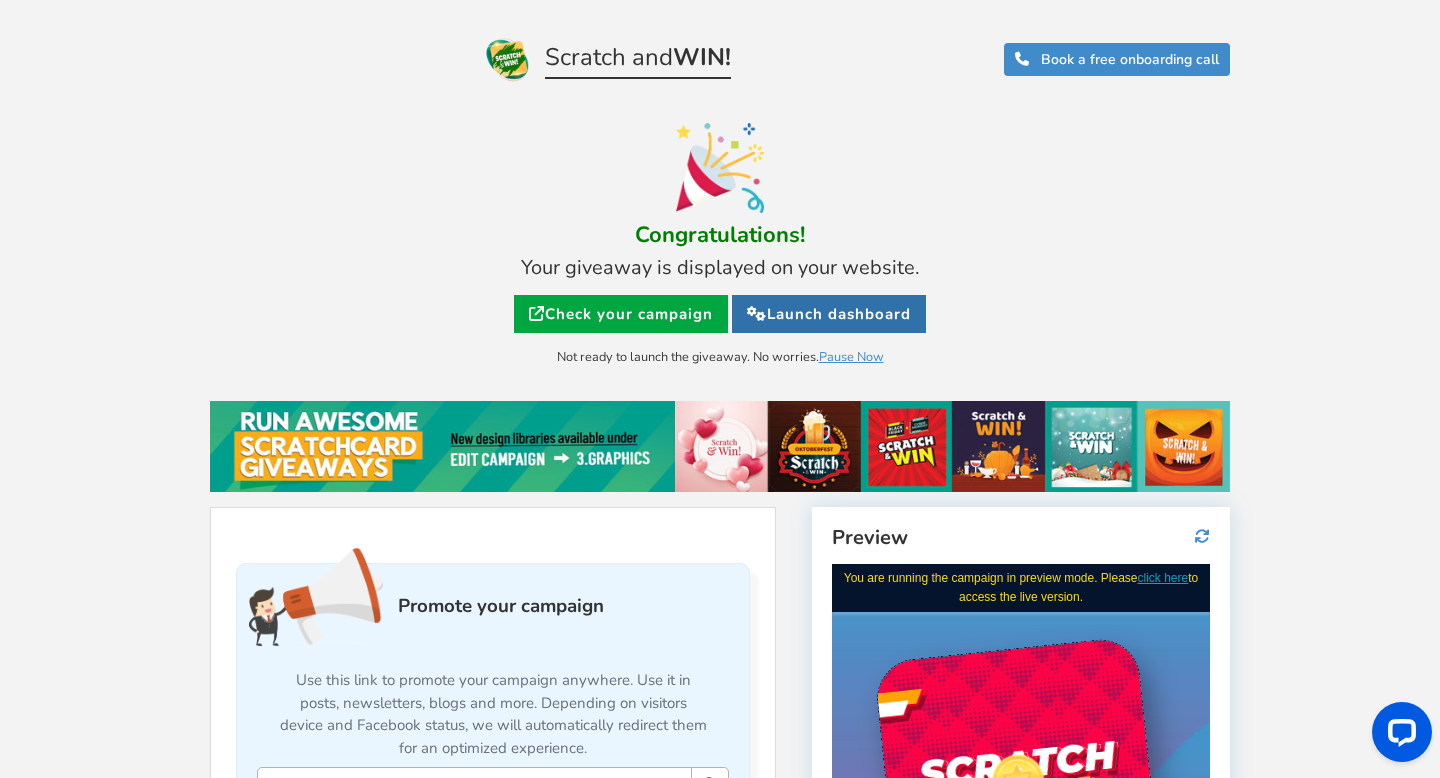 click on "Launch dashboard" at bounding box center [829, 314] 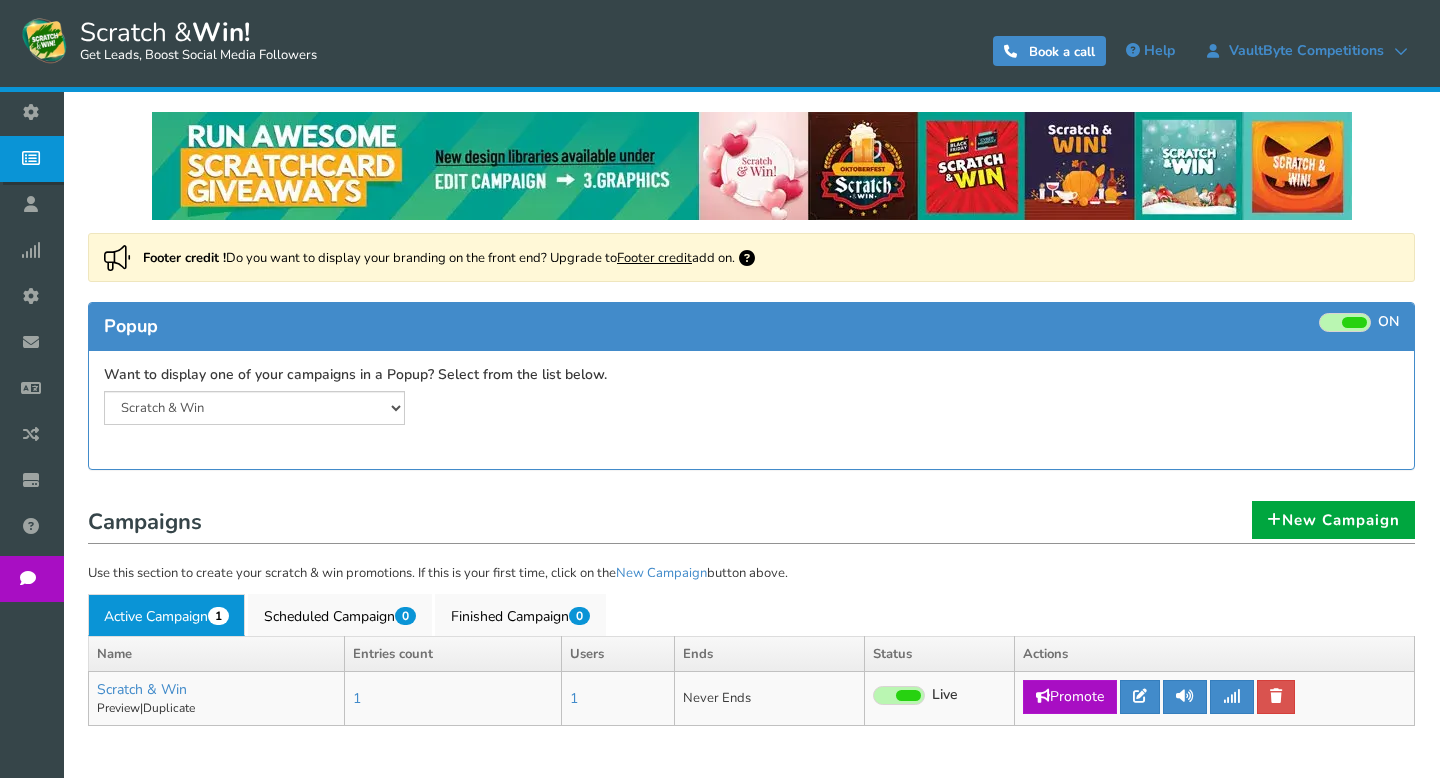 scroll, scrollTop: 0, scrollLeft: 0, axis: both 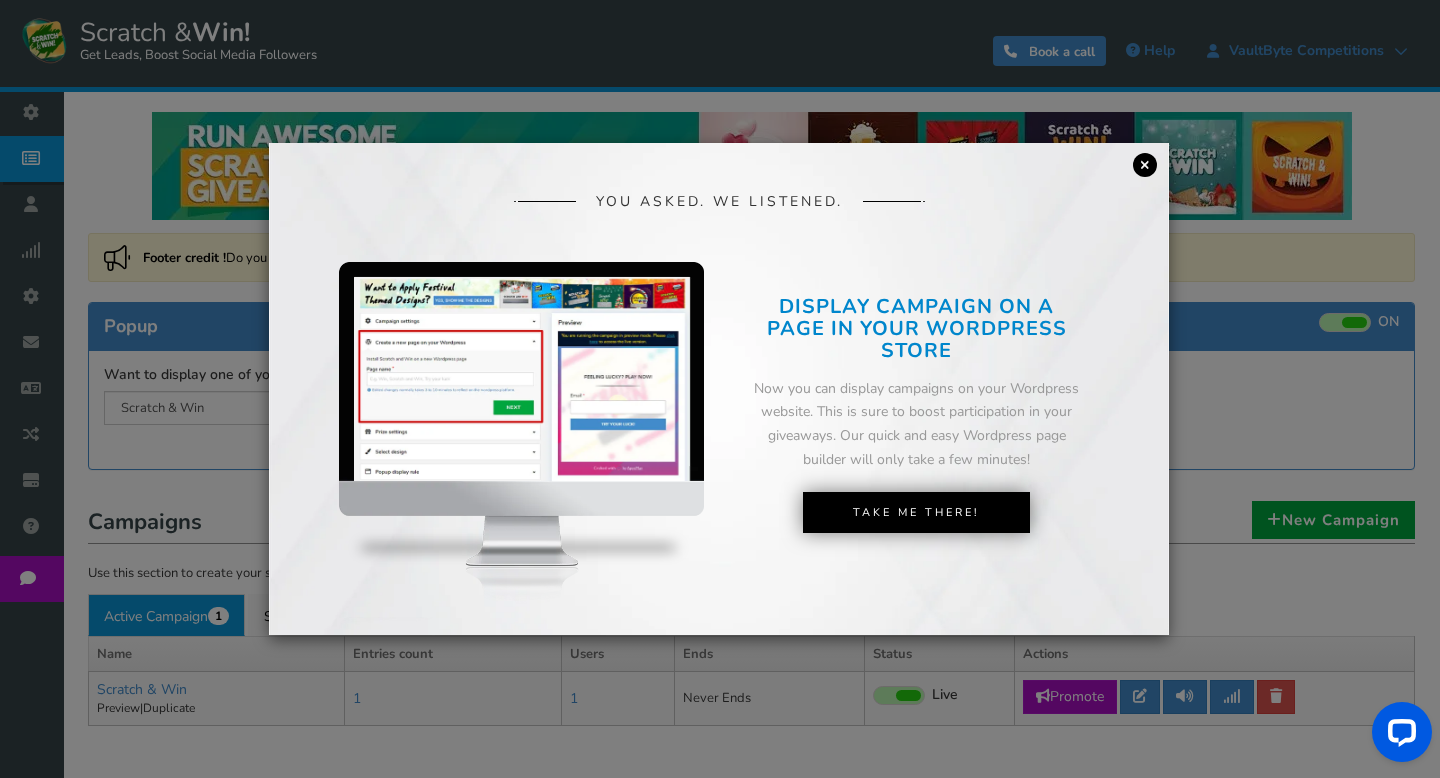 click on "×" at bounding box center [1145, 165] 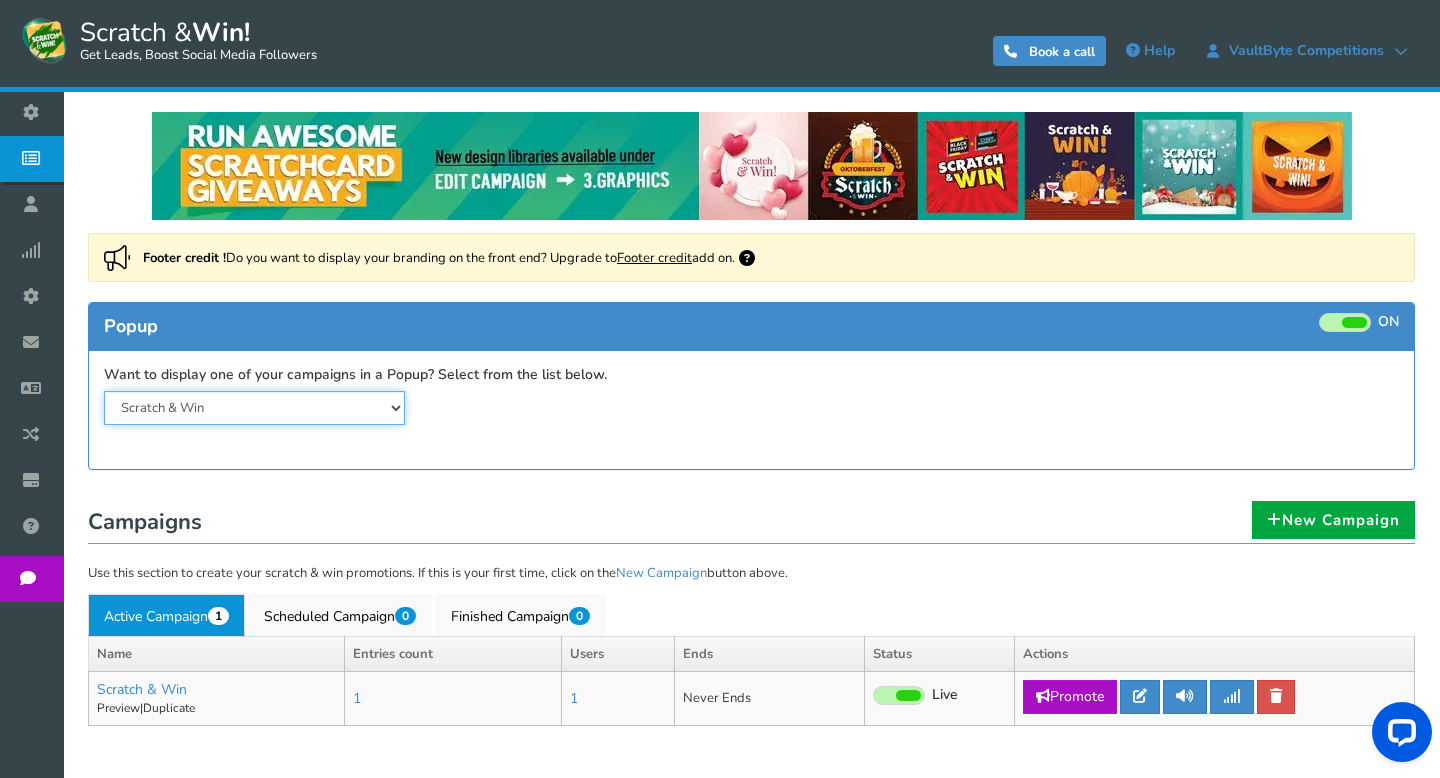 click on "Scratch & Win" at bounding box center [254, 408] 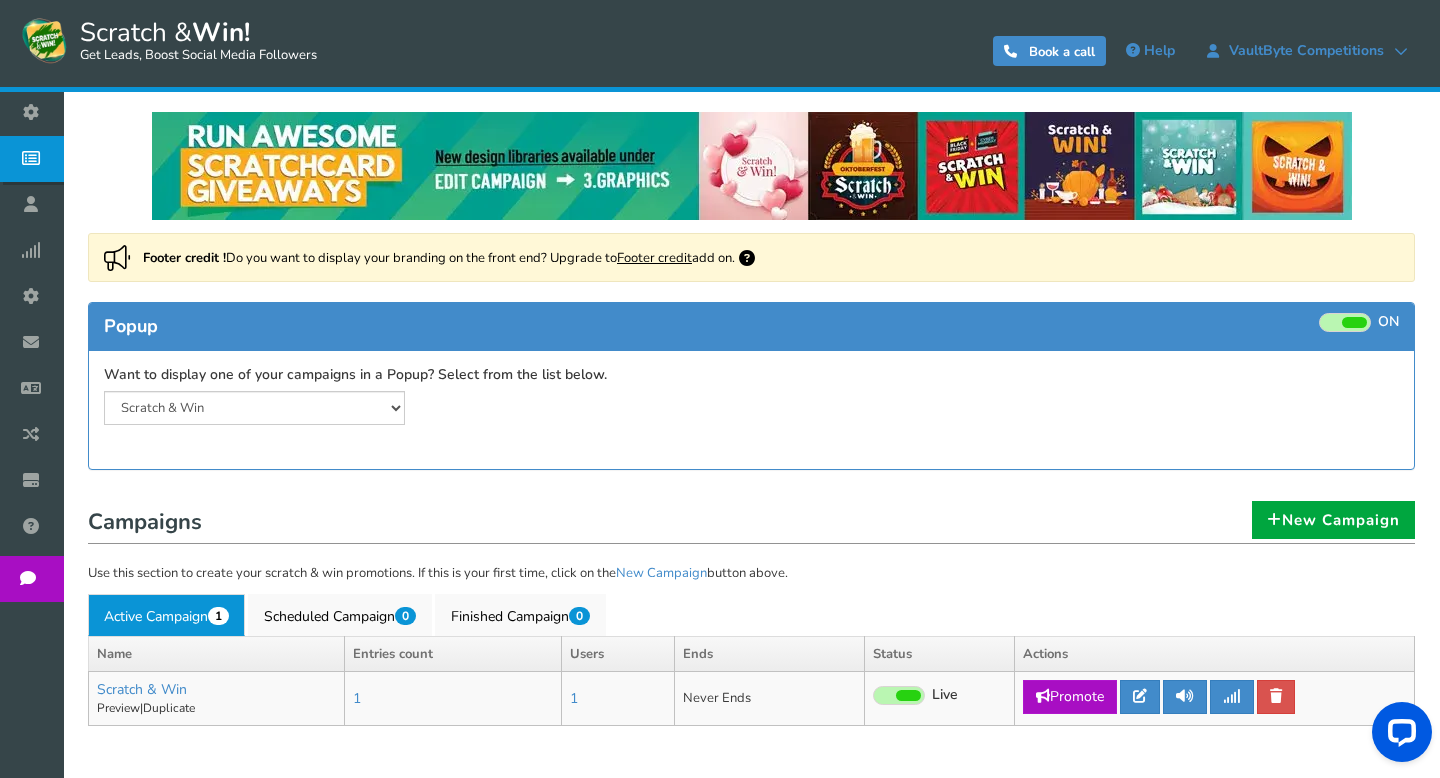 click at bounding box center [1345, 322] 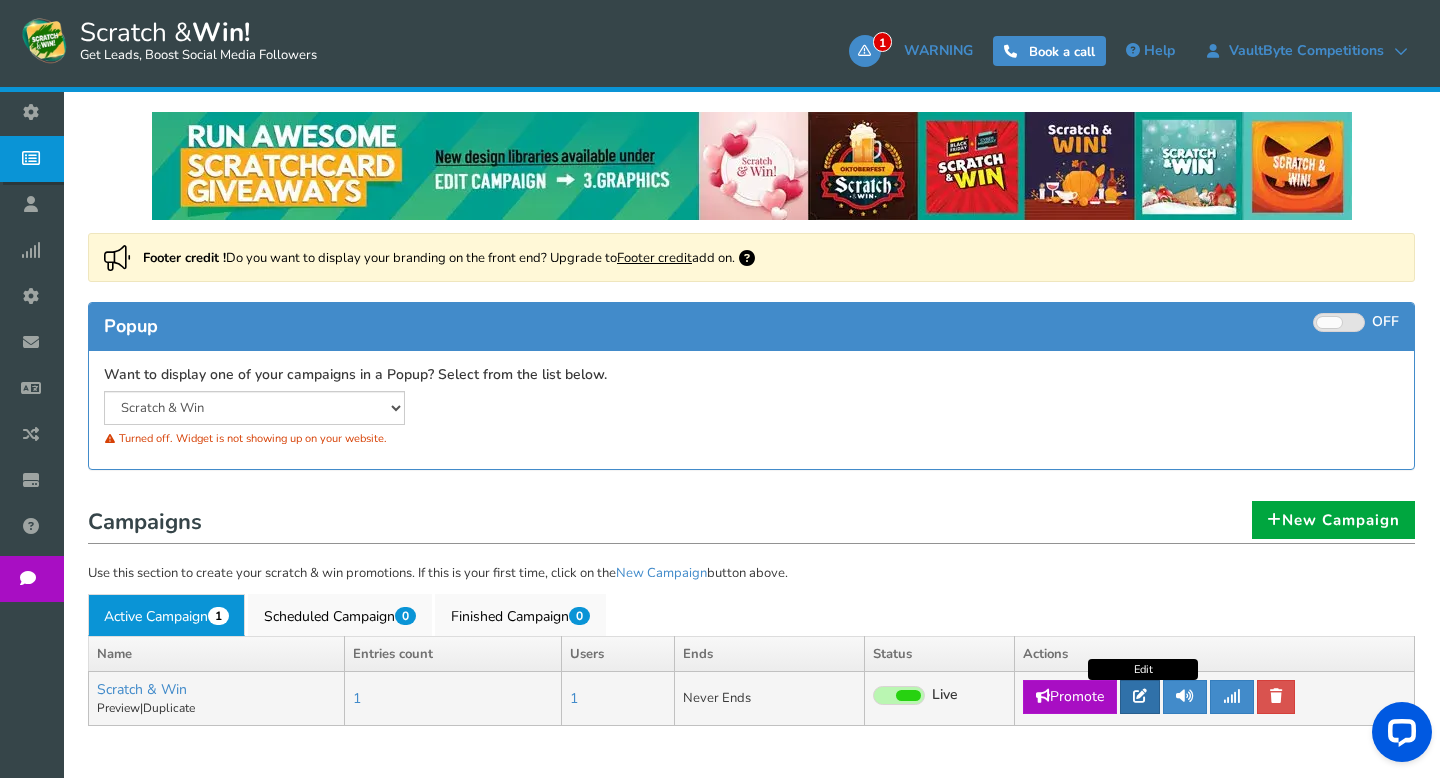 click at bounding box center [1140, 697] 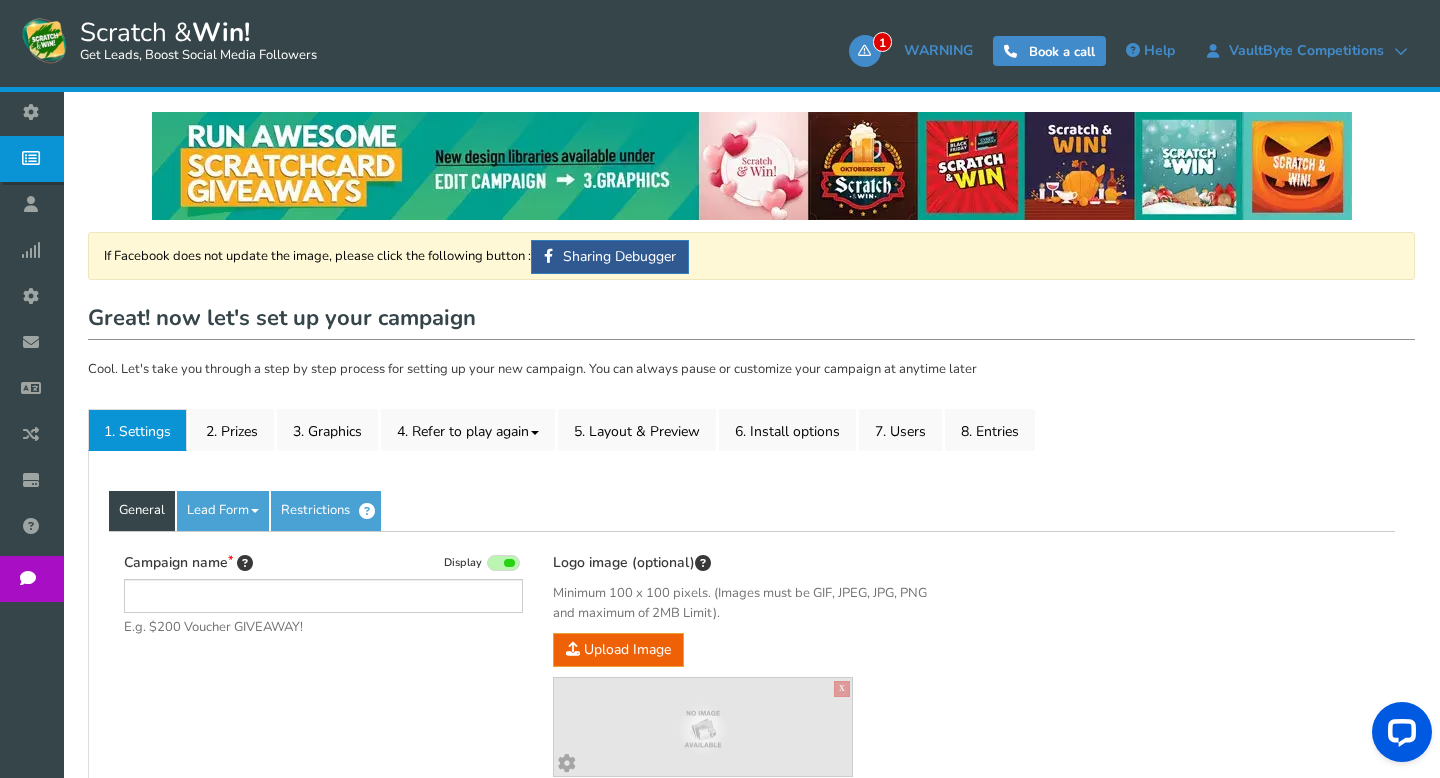 type on "Scratch & Win" 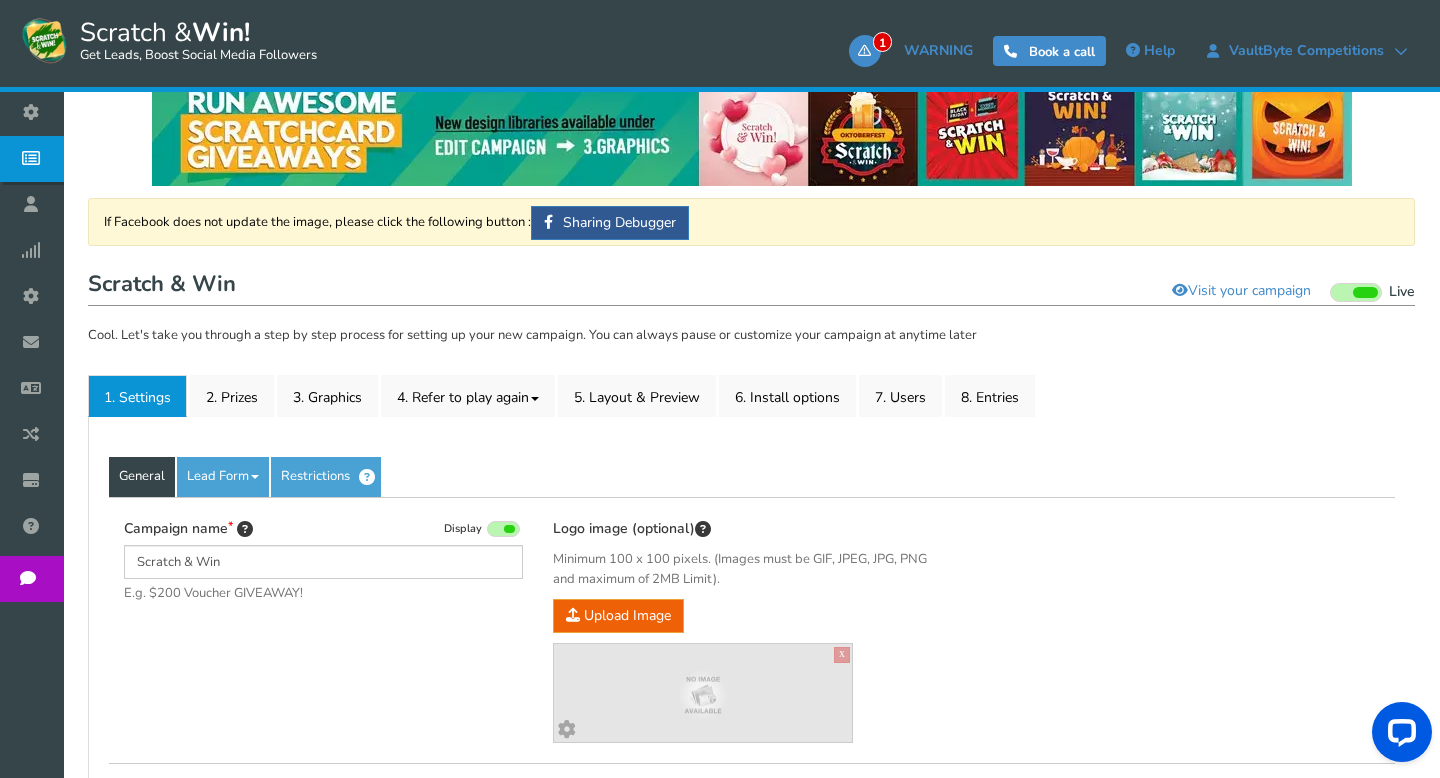 scroll, scrollTop: 22, scrollLeft: 0, axis: vertical 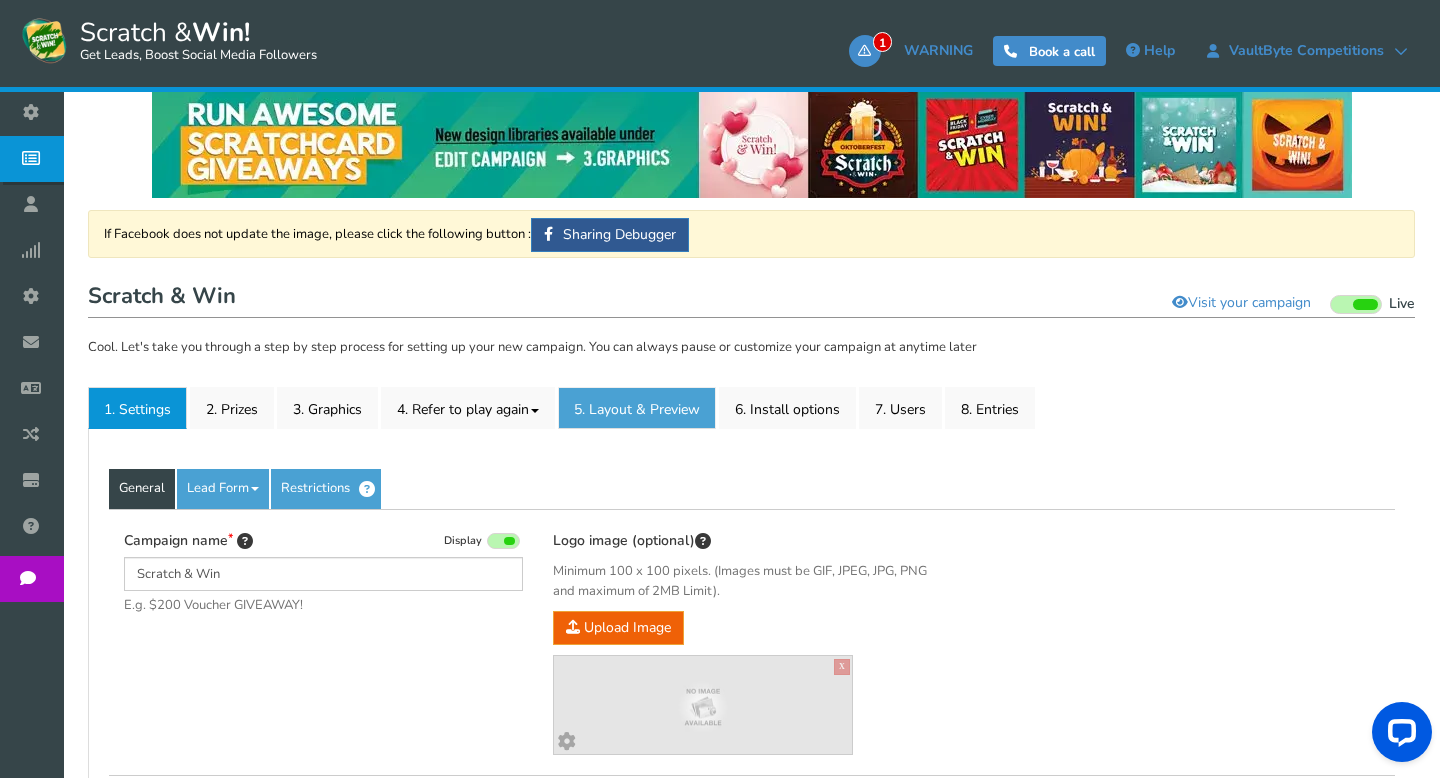 click on "5. Layout & Preview" at bounding box center [637, 408] 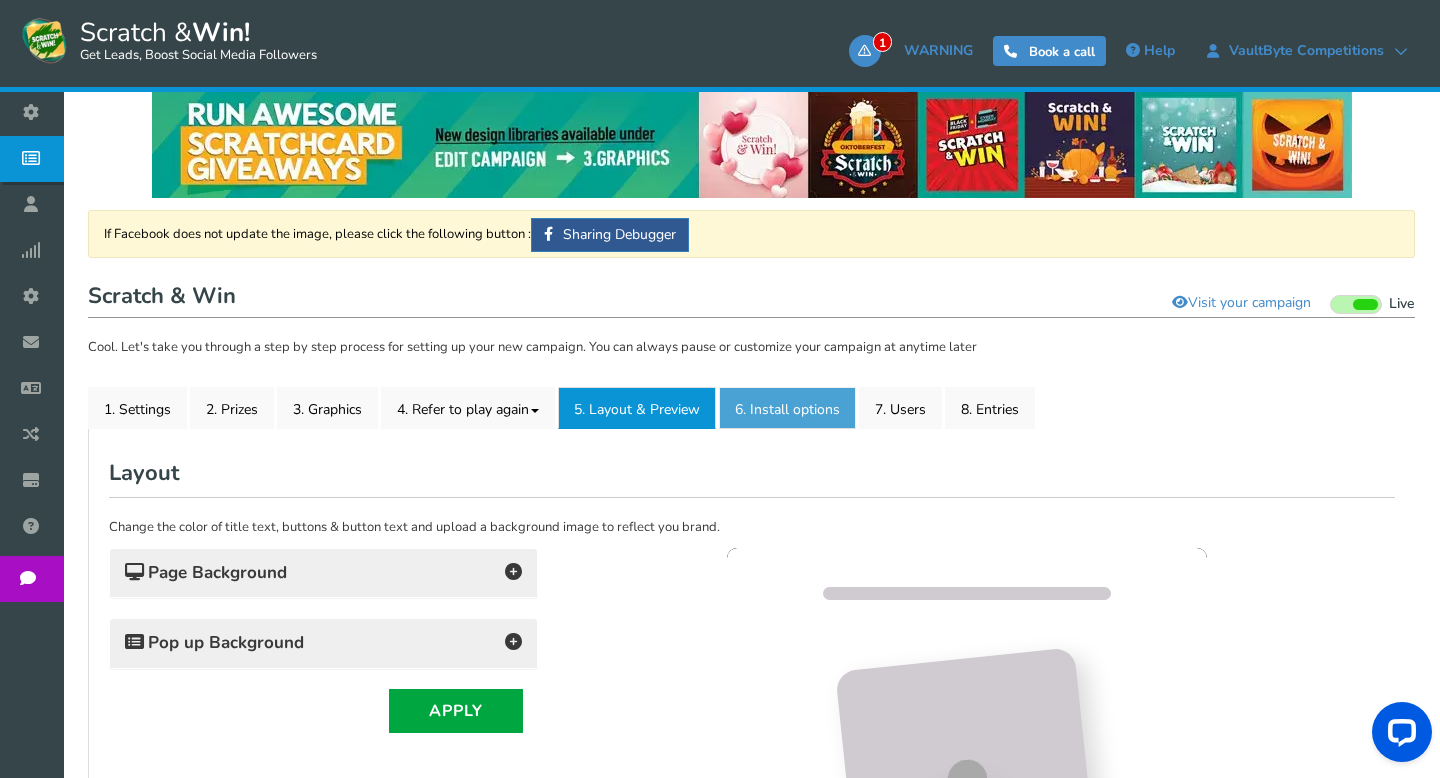 scroll, scrollTop: 0, scrollLeft: 0, axis: both 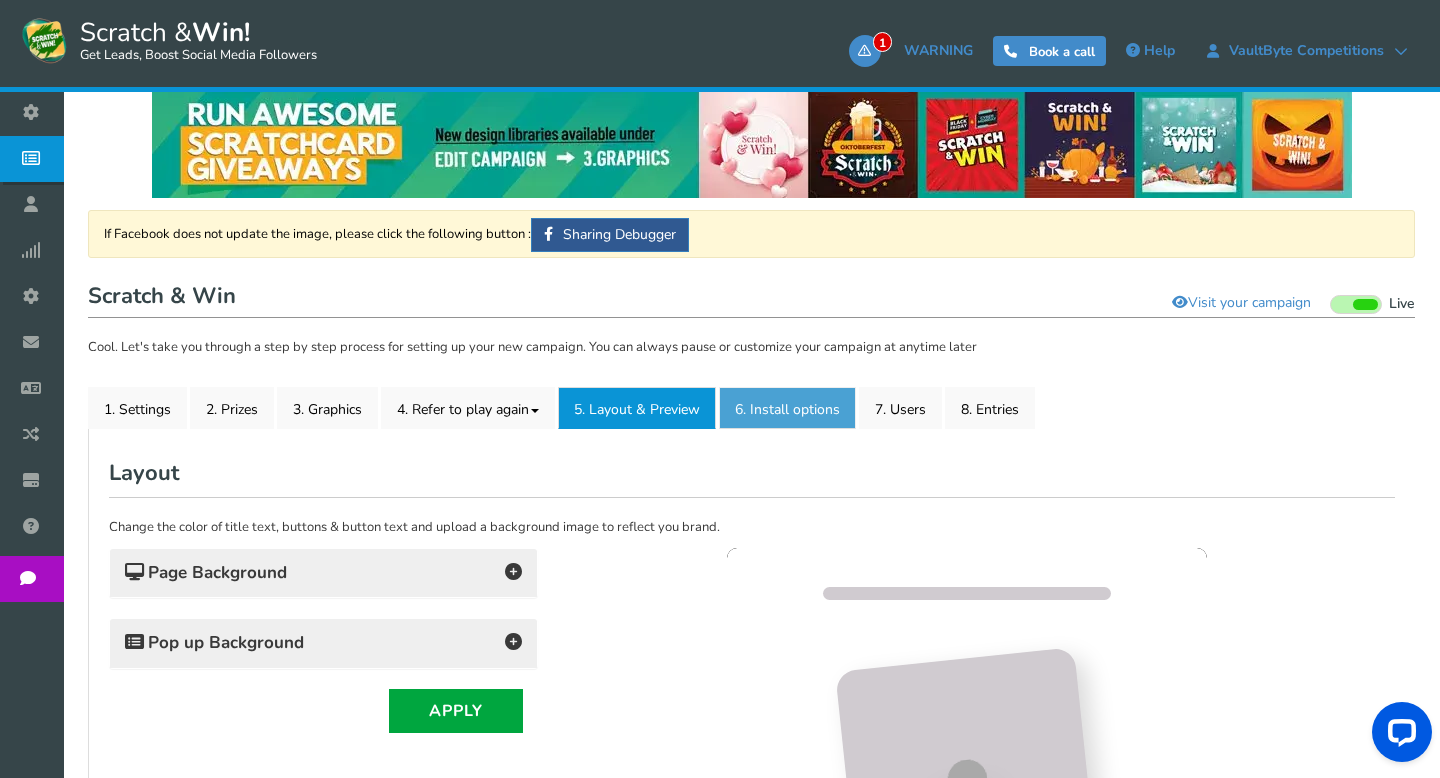 click on "6. Install options  New" at bounding box center (787, 408) 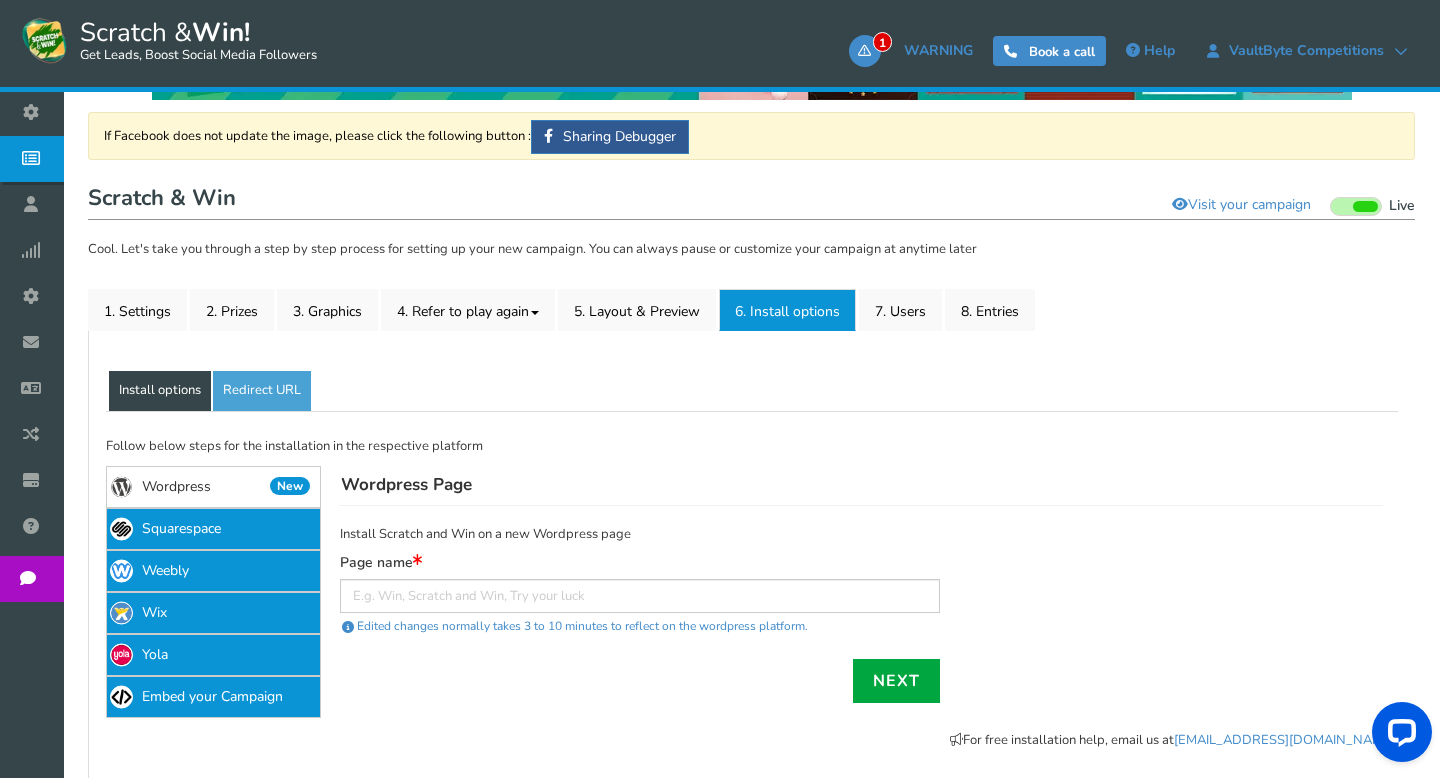 scroll, scrollTop: 260, scrollLeft: 0, axis: vertical 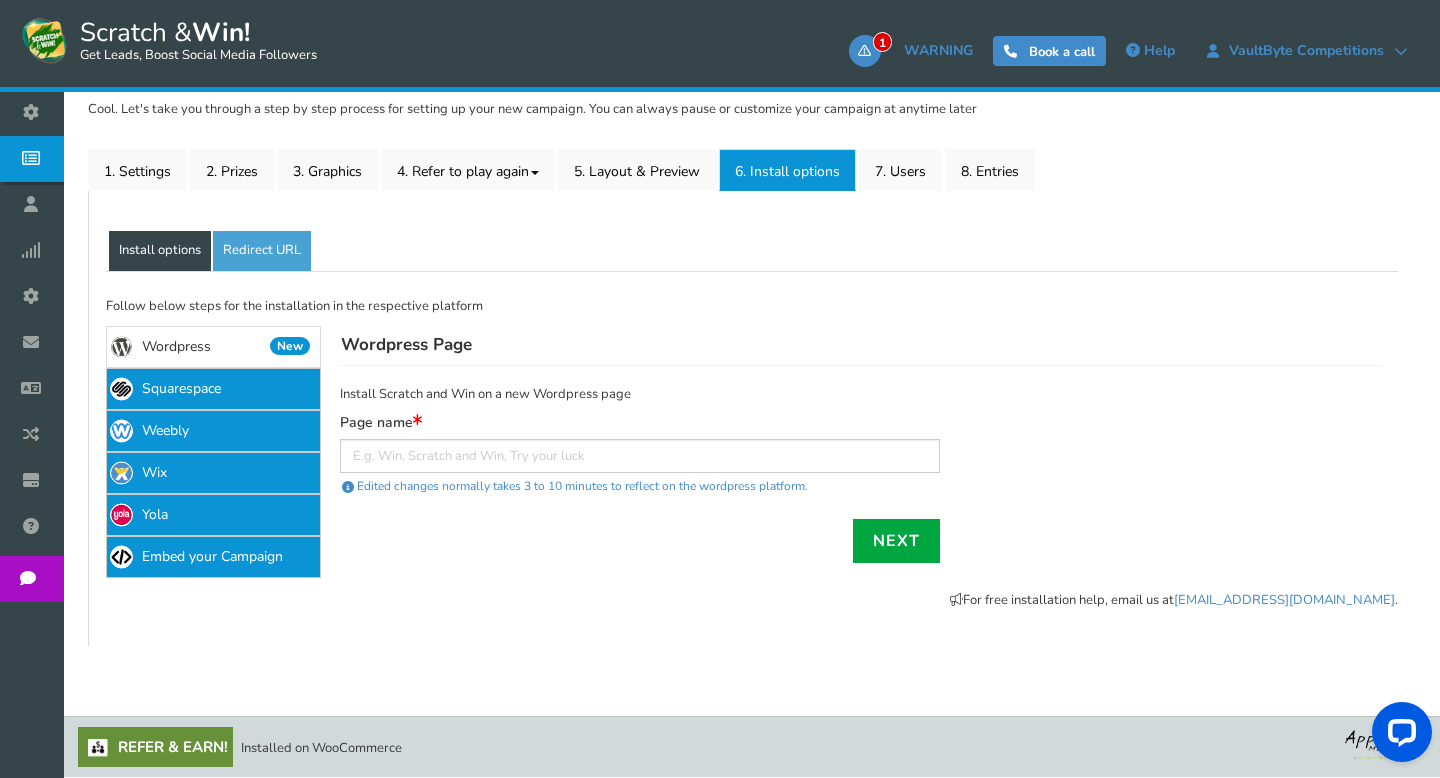 click on "Wordpress  New" at bounding box center (213, 347) 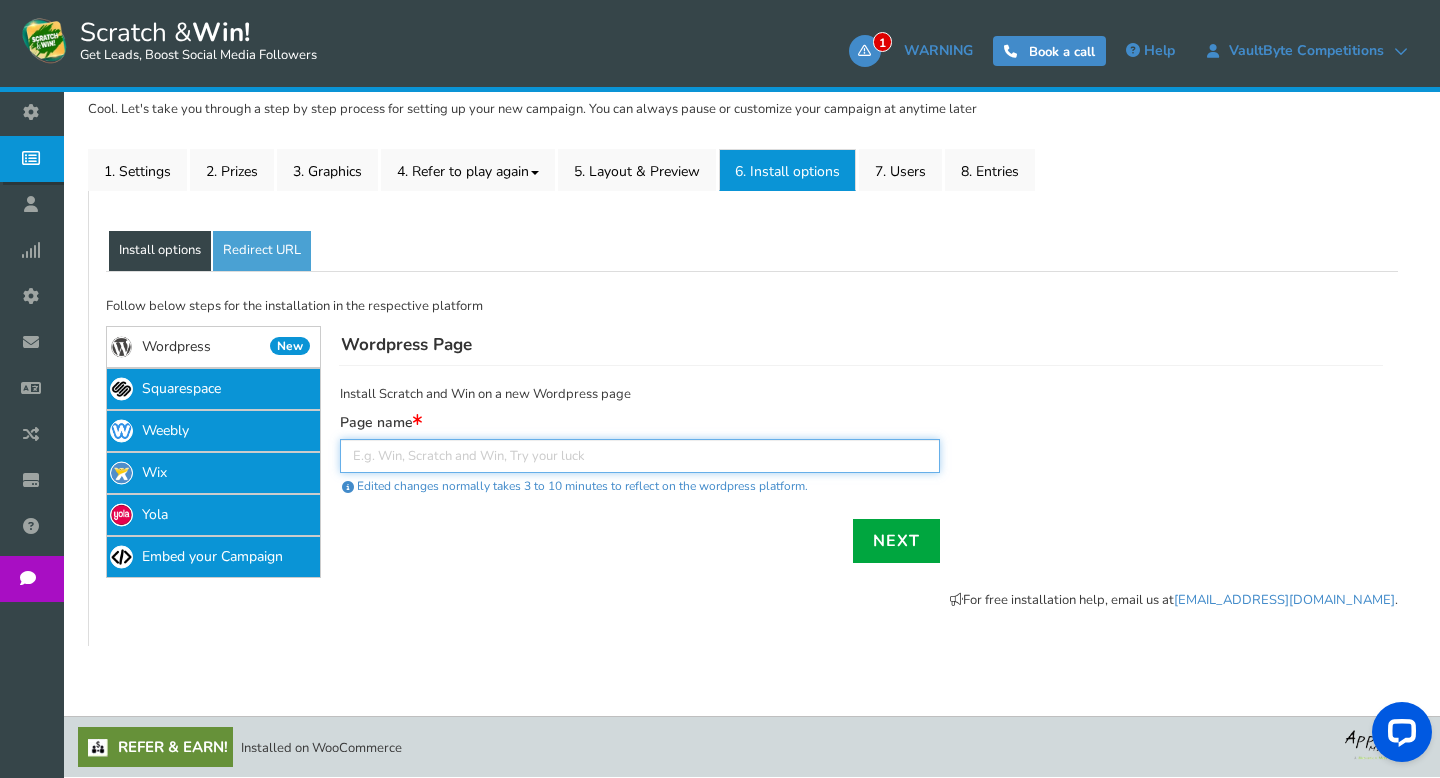 click at bounding box center [640, 456] 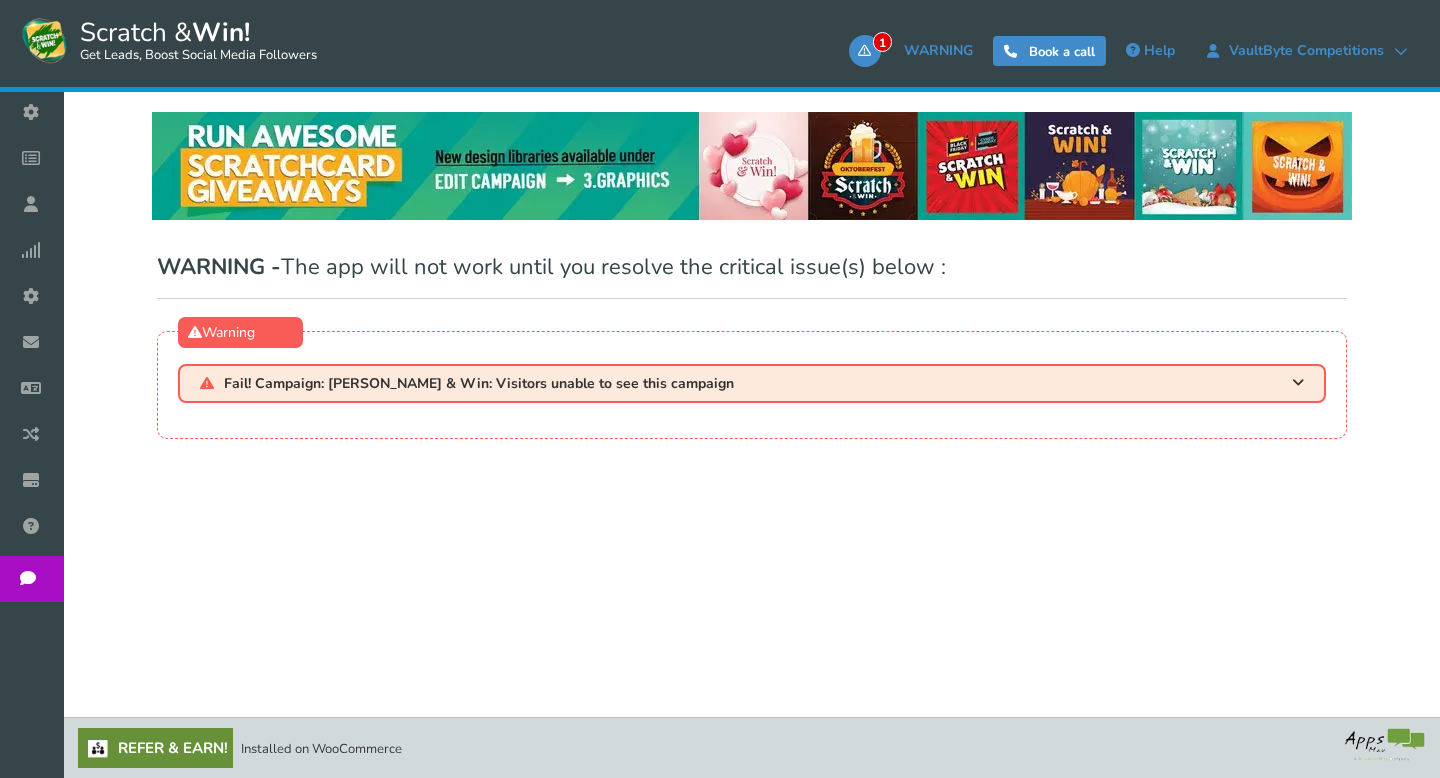 scroll, scrollTop: 0, scrollLeft: 0, axis: both 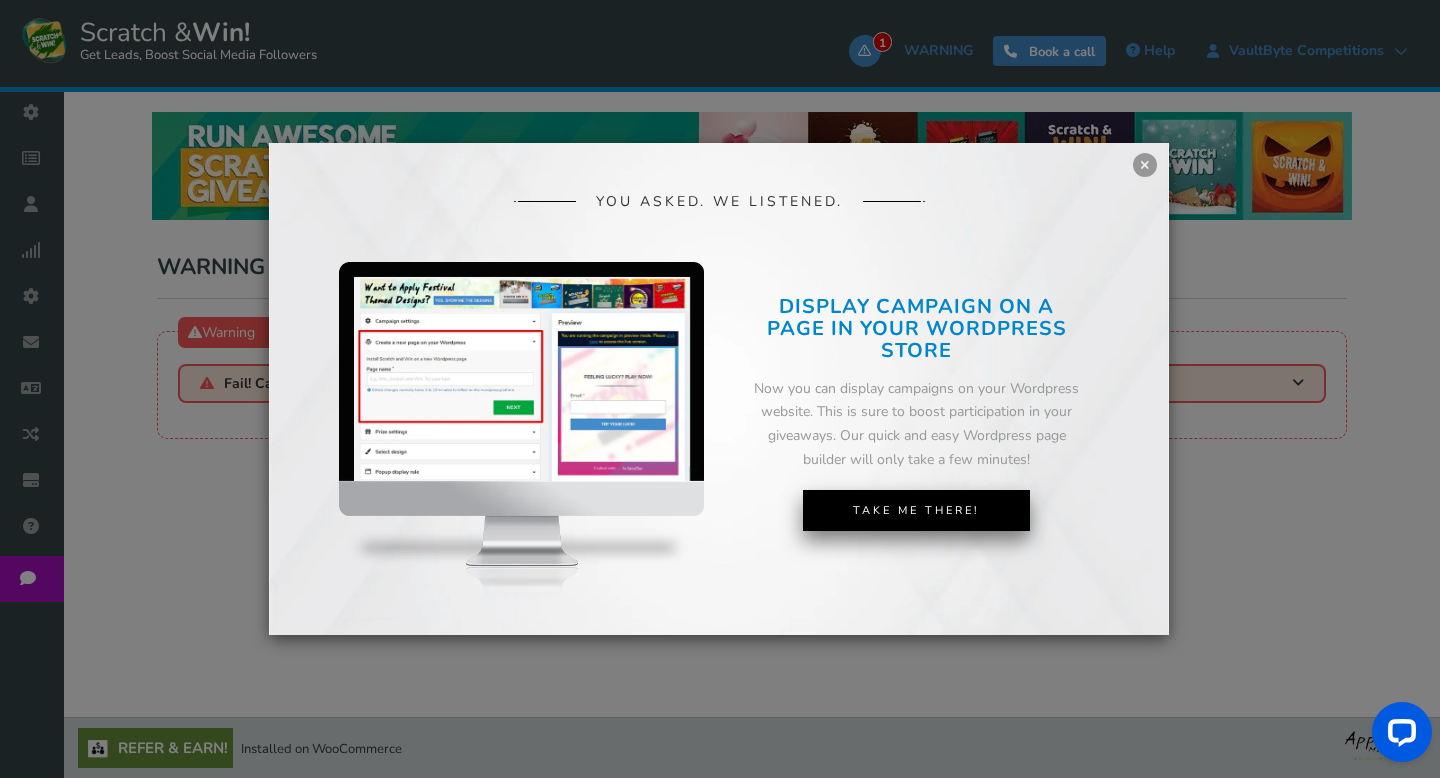 click on "Take Me There!" at bounding box center [916, 511] 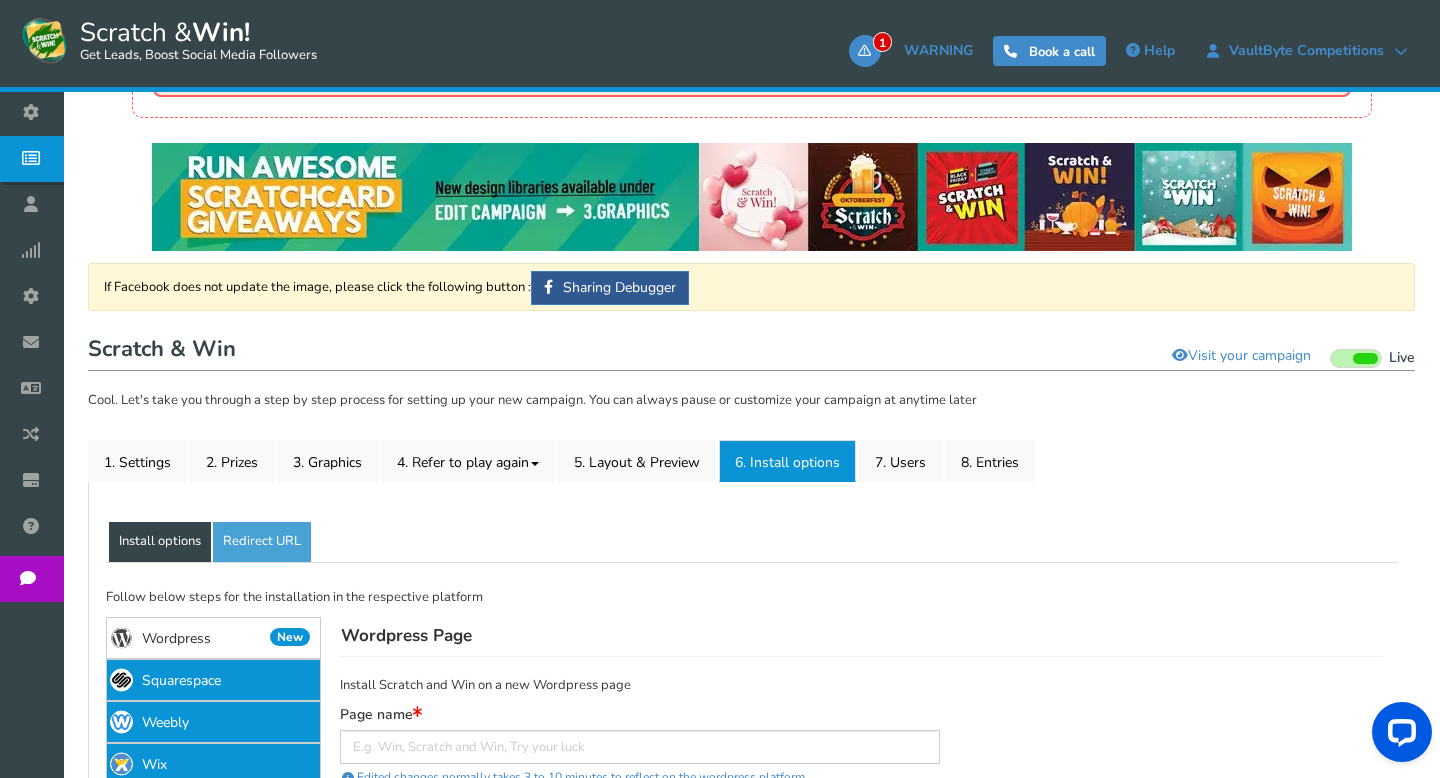 scroll, scrollTop: 256, scrollLeft: 0, axis: vertical 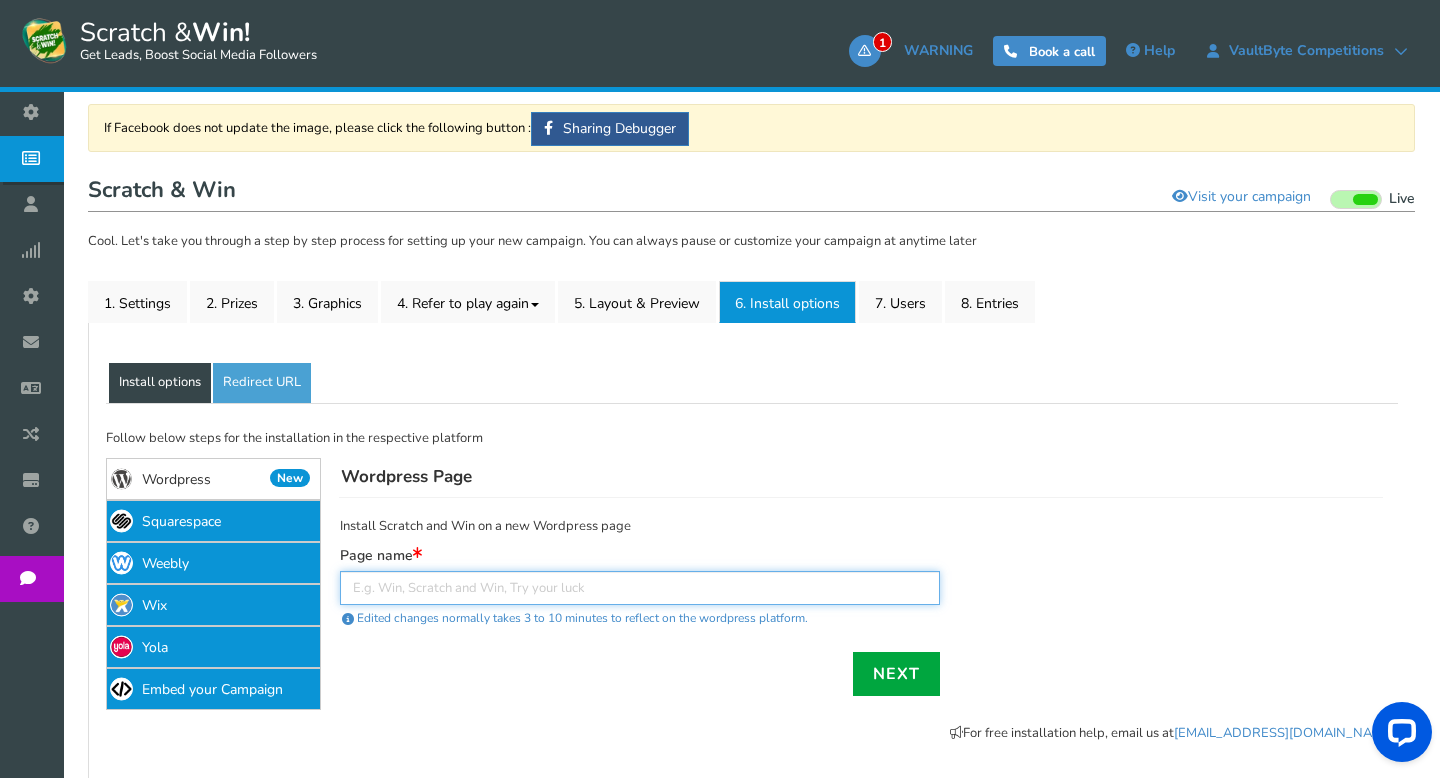 click at bounding box center (640, 588) 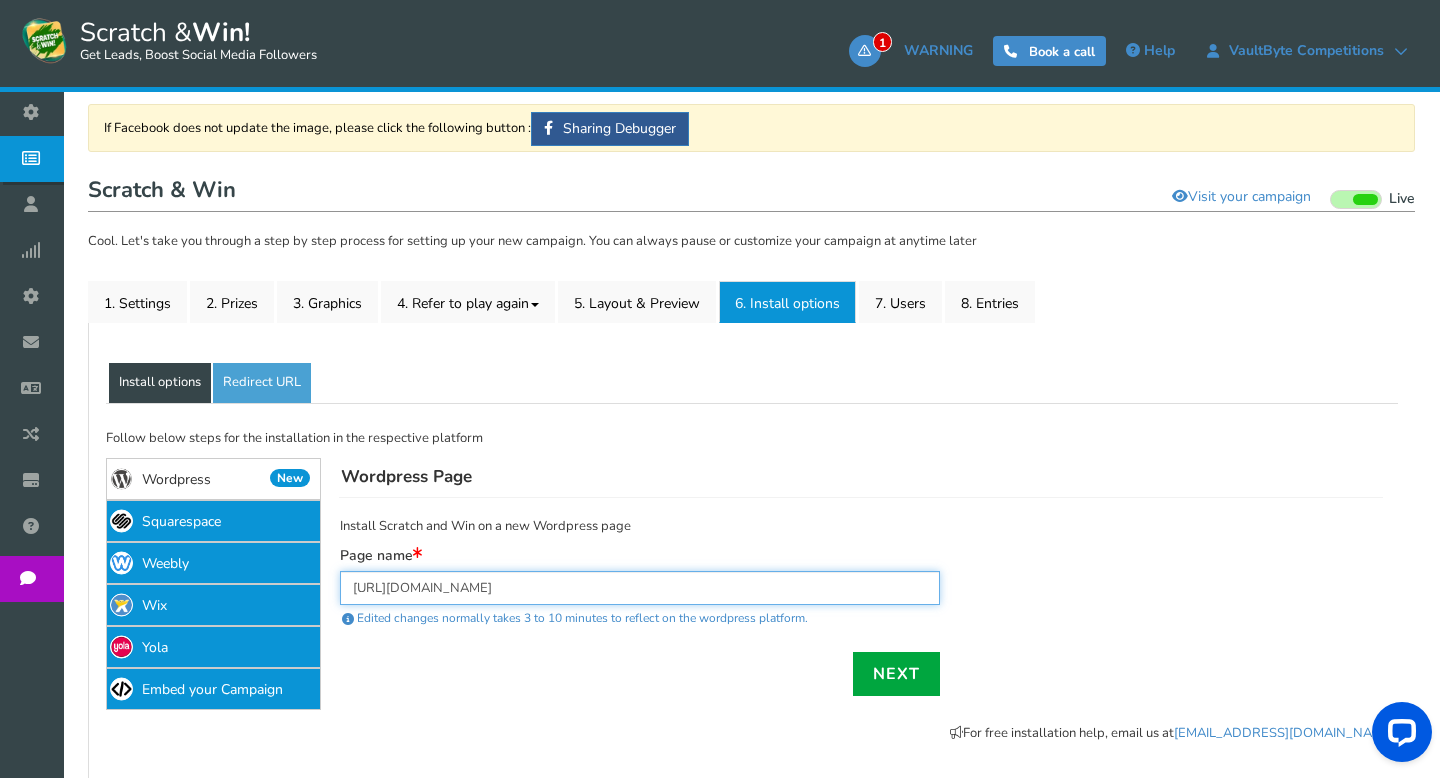 type on "https://vaultbyte.co.uk/scratch-and-win/" 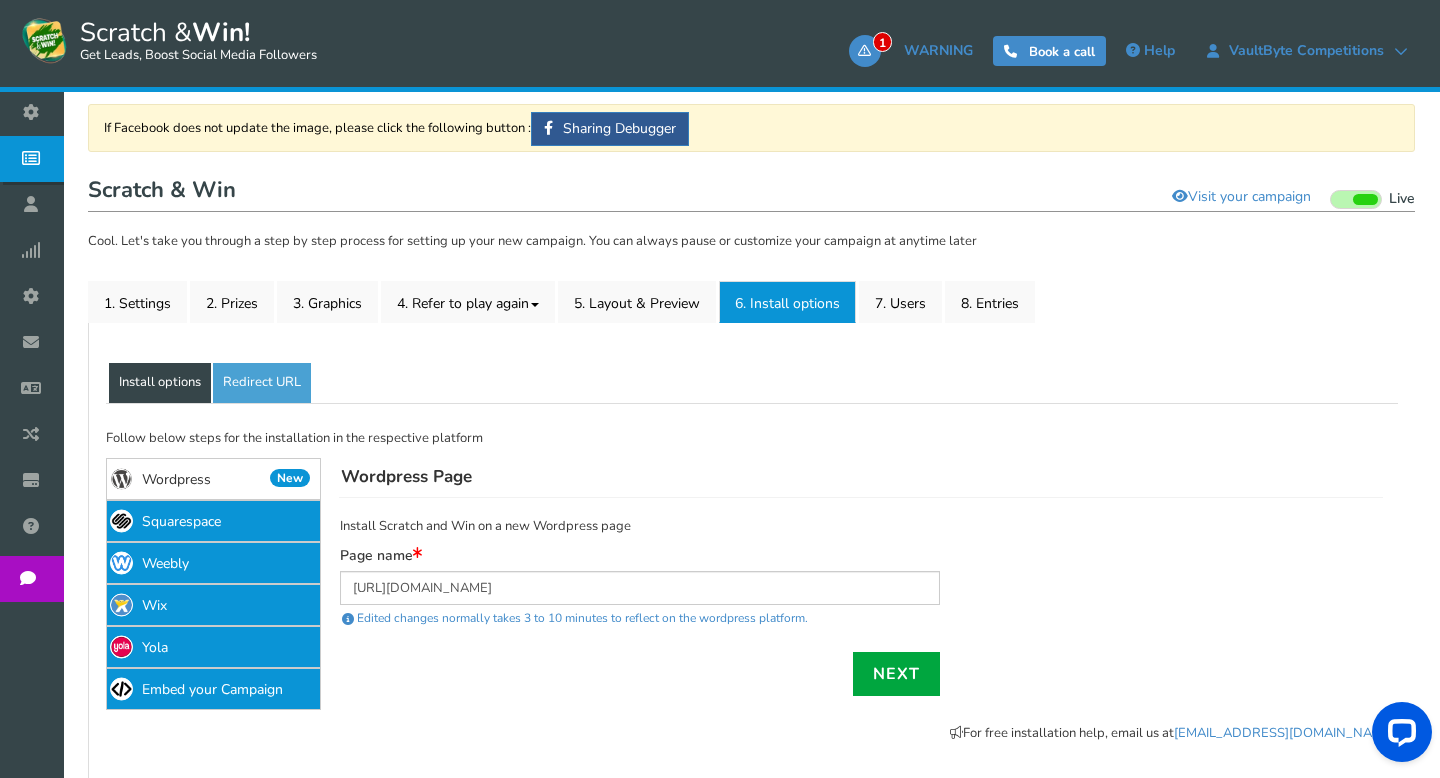 click on "Wordpress Page
Install Scratch and Win on a new Wordpress page
Page name
https://vaultbyte.co.uk/scratch-and-win/
Edited changes normally takes 3 to 10 minutes to reflect on the wordpress platform.
Next" at bounding box center [859, 587] 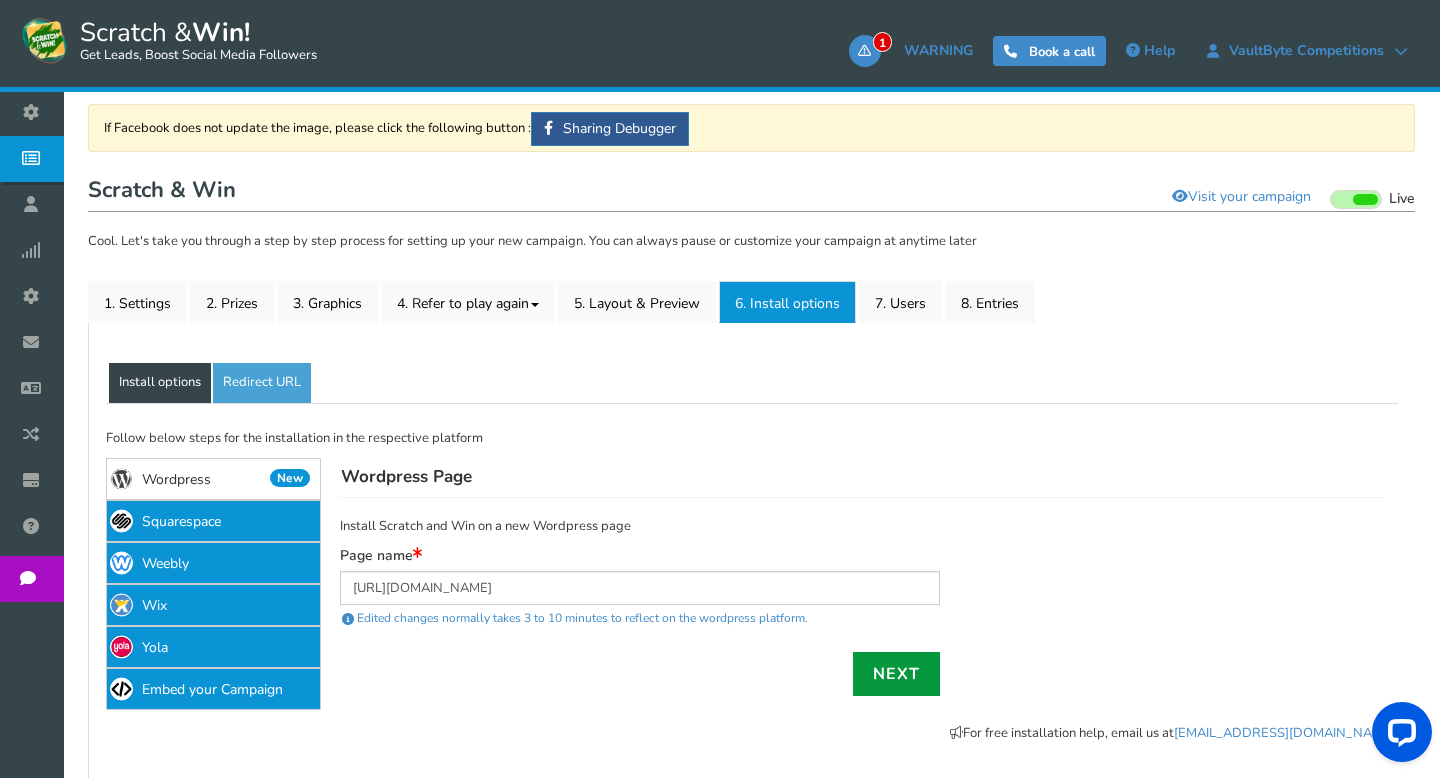 click on "Next" at bounding box center [896, 674] 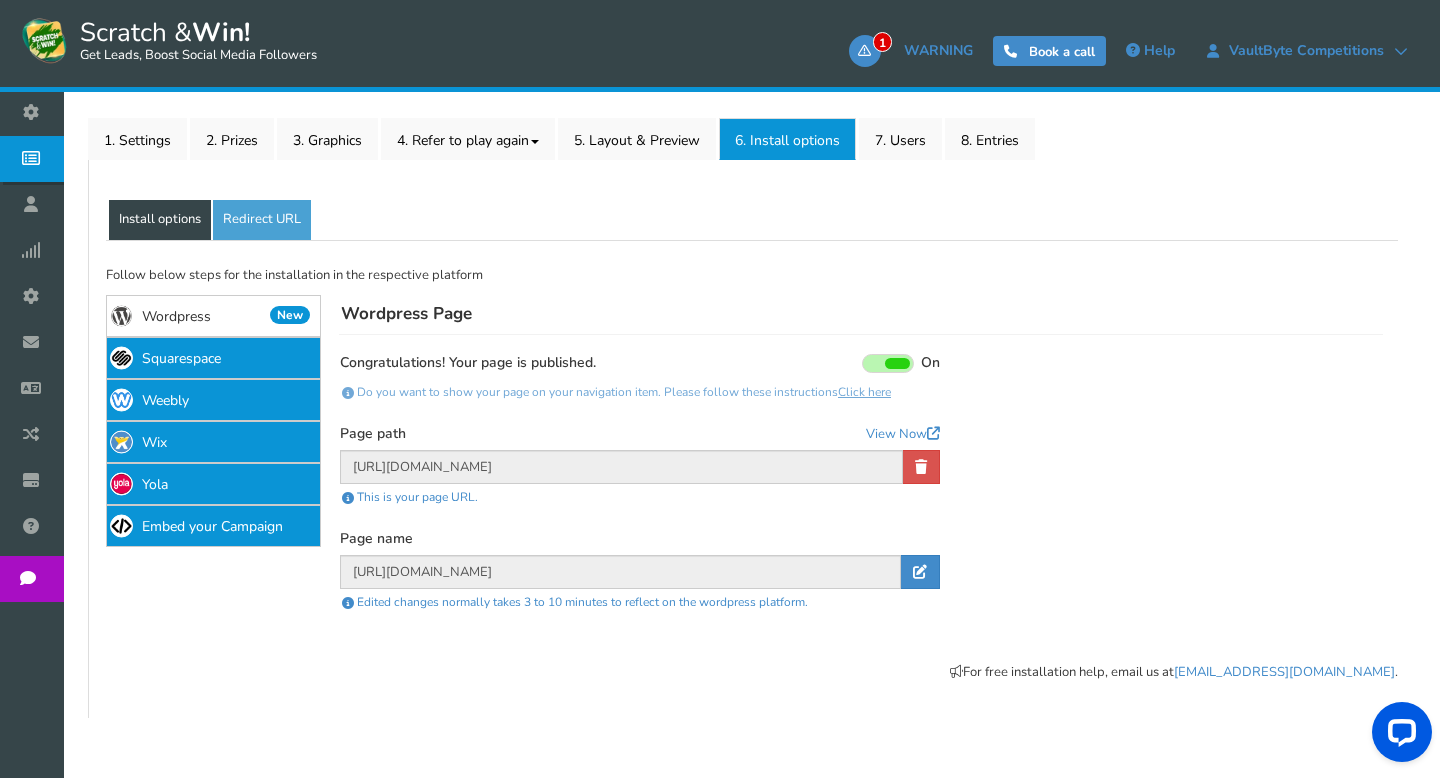 scroll, scrollTop: 422, scrollLeft: 0, axis: vertical 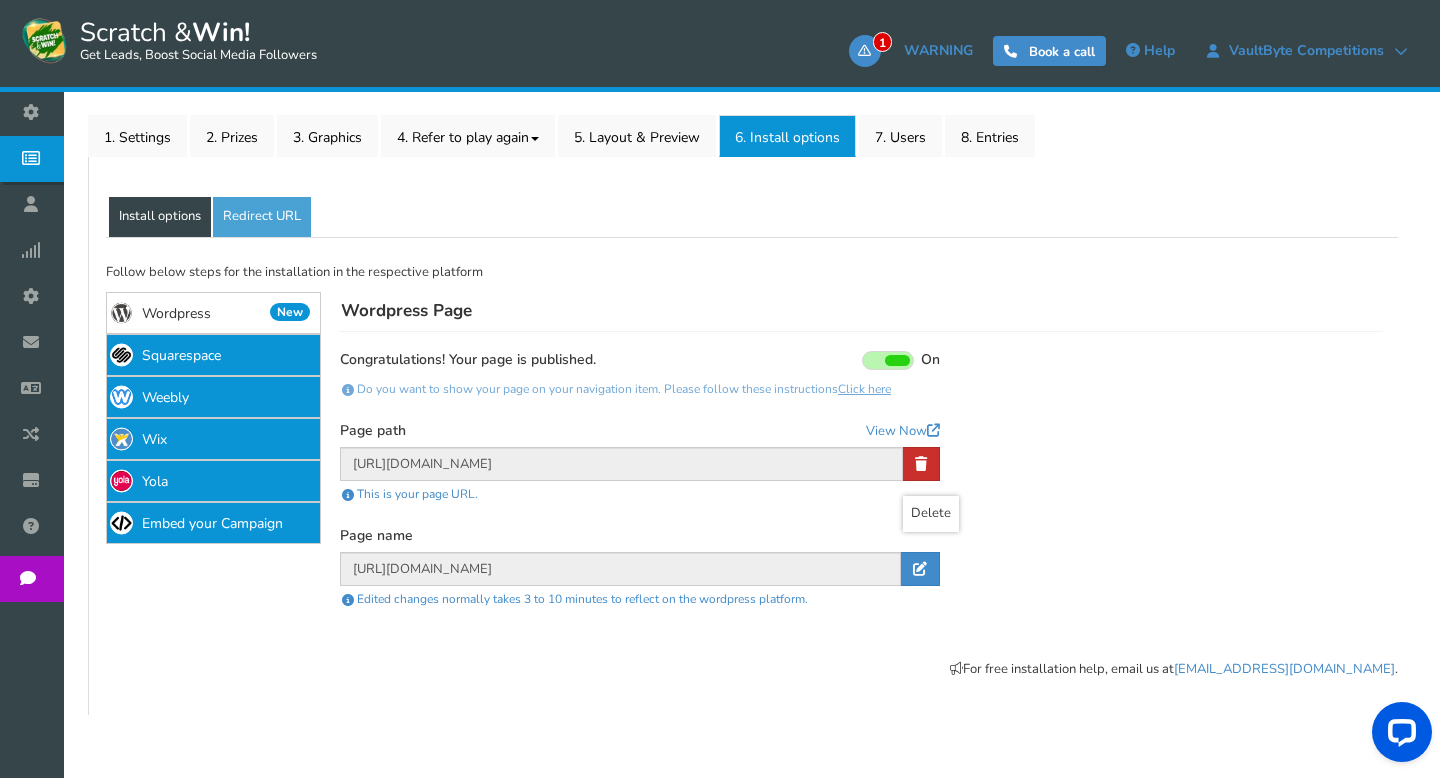 click at bounding box center [921, 464] 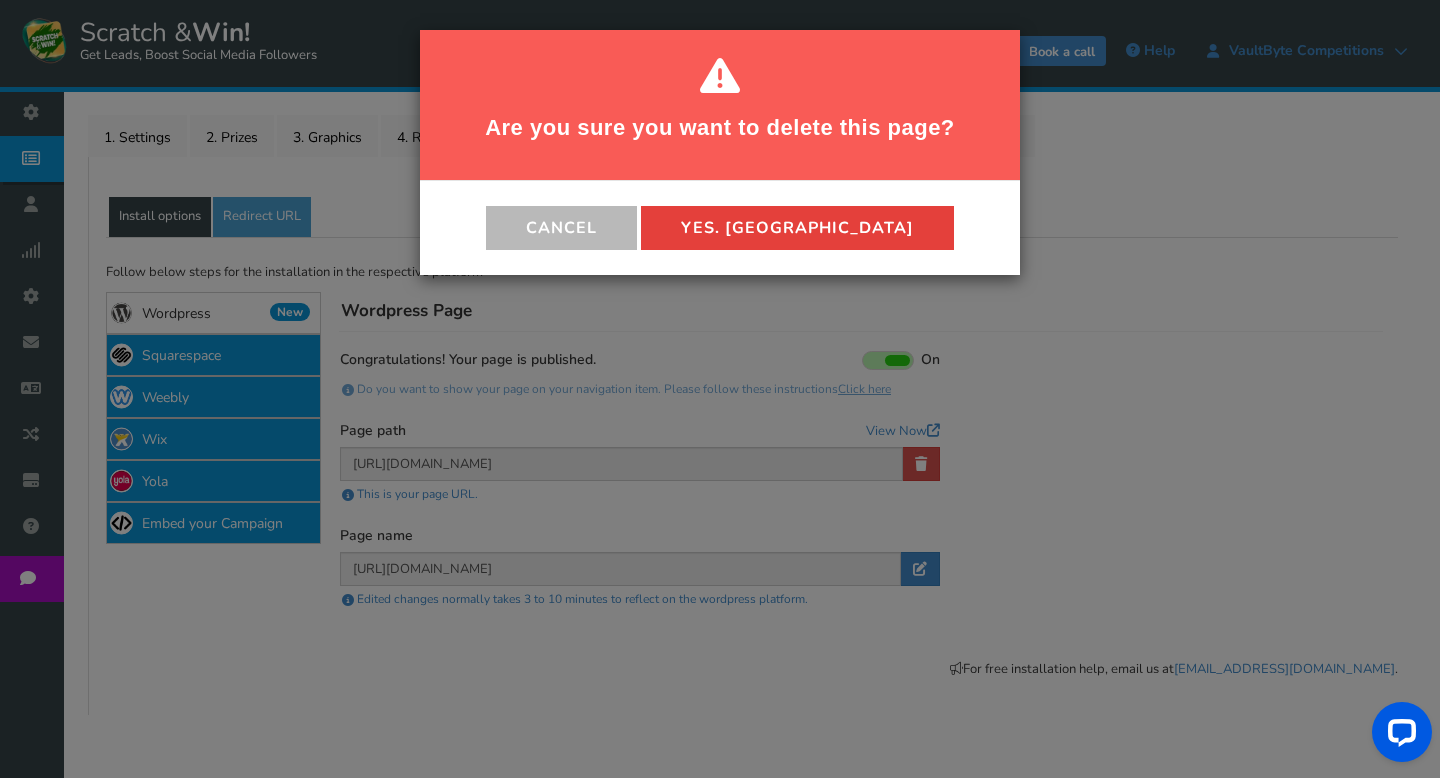 click on "Yes. Delete" at bounding box center [797, 228] 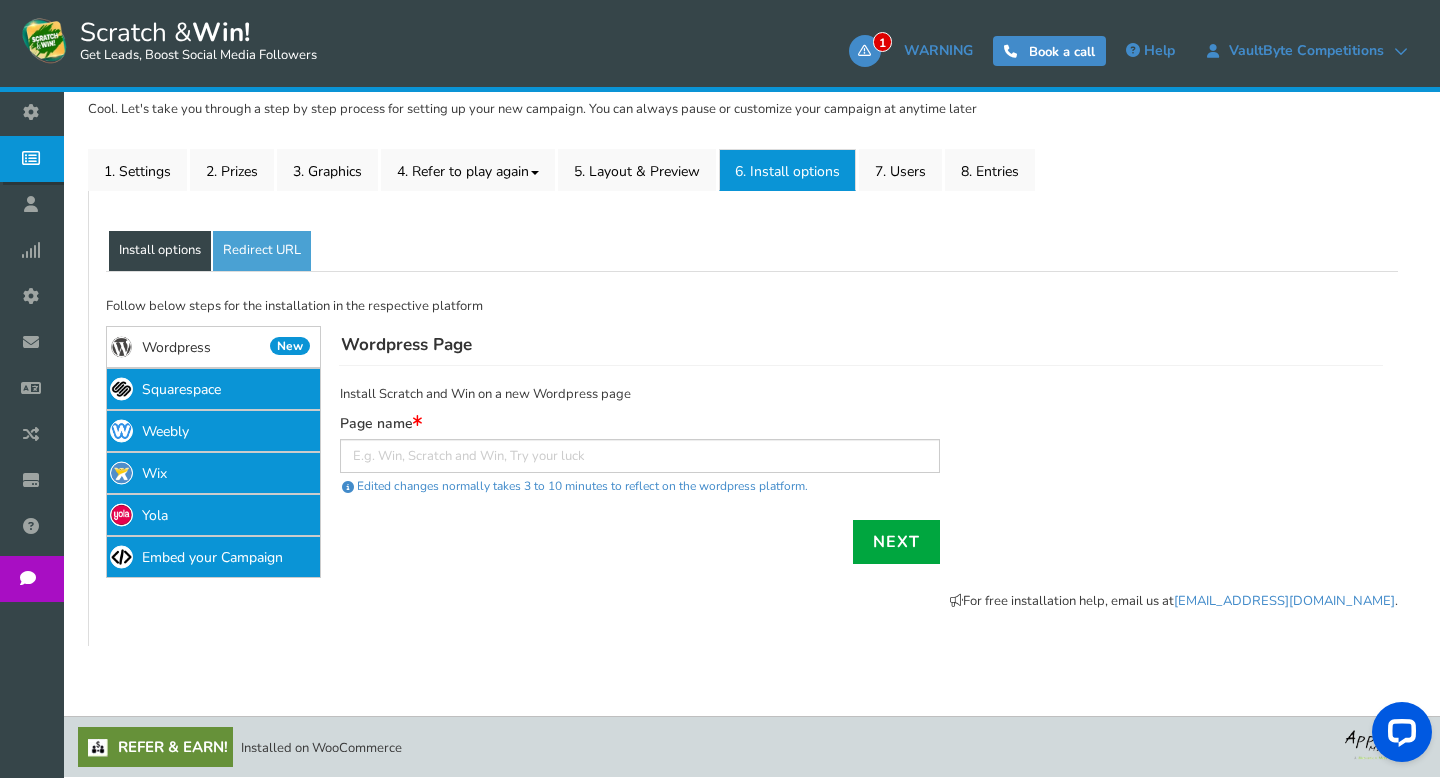scroll, scrollTop: 388, scrollLeft: 0, axis: vertical 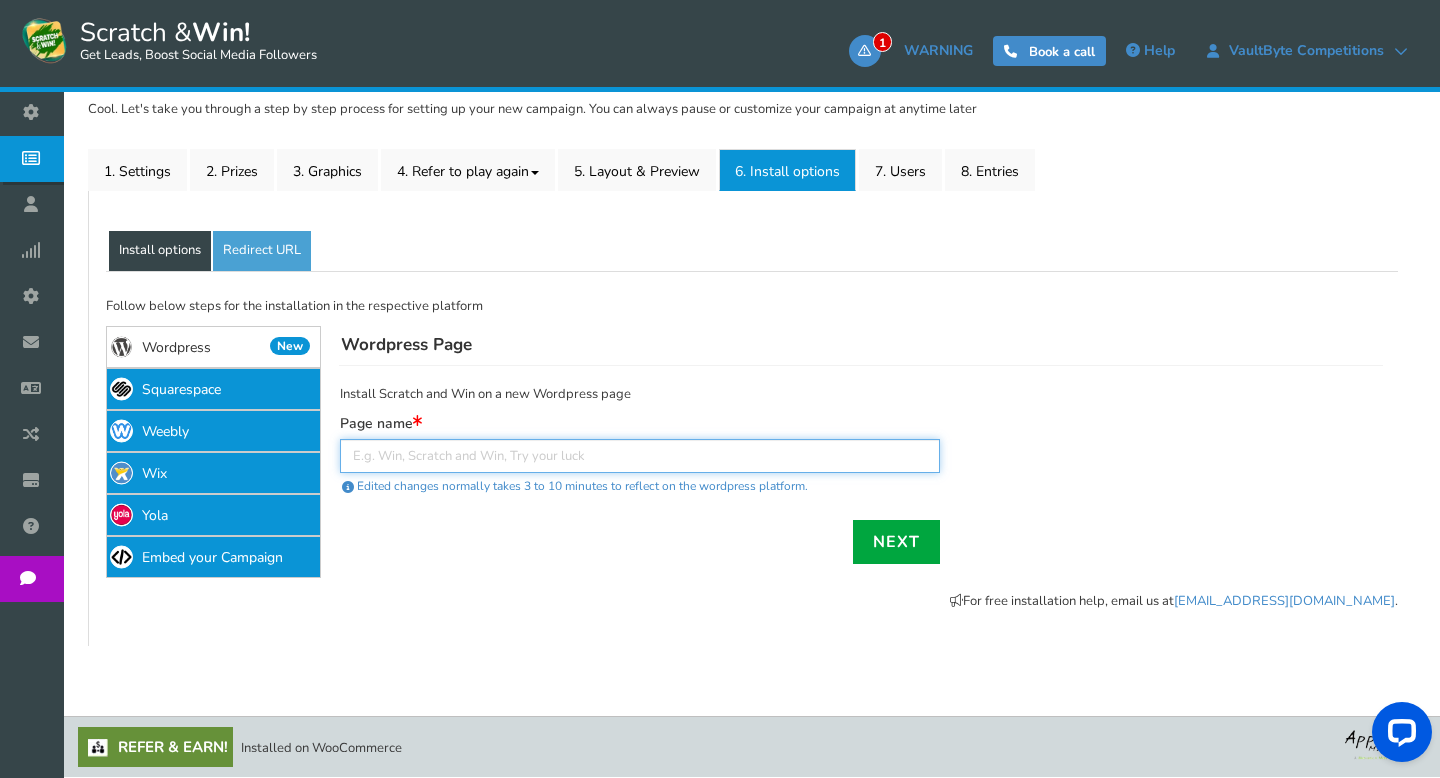 click at bounding box center (640, 456) 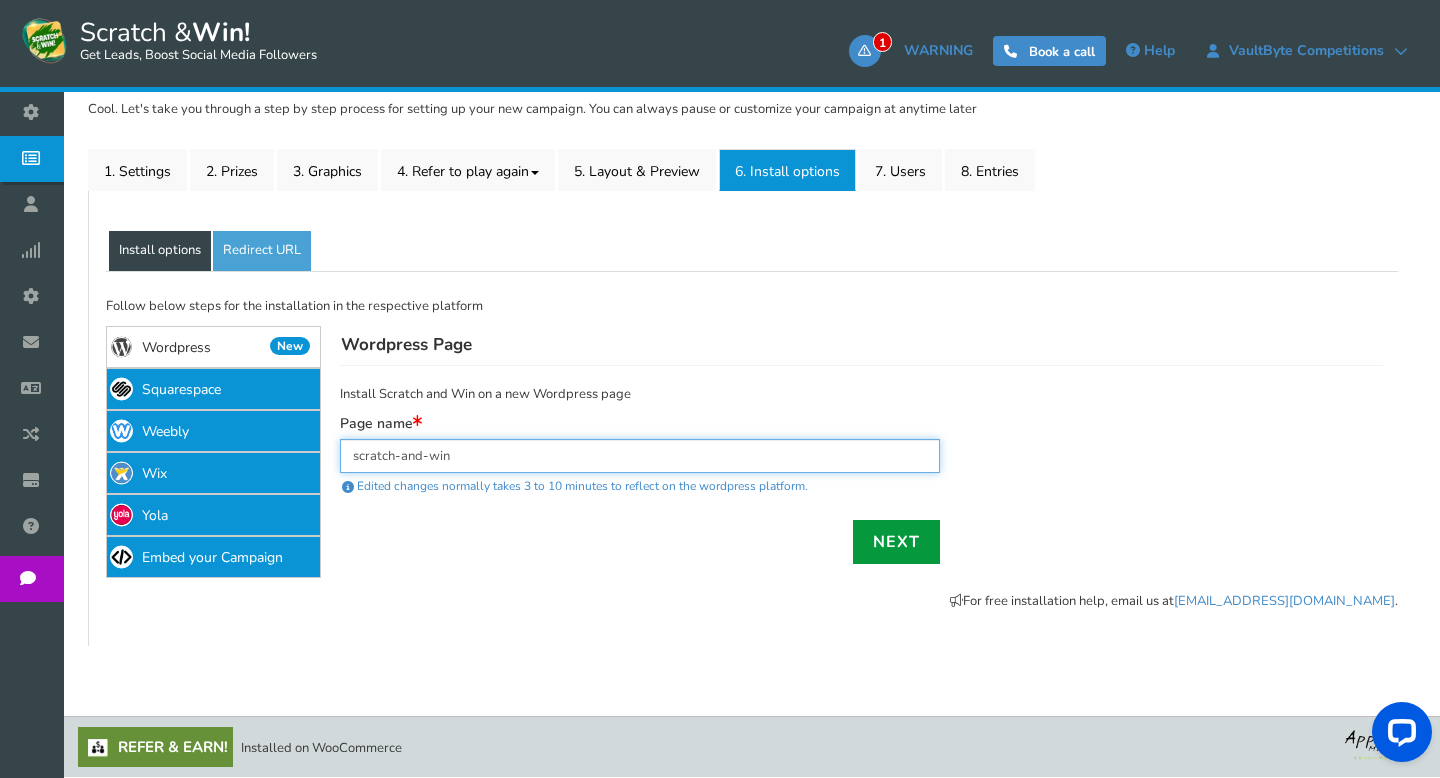 type on "scratch-and-win" 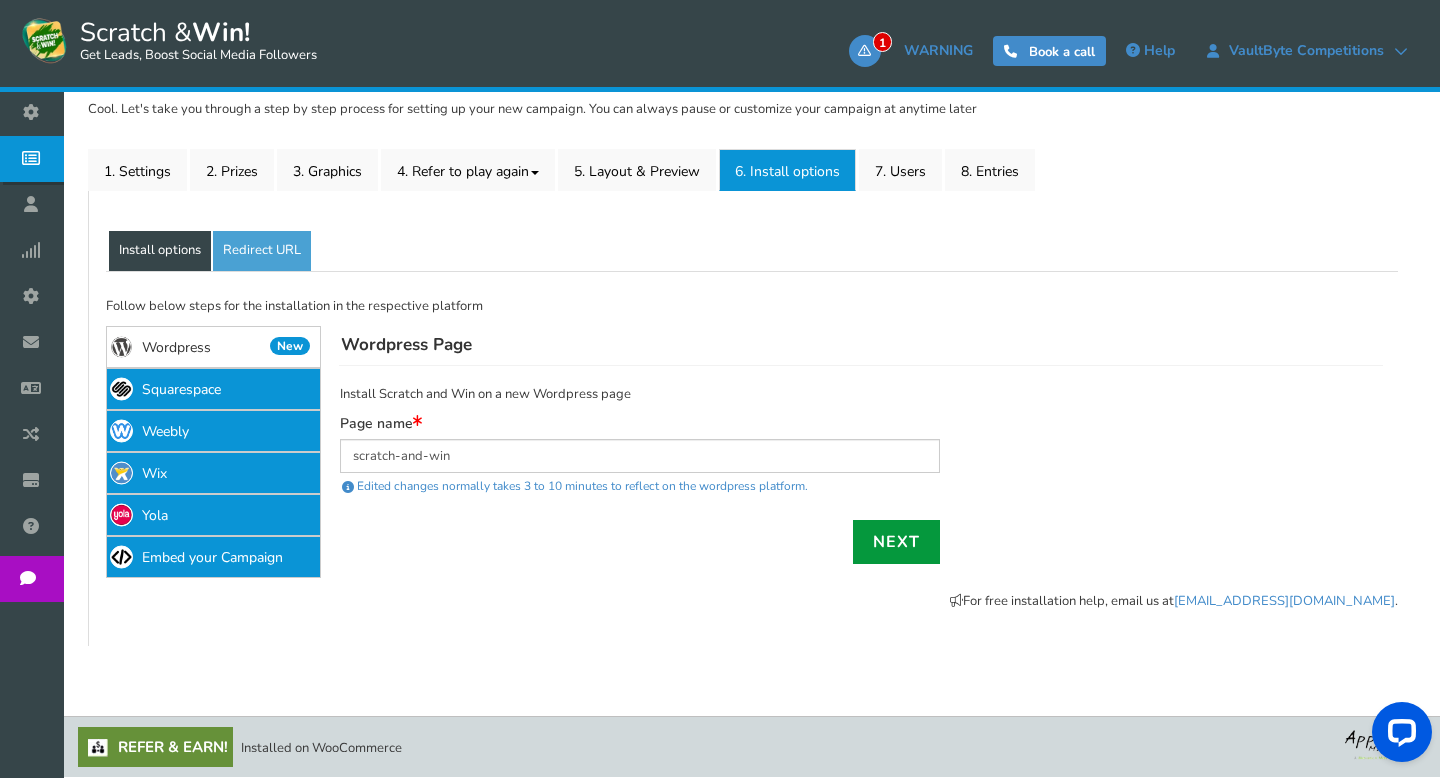 click on "Next" at bounding box center [896, 542] 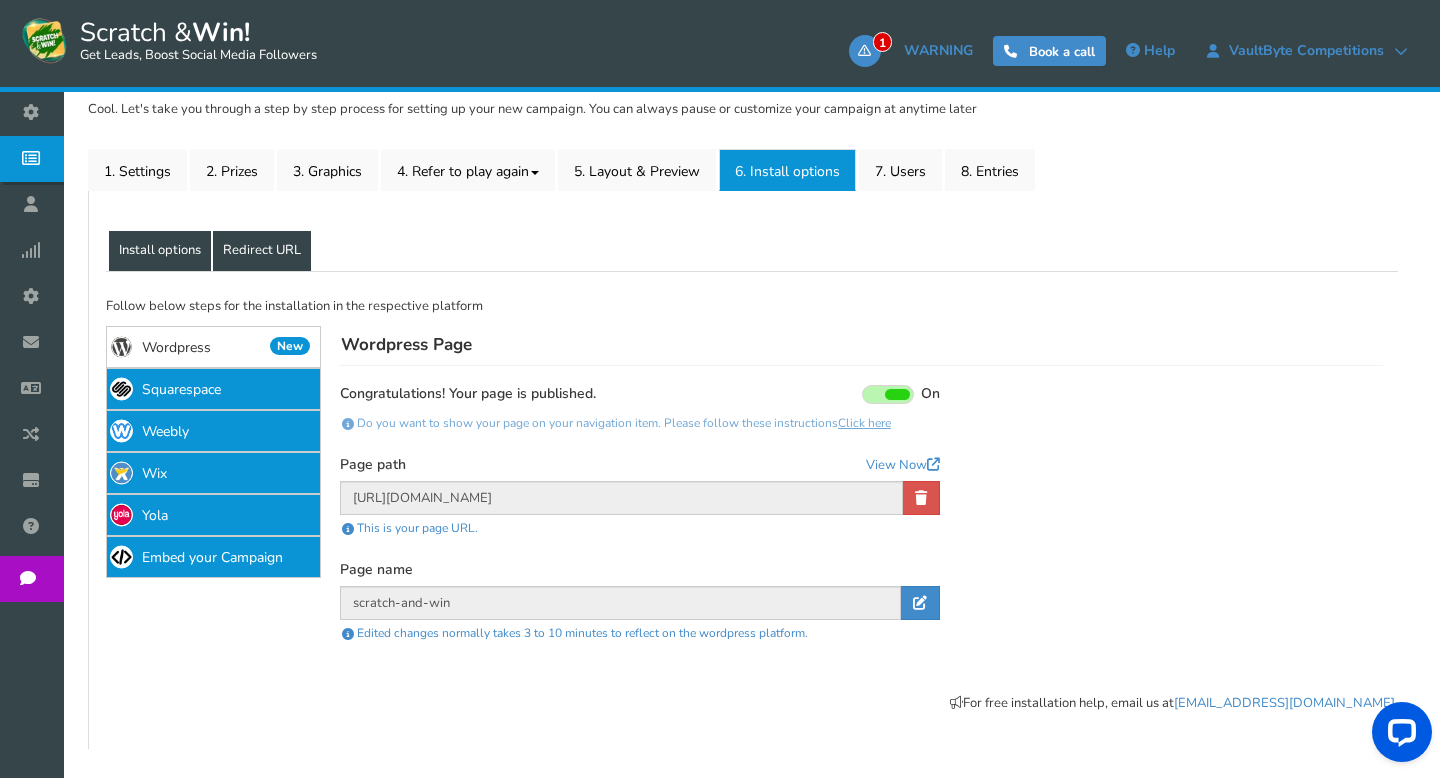 click on "Redirect URL" at bounding box center (262, 251) 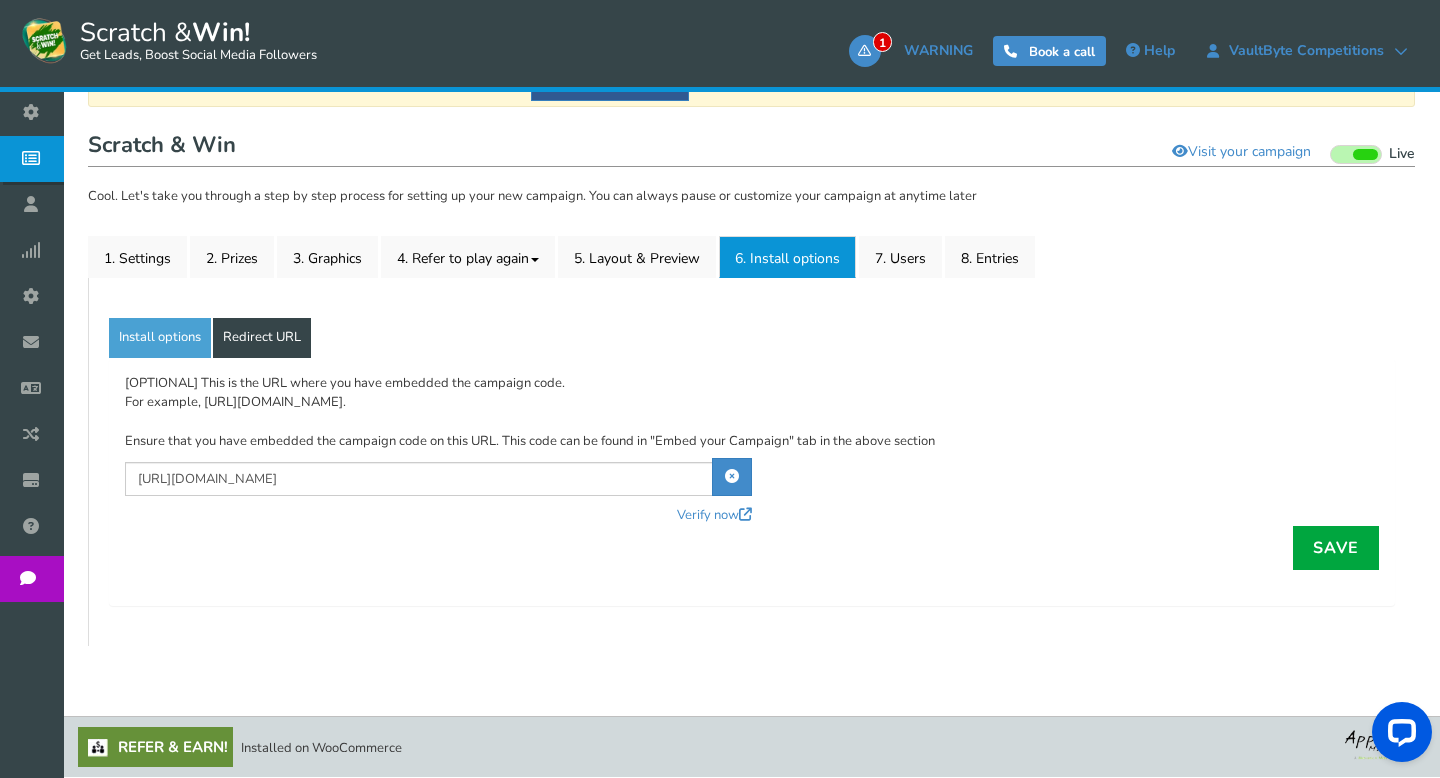 scroll, scrollTop: 301, scrollLeft: 0, axis: vertical 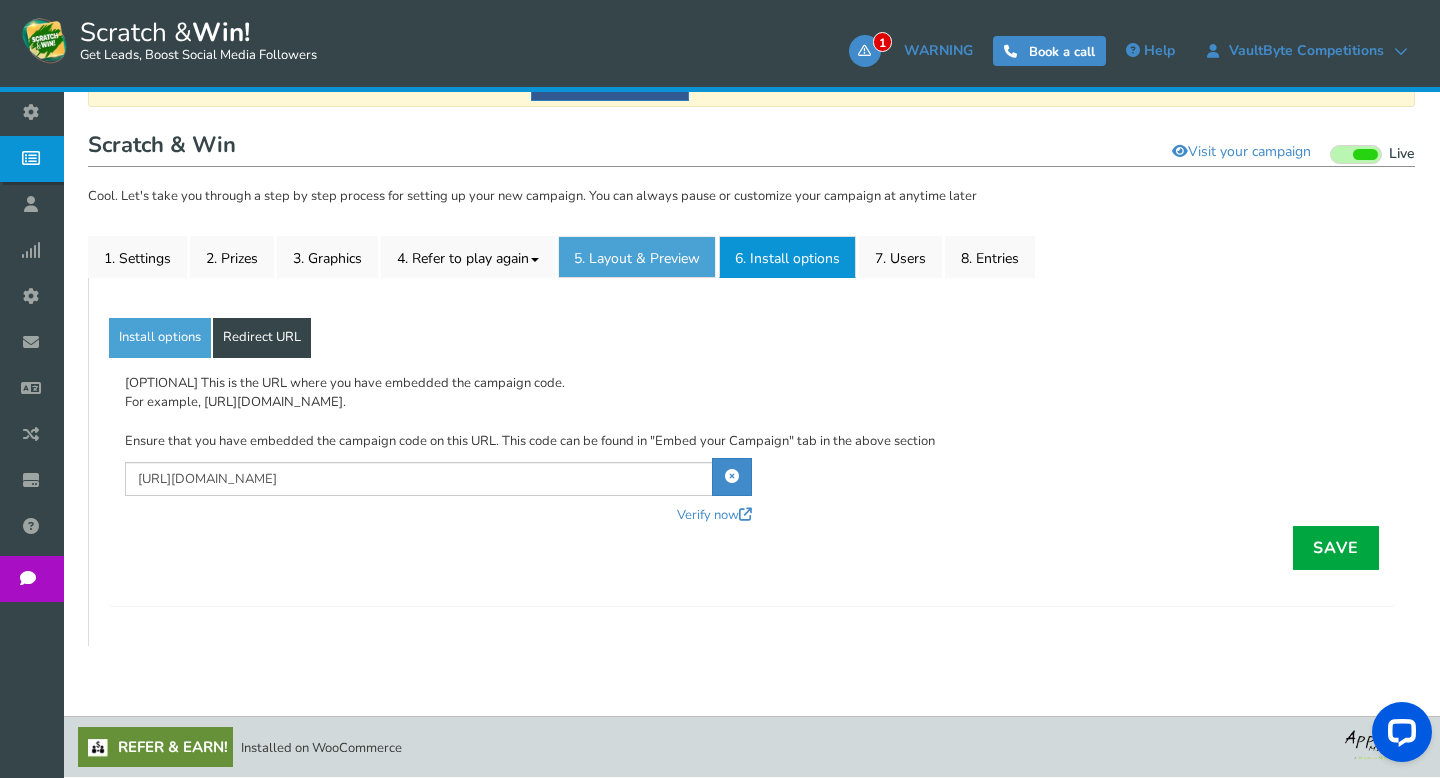 click on "5. Layout & Preview" at bounding box center (637, 257) 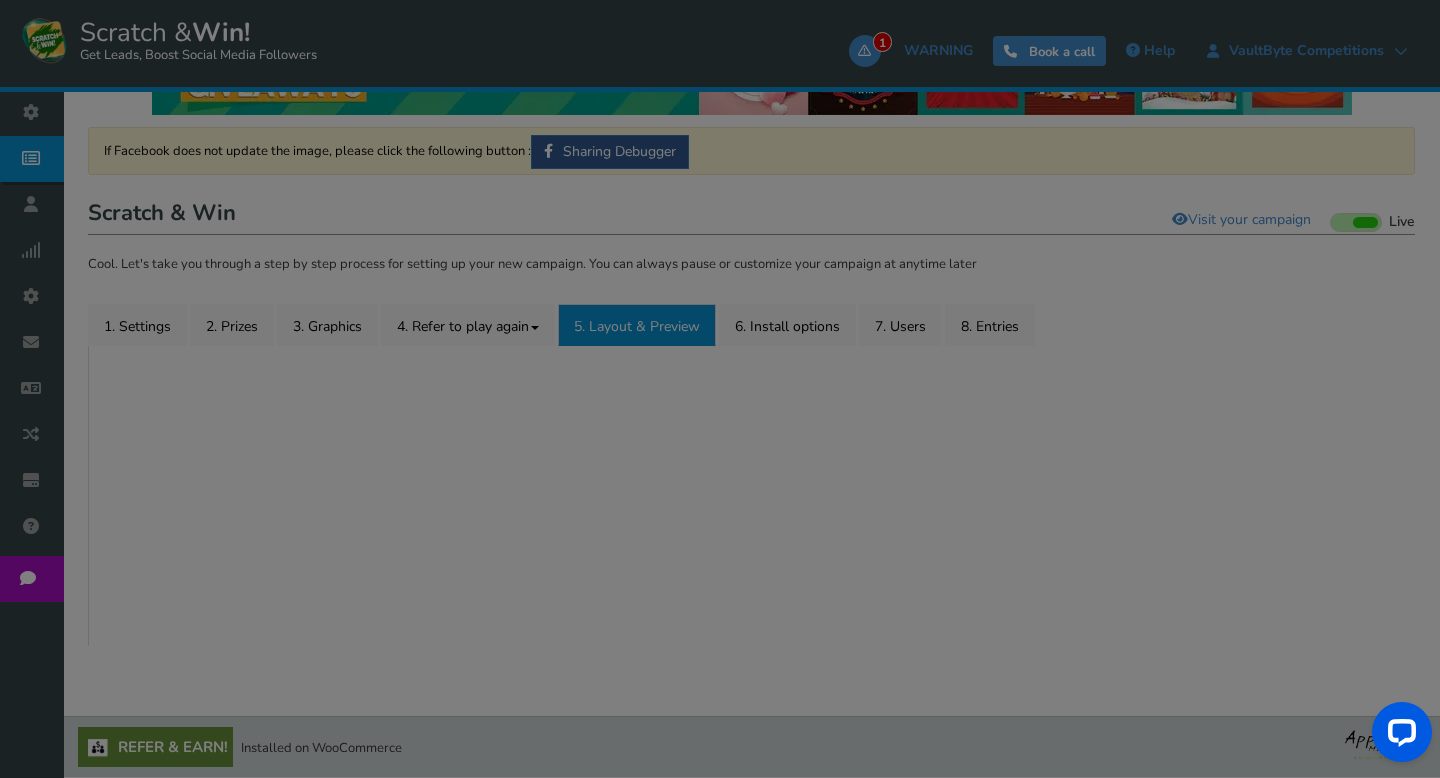 scroll, scrollTop: 301, scrollLeft: 0, axis: vertical 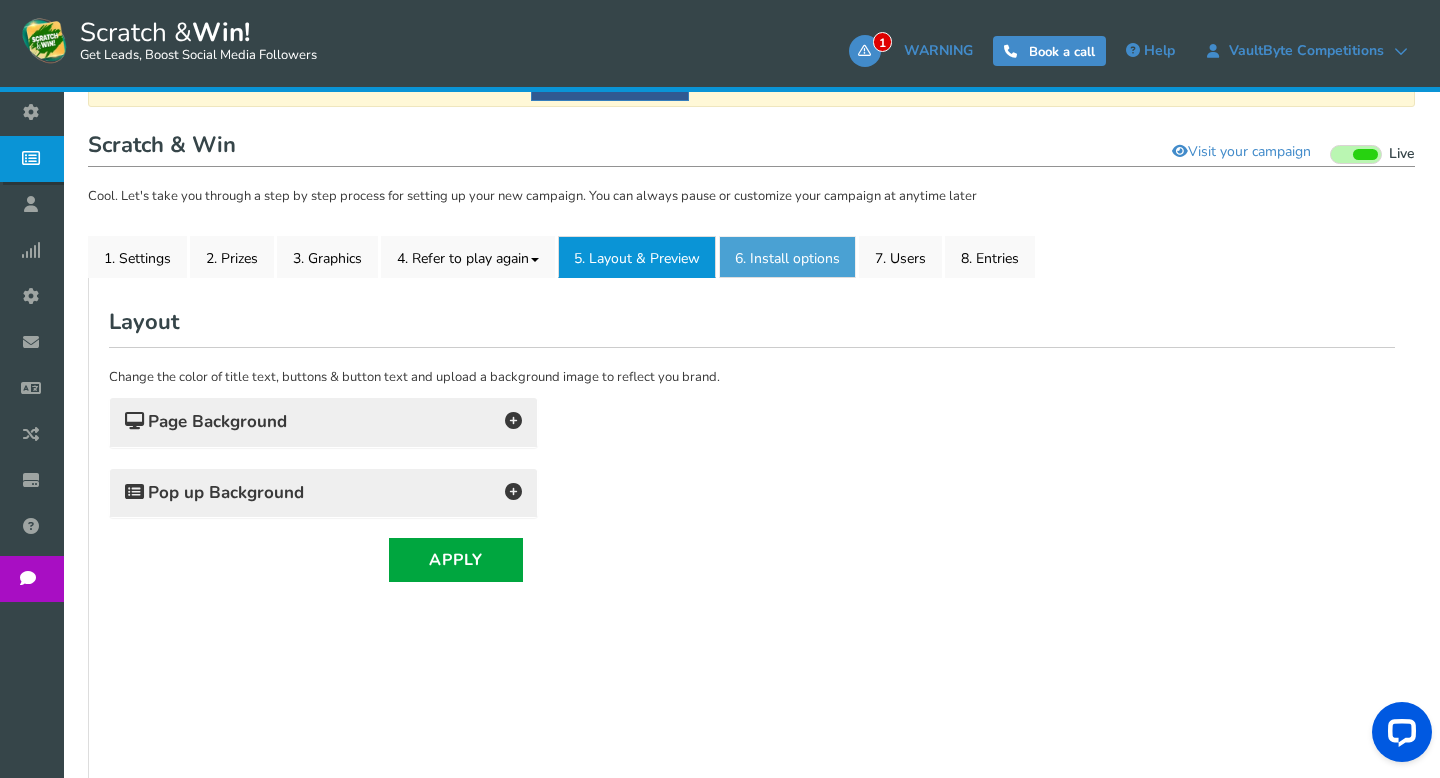 click on "6. Install options  New" at bounding box center (787, 257) 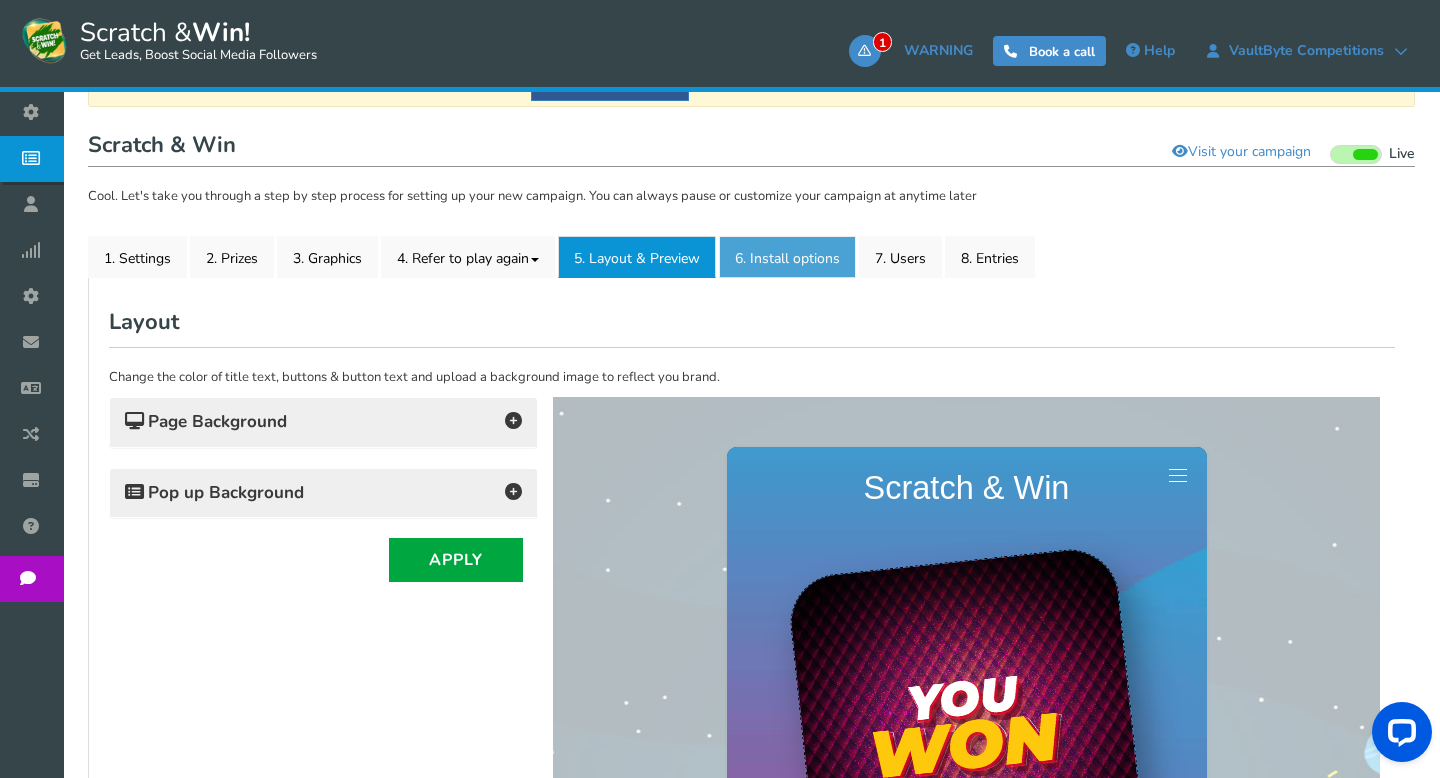scroll, scrollTop: 0, scrollLeft: 0, axis: both 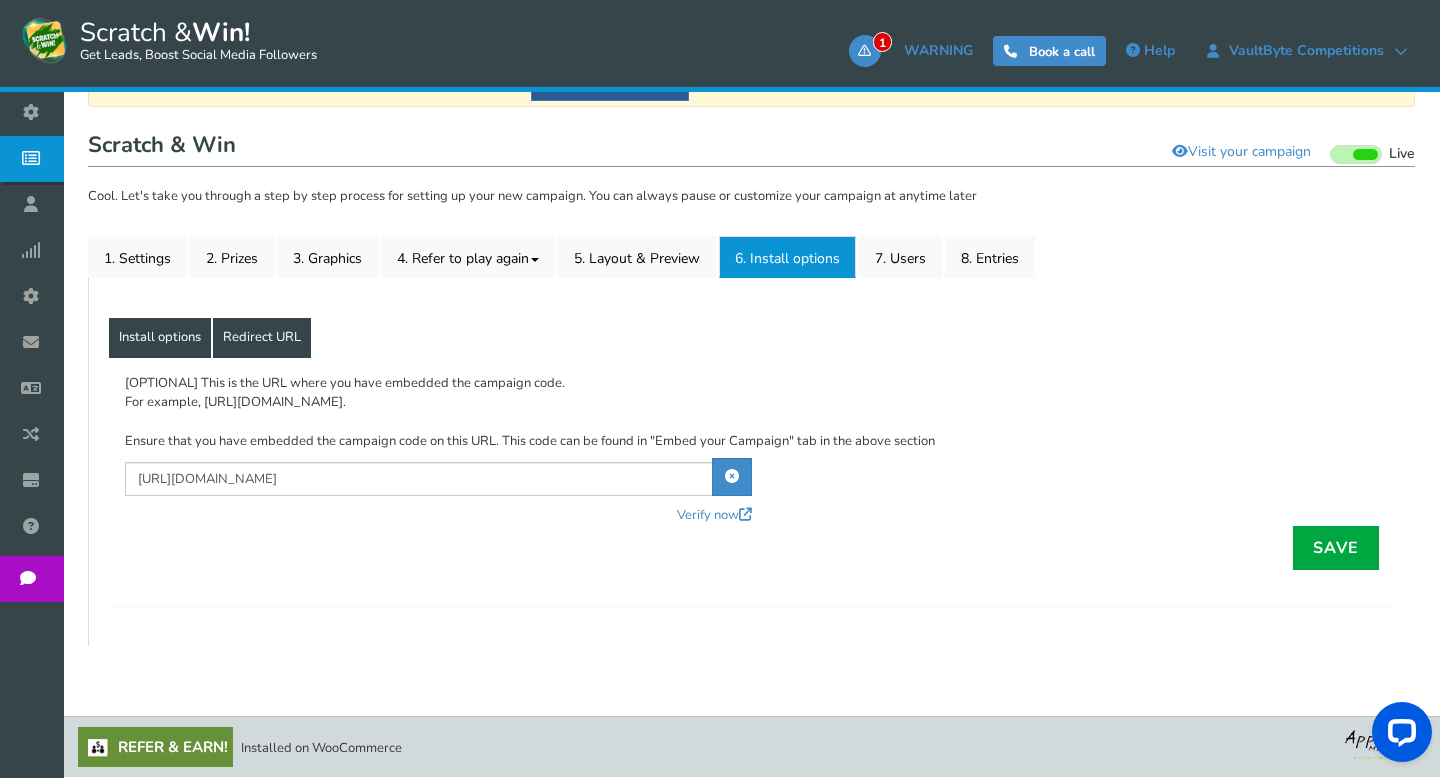 click on "Install options" at bounding box center (160, 338) 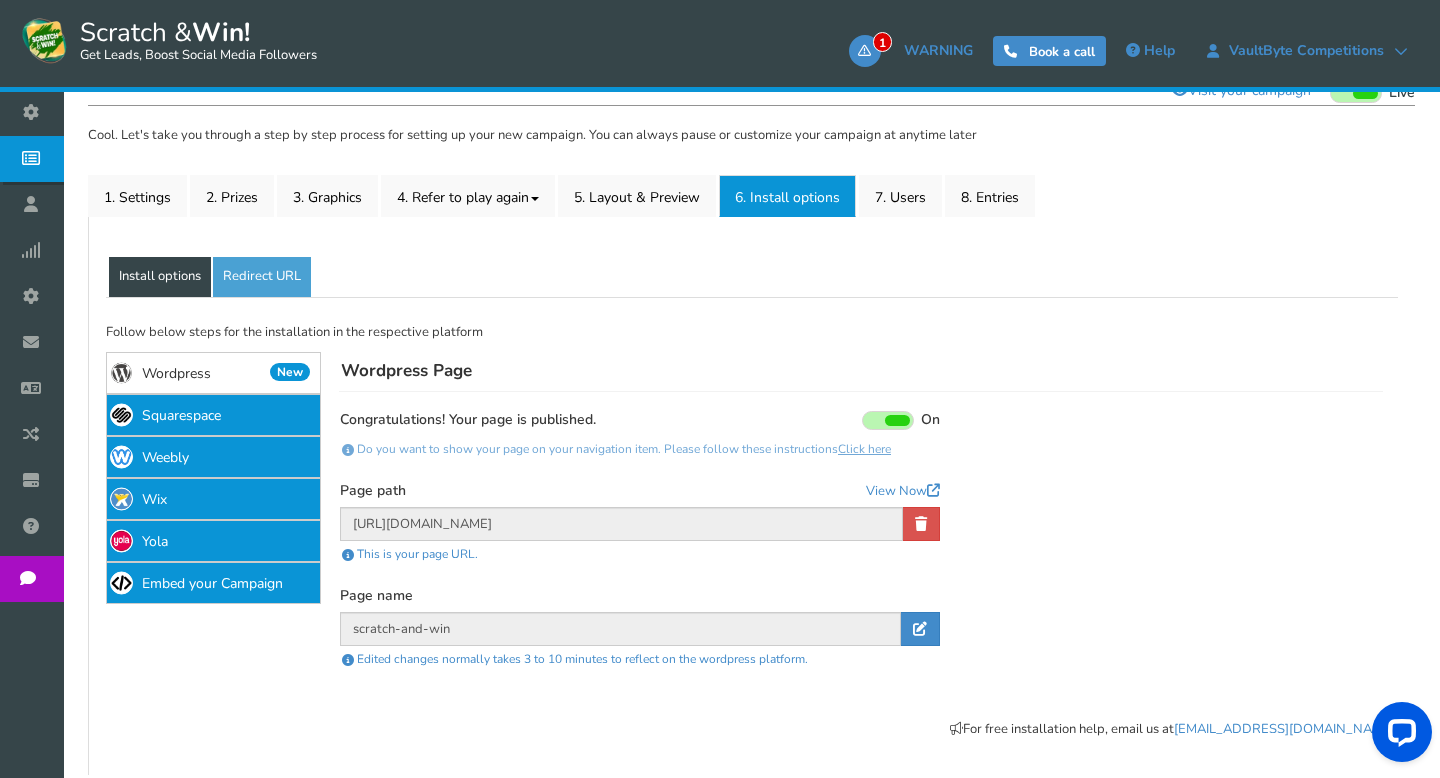 scroll, scrollTop: 361, scrollLeft: 0, axis: vertical 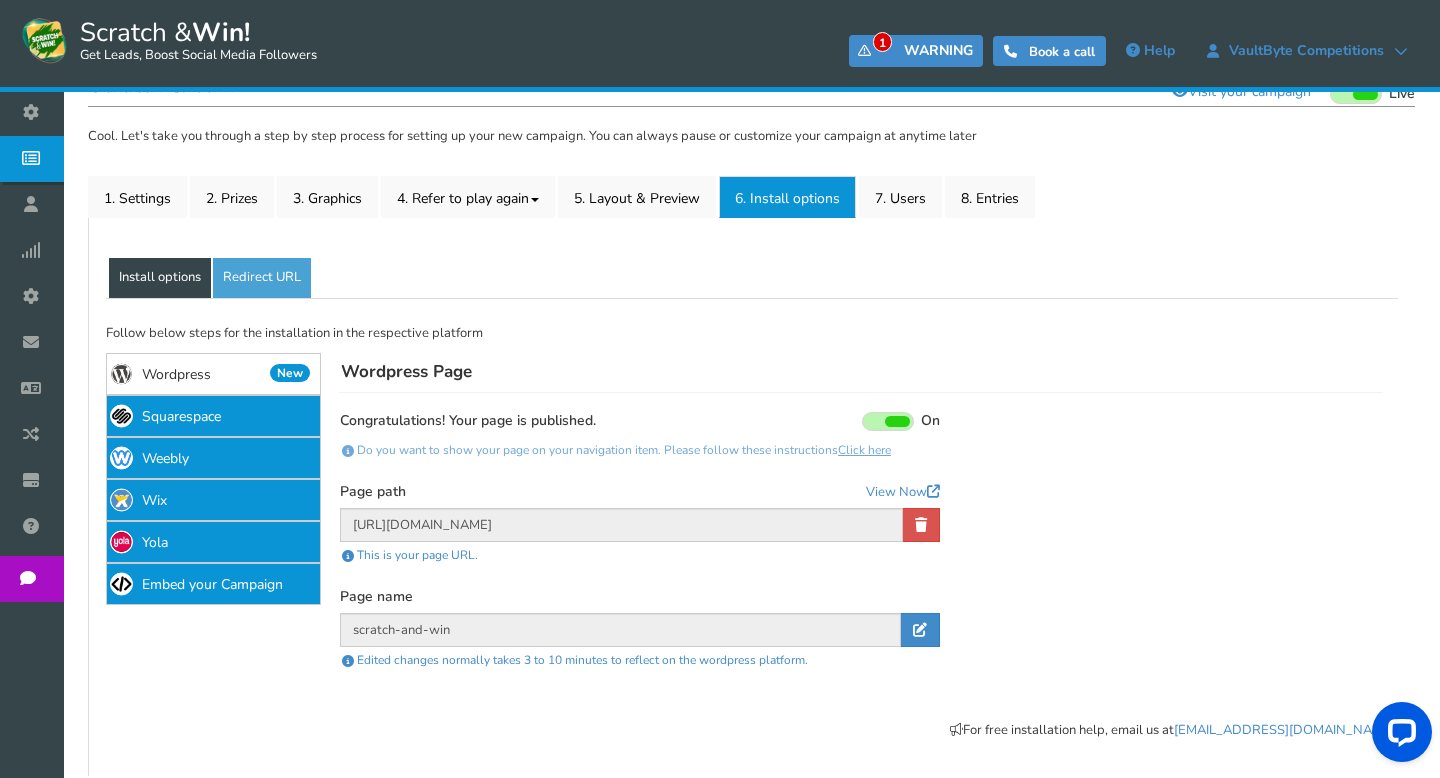 click at bounding box center [864, 50] 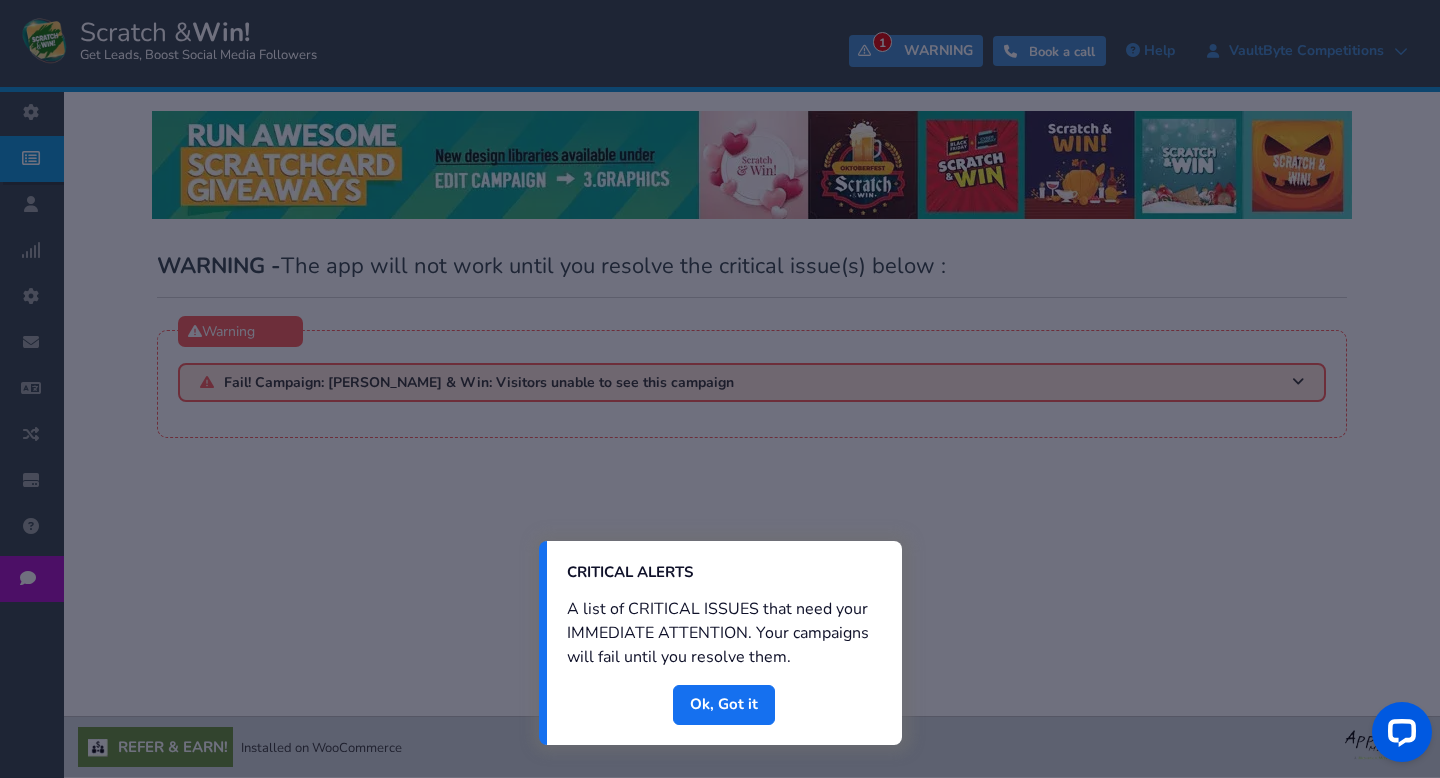 scroll, scrollTop: 0, scrollLeft: 0, axis: both 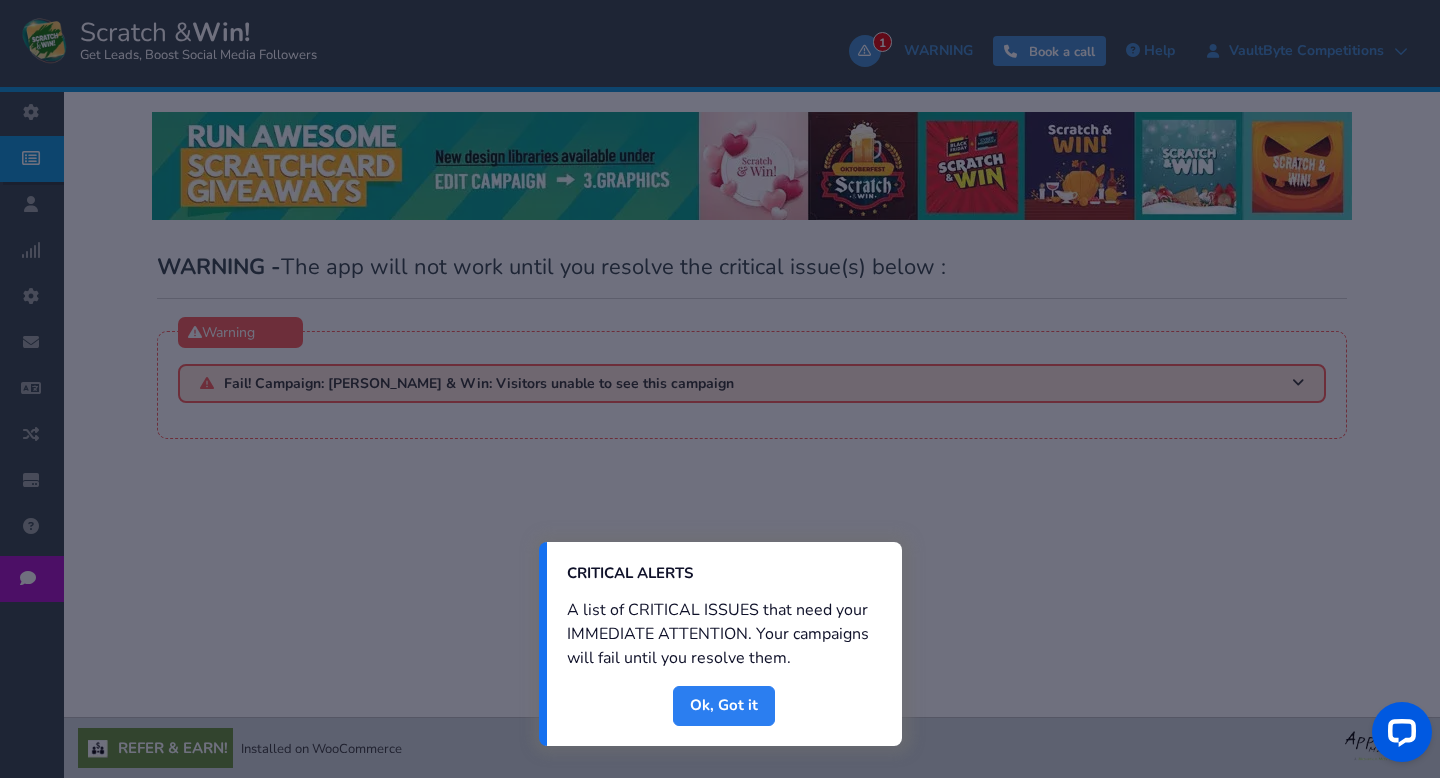 click on "Done" at bounding box center [724, 706] 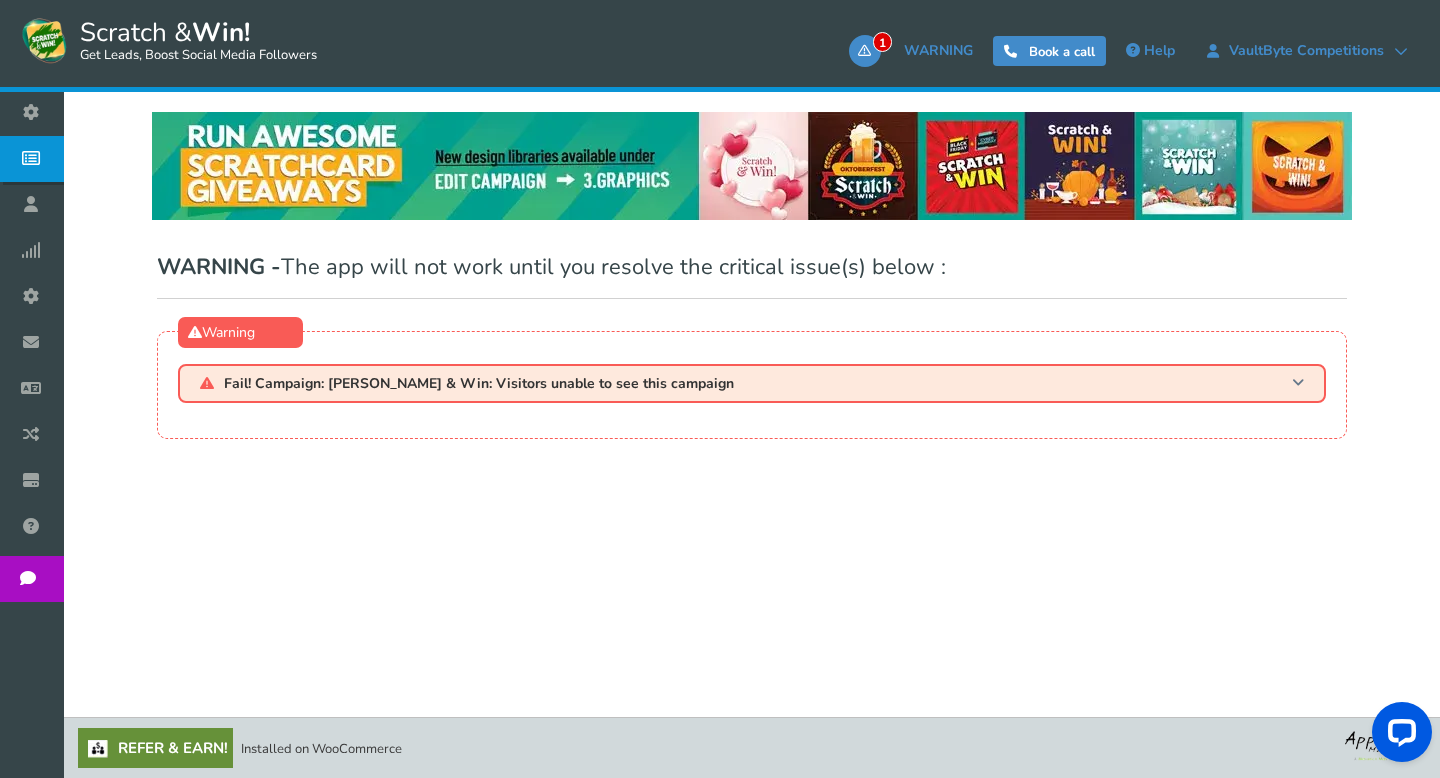 click on "Fail! Campaign: Scratch & Win: Visitors unable to see this campaign" at bounding box center [752, 383] 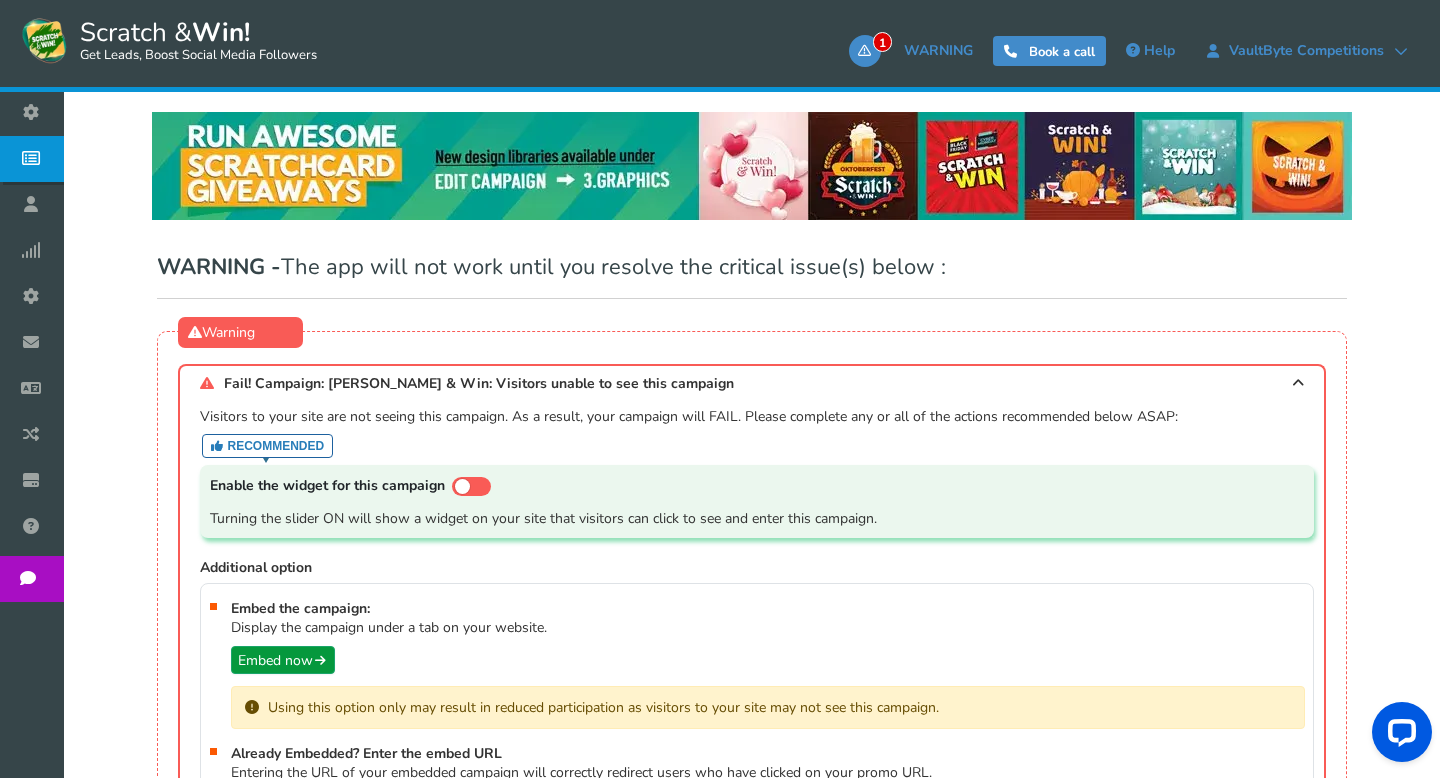 click on "Embed now" at bounding box center (283, 660) 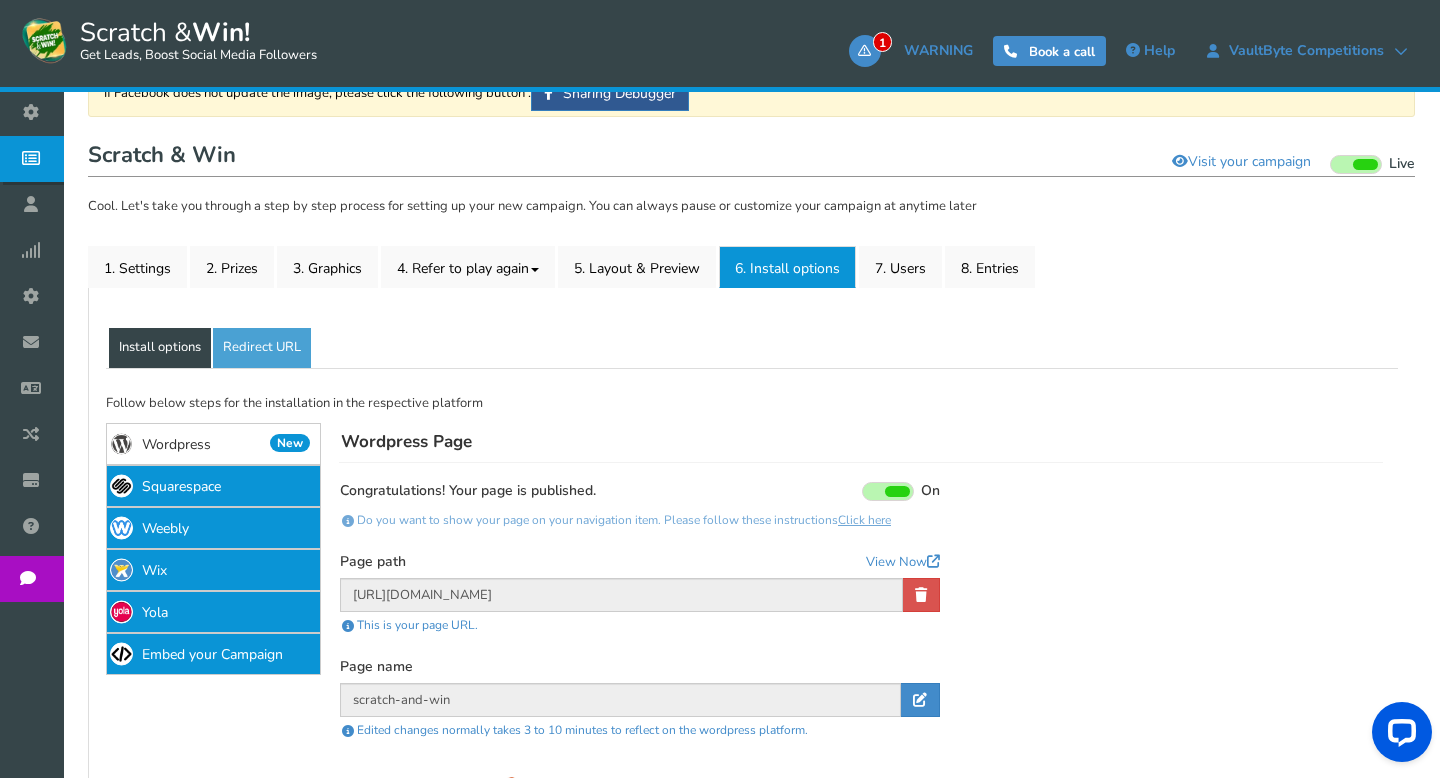 scroll, scrollTop: 345, scrollLeft: 0, axis: vertical 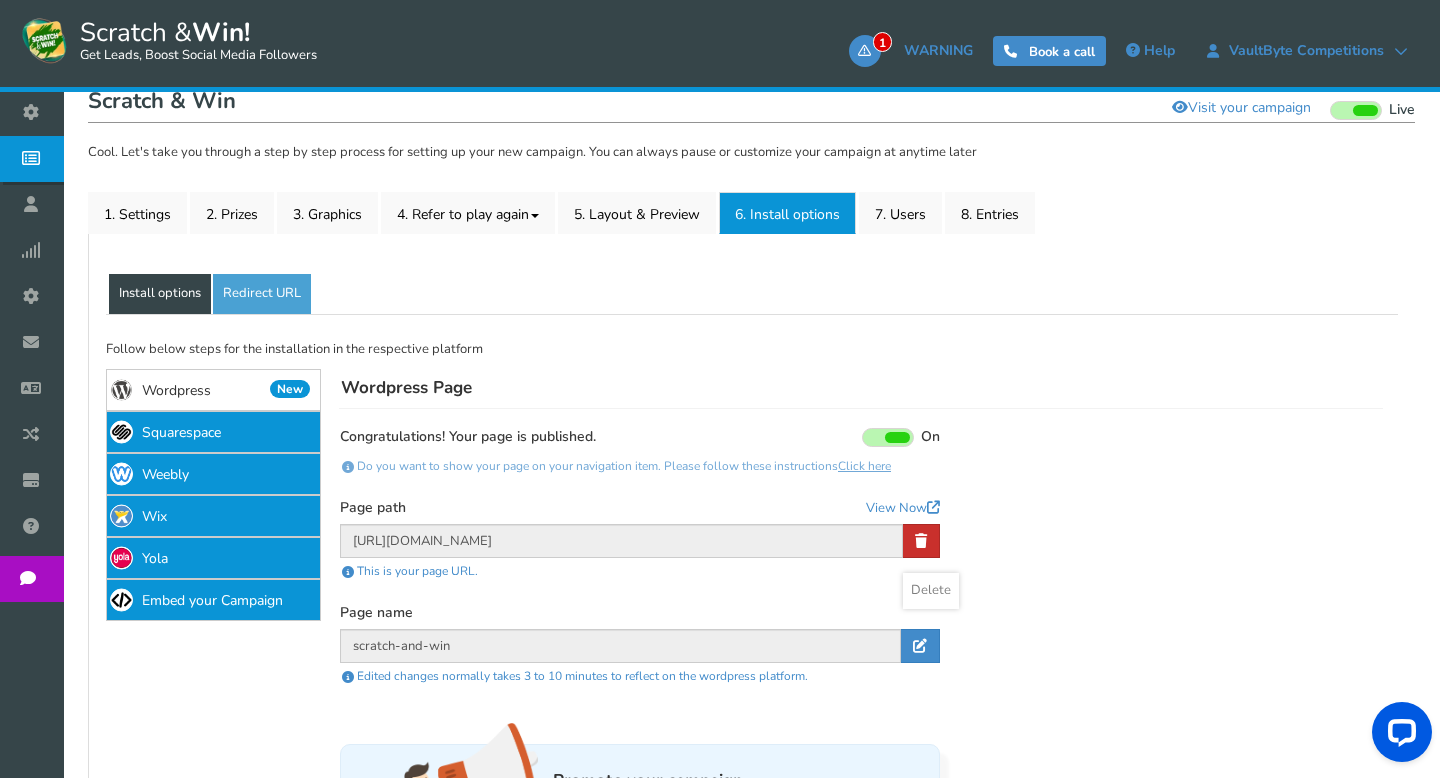 click at bounding box center (921, 541) 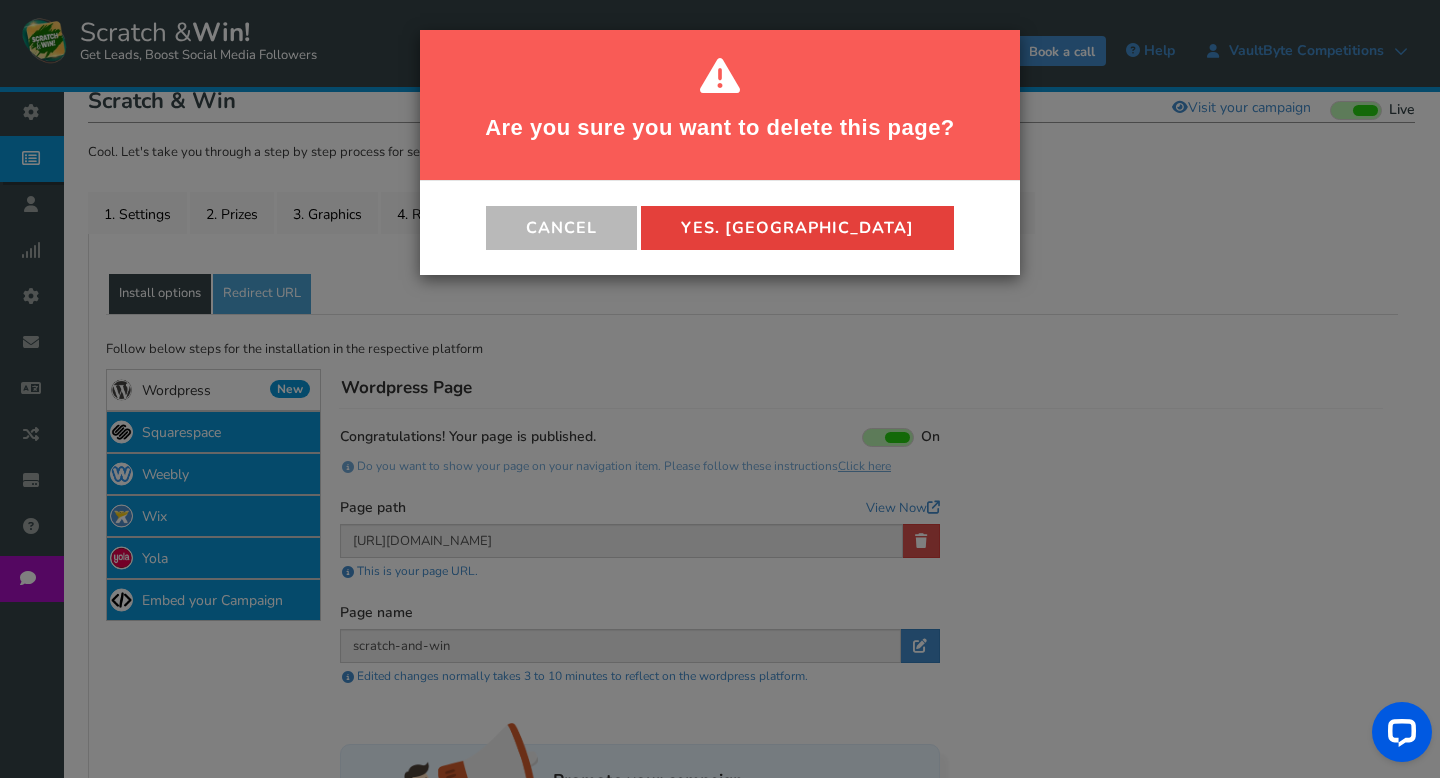 click on "Yes. Delete" at bounding box center (797, 228) 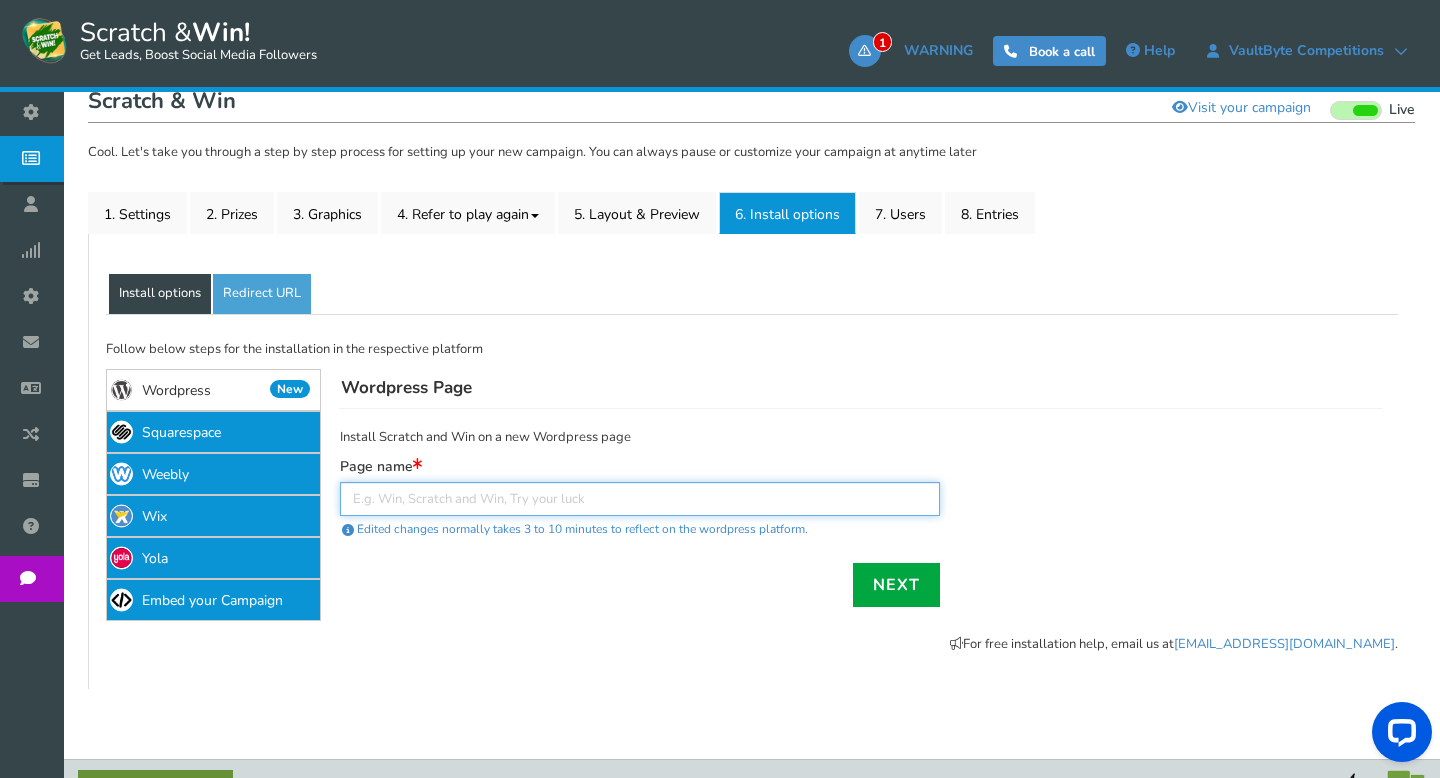 click at bounding box center [640, 499] 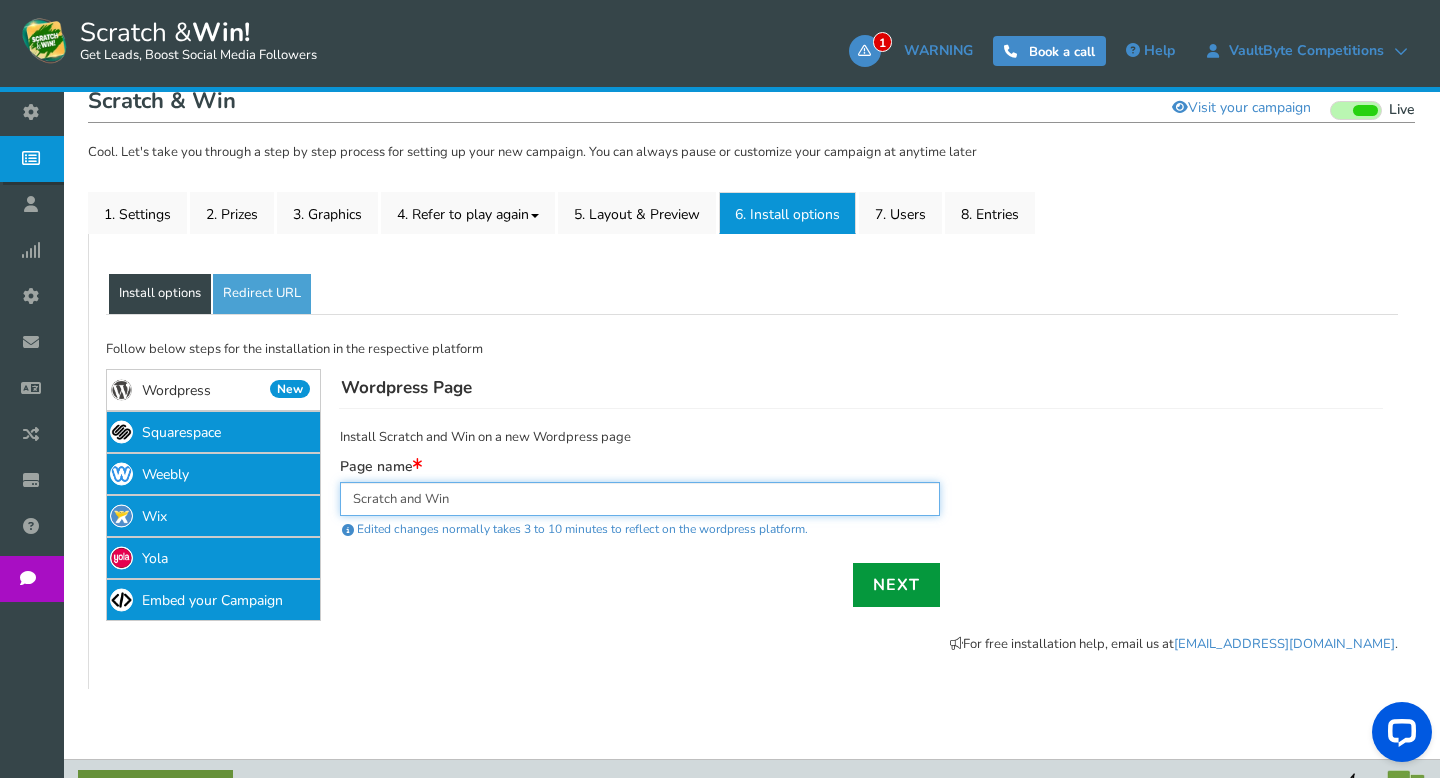 type on "Scratch and Win" 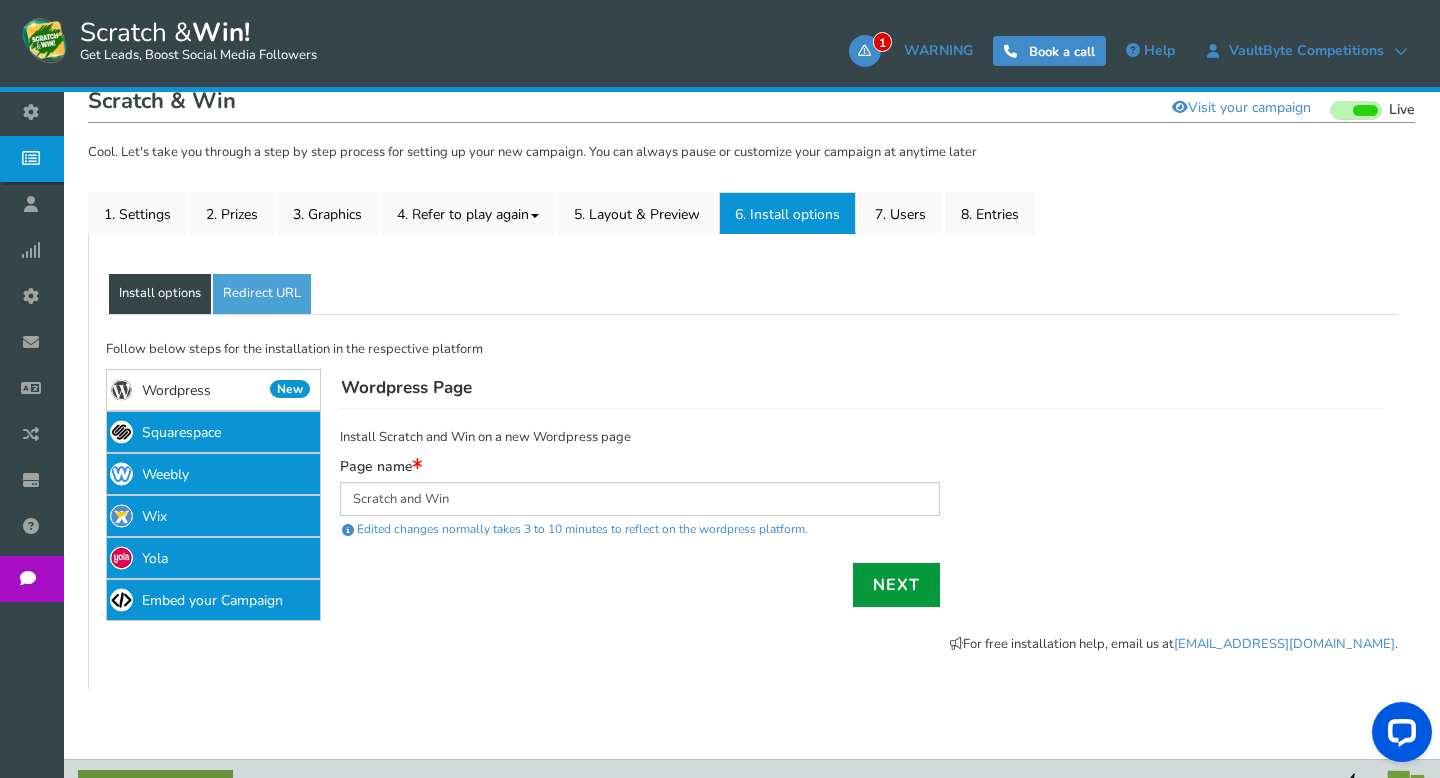 click on "Next" at bounding box center (896, 585) 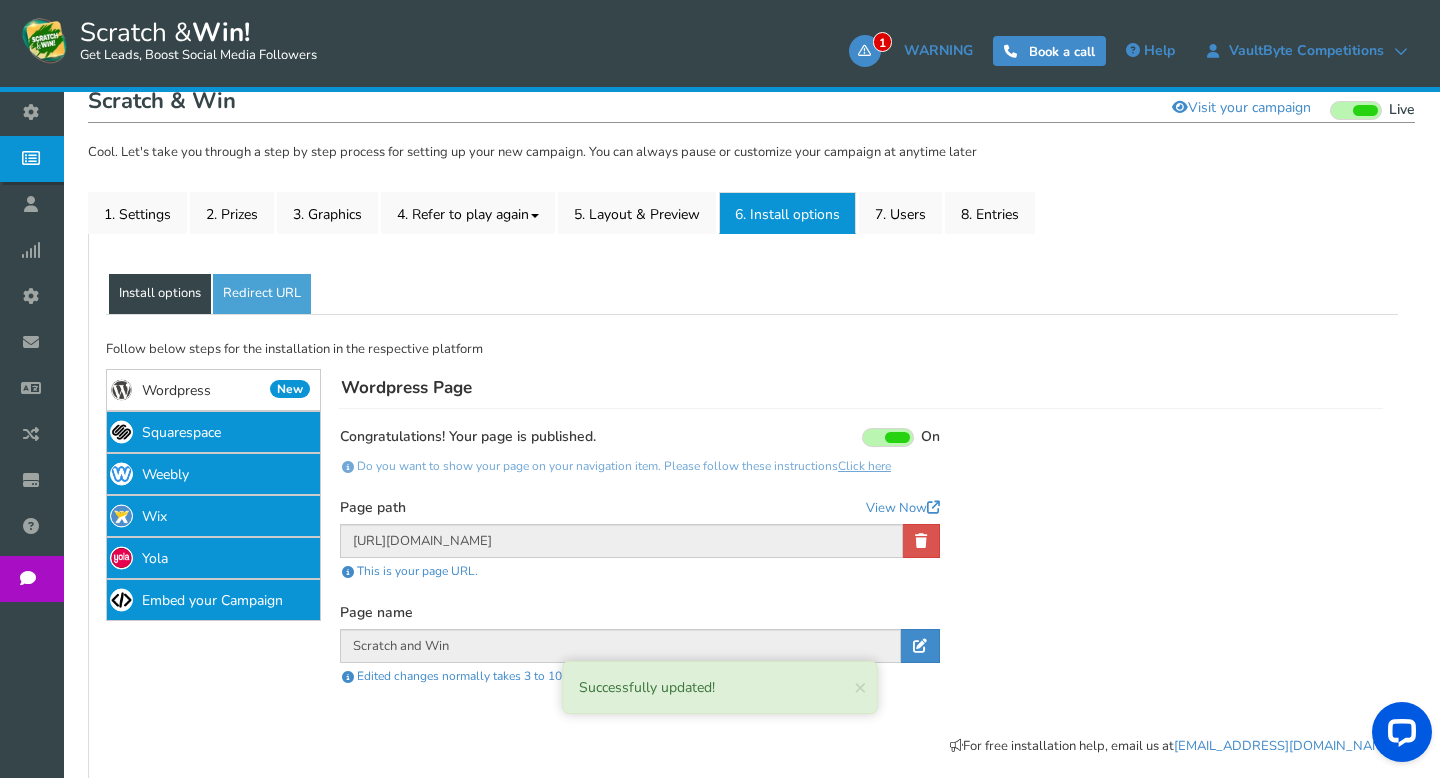 click on "Successfully updated!
× Close
Display your campaign on wordpress page
Congratulations! your wordpress page is successfully published  View Now
Congratulations! Your page is published.
Your page is unpublished
On
Off
Do you want to show your page on your navigation item. Please follow these instructions
Click here
Page path
View Now
https://vaultbyte.co.uk/scratch-and-win-2/
This is your page URL.
Page name
Scratch and Win
Scratch and Win" at bounding box center (852, 559) 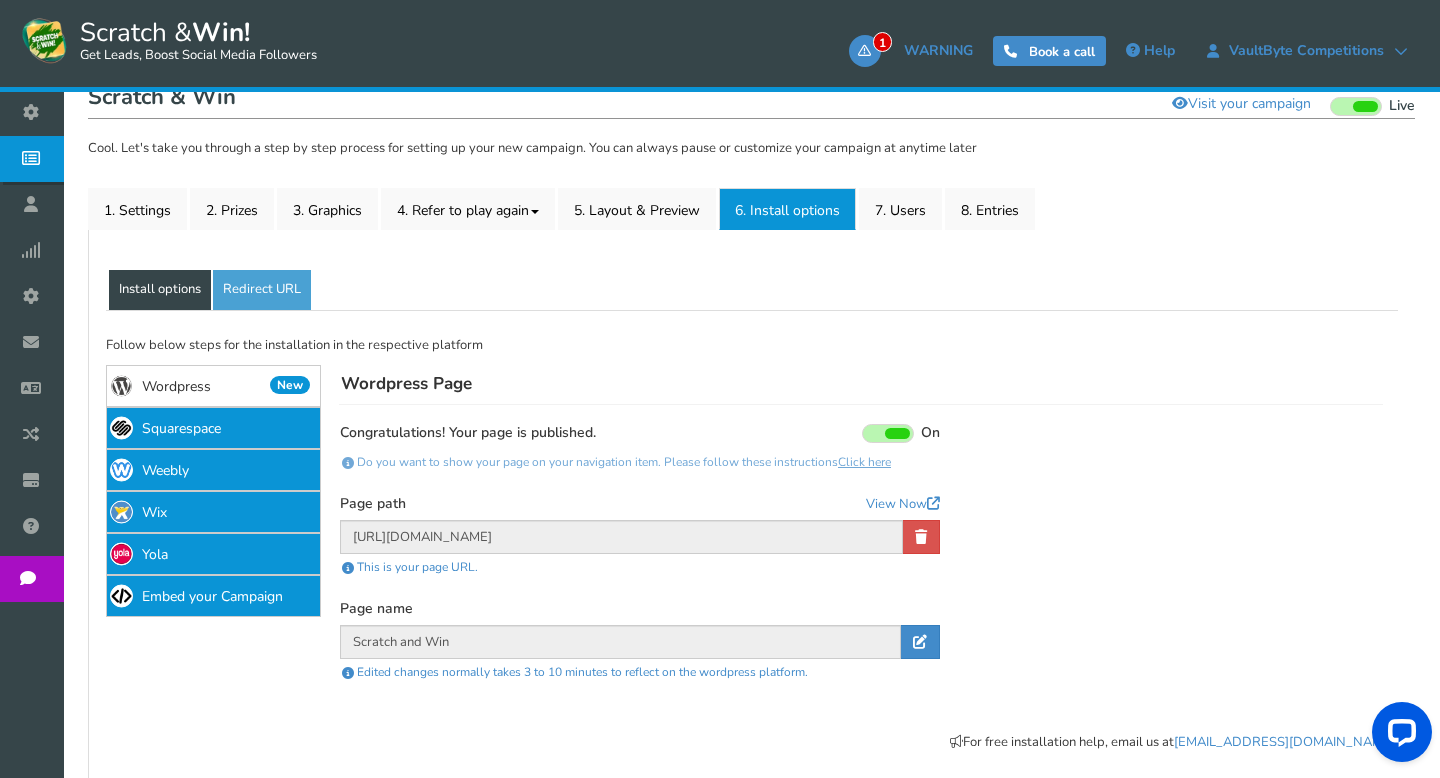 scroll, scrollTop: 353, scrollLeft: 0, axis: vertical 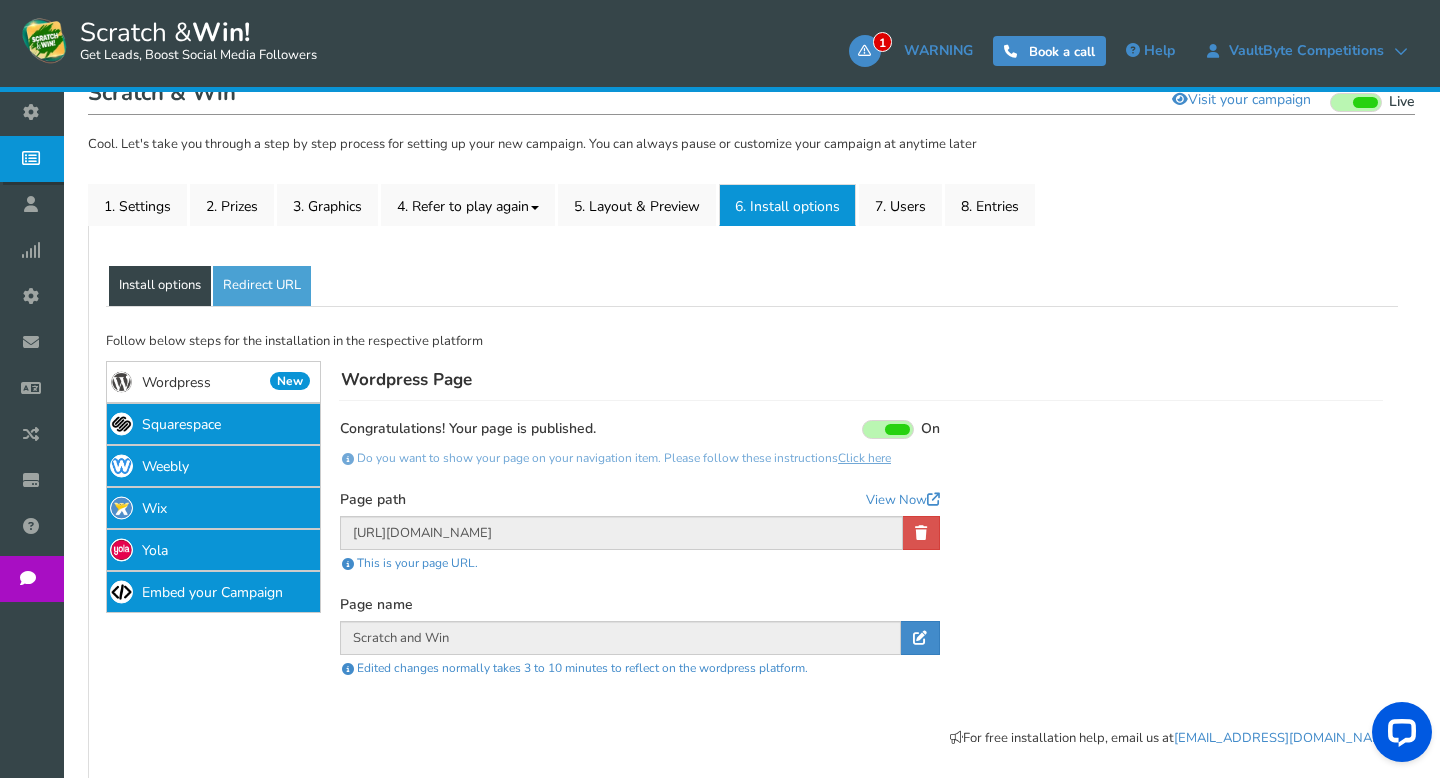 click on "Wordpress Page" at bounding box center (861, 381) 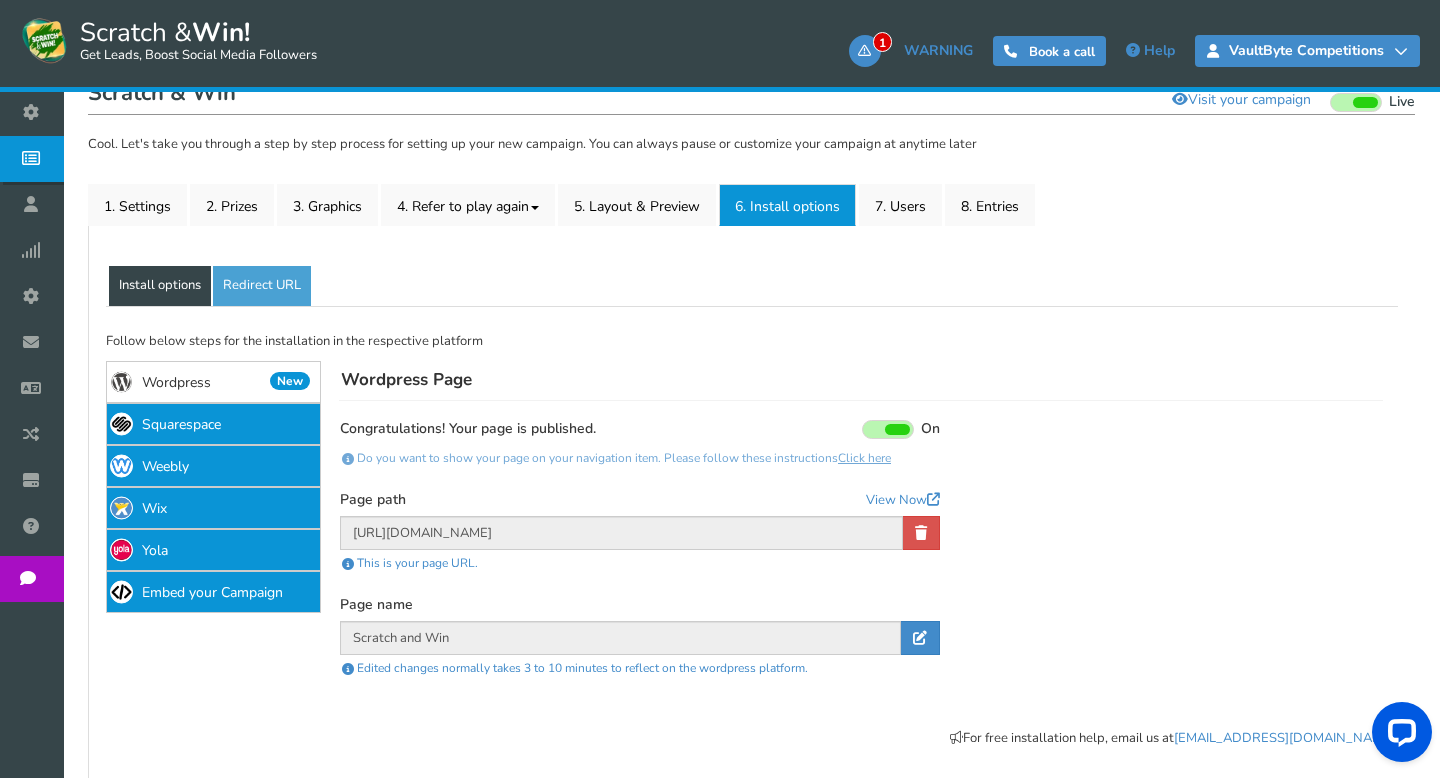 click on "VaultByte Competitions" at bounding box center (1306, 51) 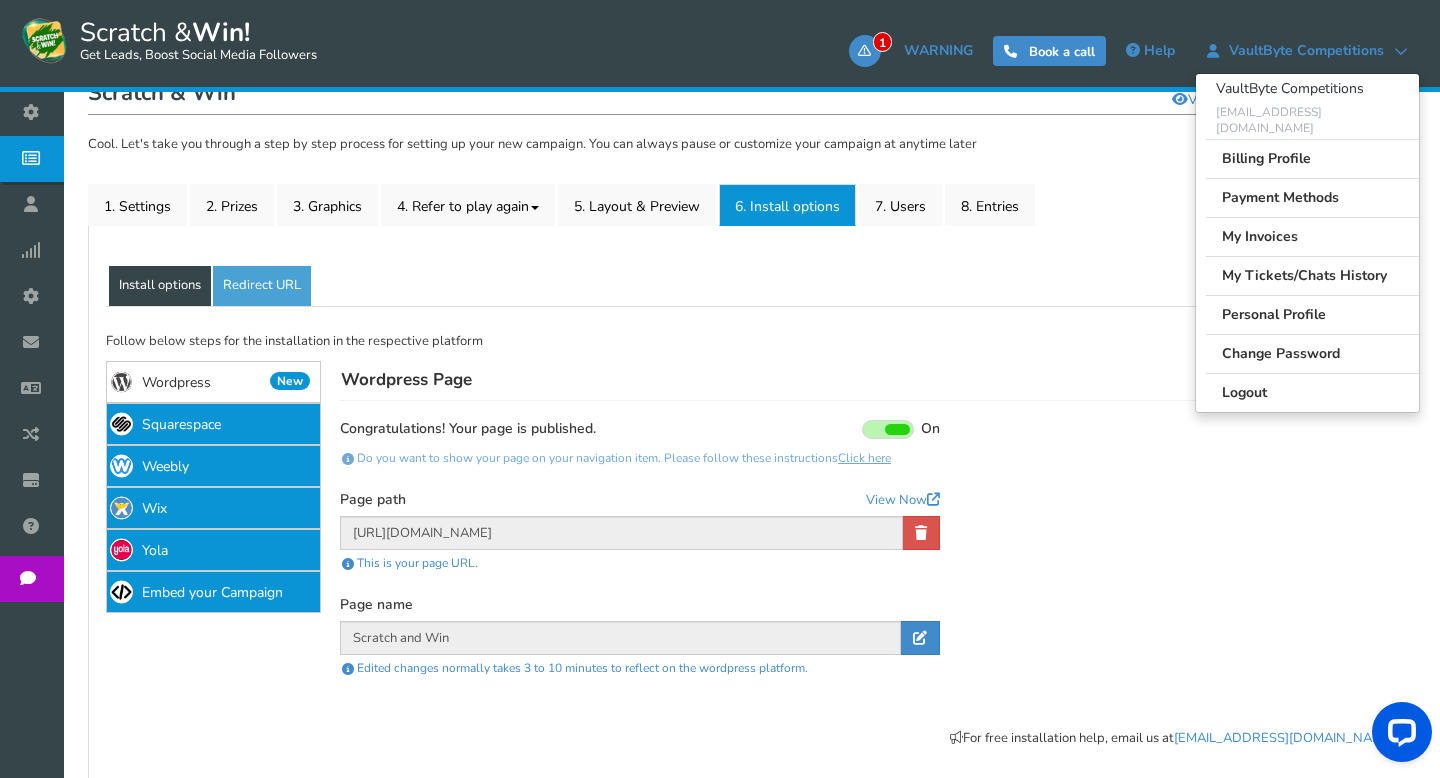 click on "If Facebook does not update the image, please click the following button :   Sharing Debugger
Follow below steps for the installation in the respective platform
Wordpress  New
Squarespace
Weebly
Wix
Yola
Embed your Campaign
Facebook Tab
Add your campaign to your Facebook page with custom tab name.
Facebook Policy: Page Tabs feature is only available to Pages with 2000 or more likes. You can read more about this  here .
Page" at bounding box center (752, 535) 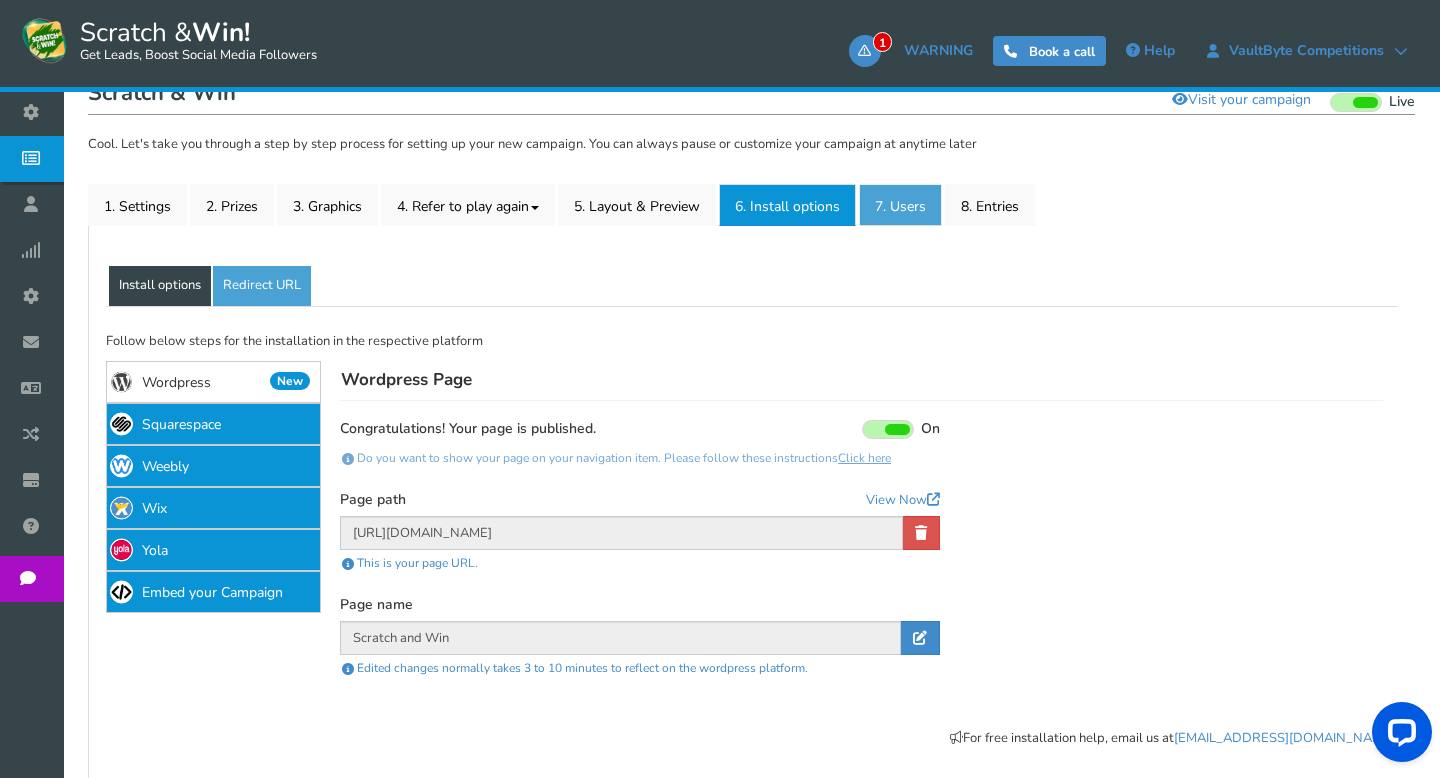 click on "7. Users" at bounding box center (900, 205) 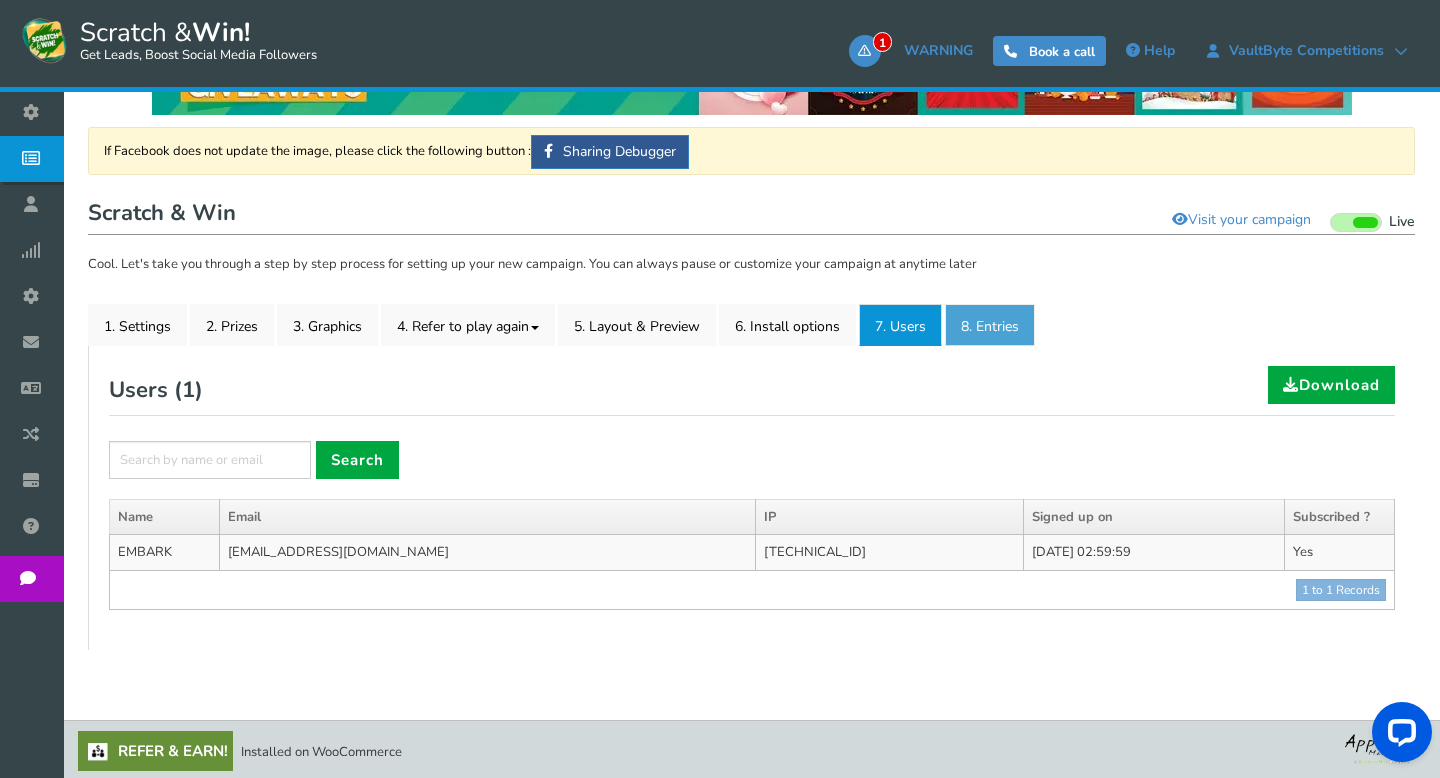 scroll, scrollTop: 237, scrollLeft: 0, axis: vertical 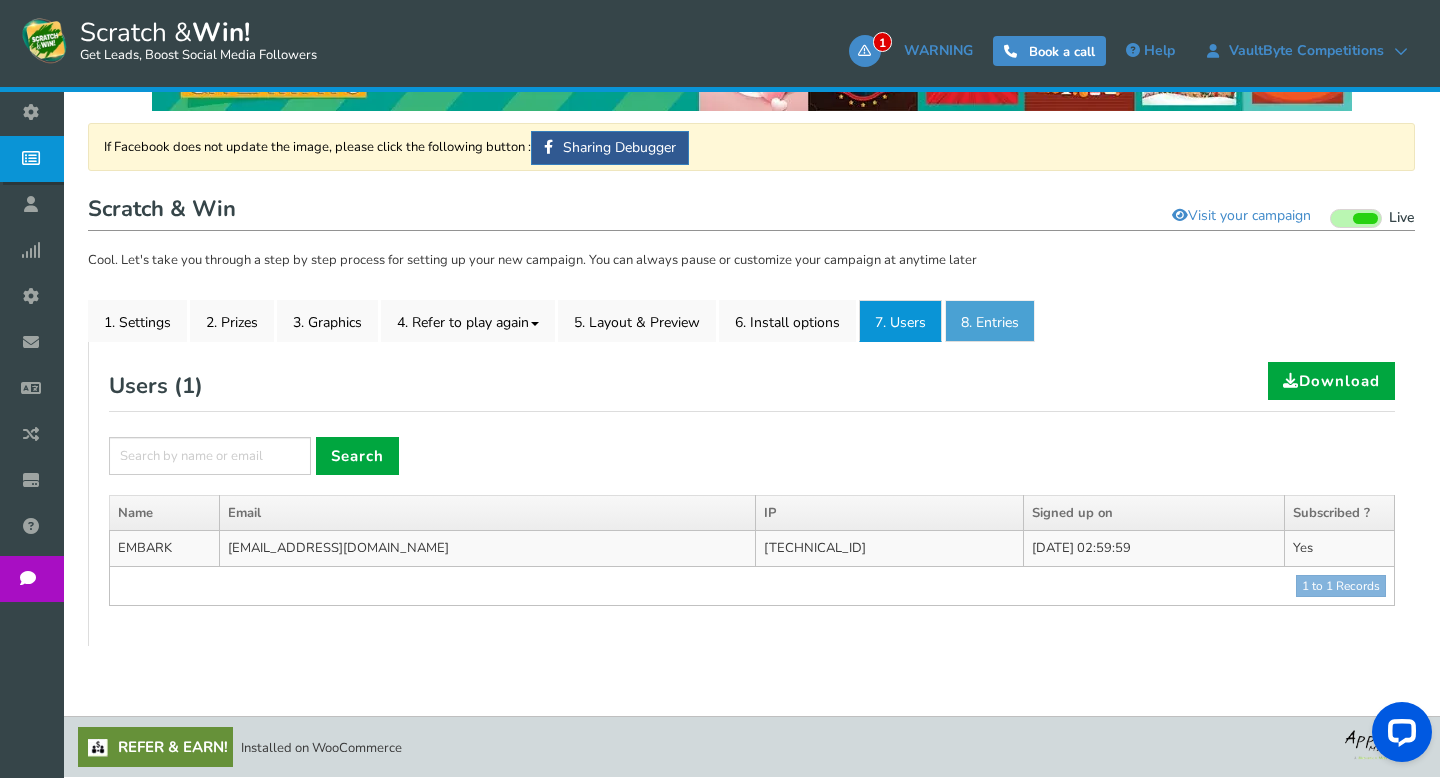 click on "8. Entries" at bounding box center [990, 321] 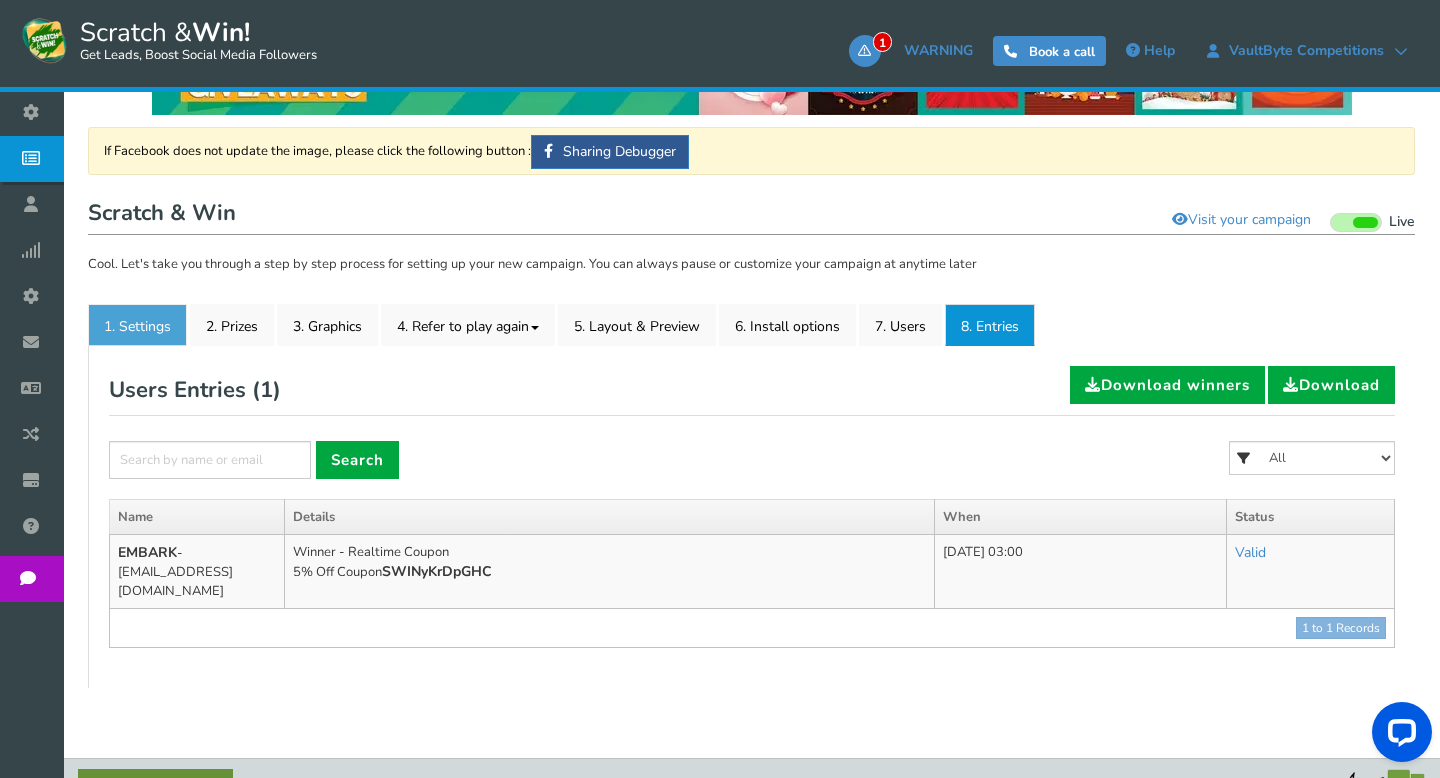 scroll, scrollTop: 237, scrollLeft: 0, axis: vertical 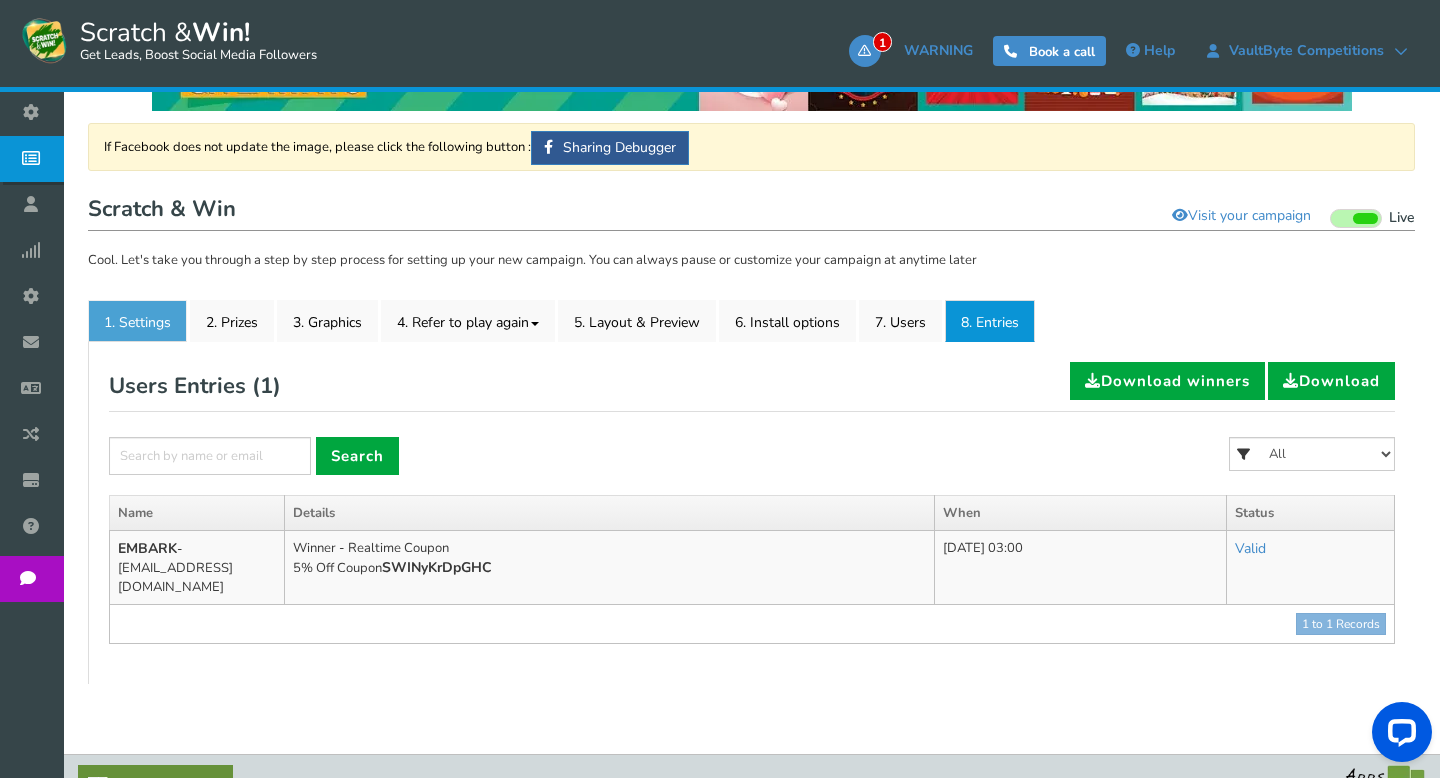 click on "1. Settings" at bounding box center (137, 321) 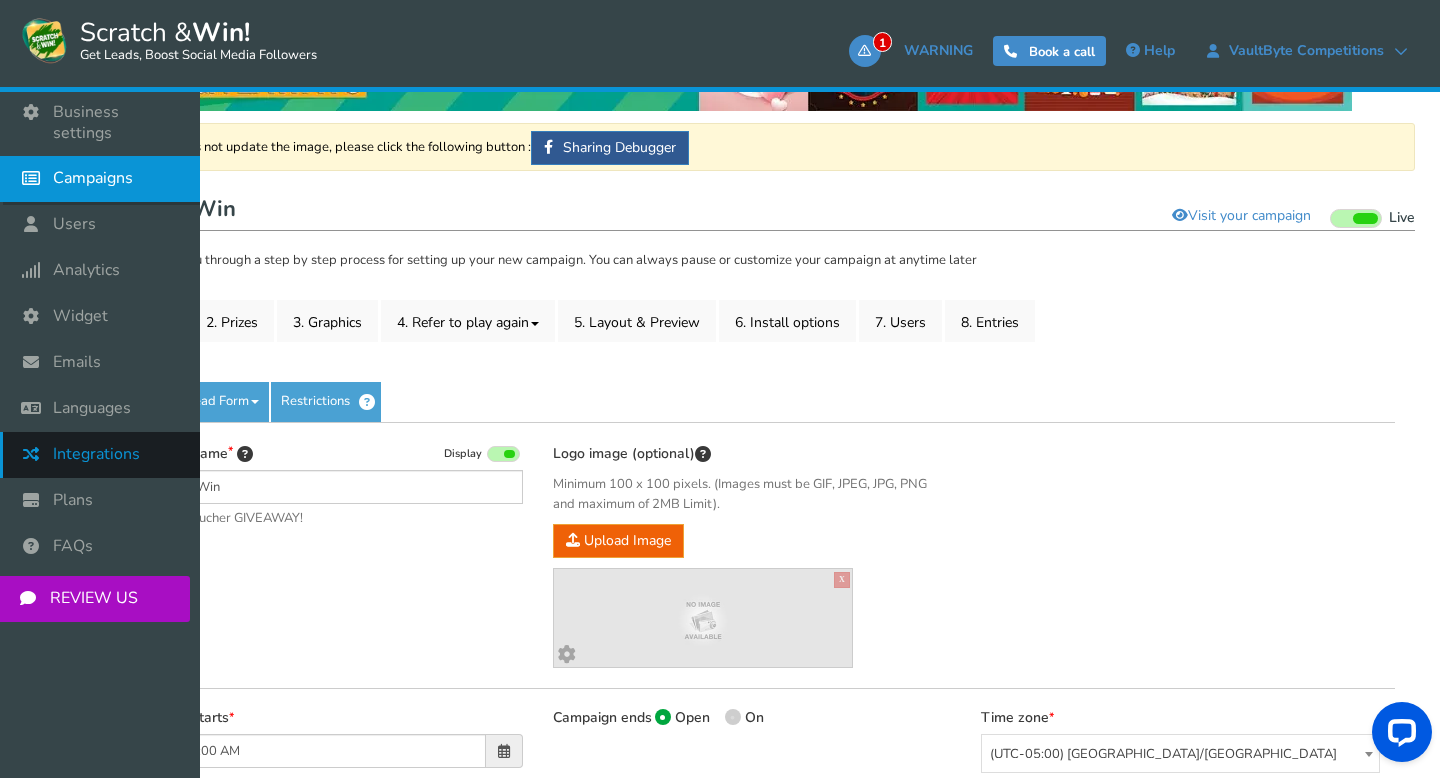 click on "Integrations" at bounding box center (96, 454) 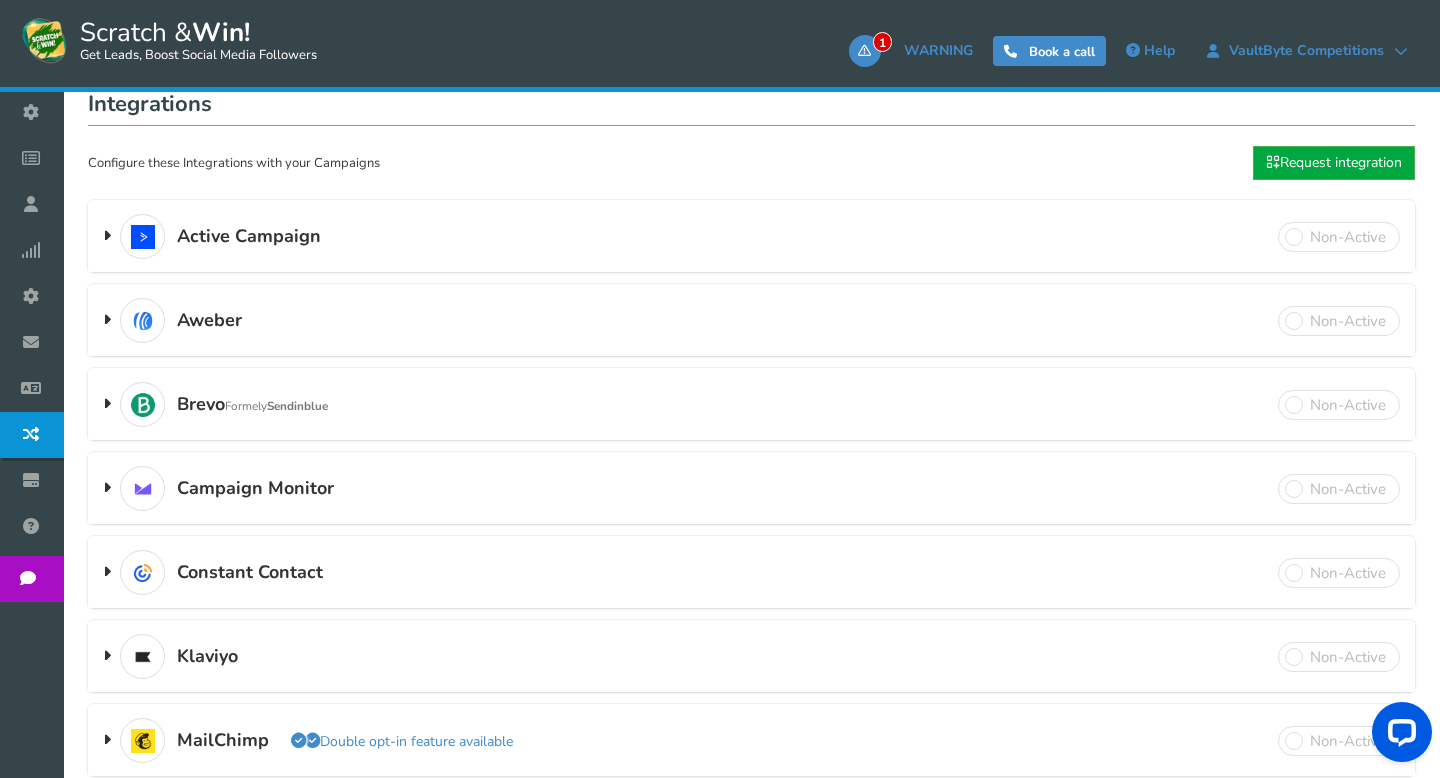 scroll, scrollTop: 322, scrollLeft: 0, axis: vertical 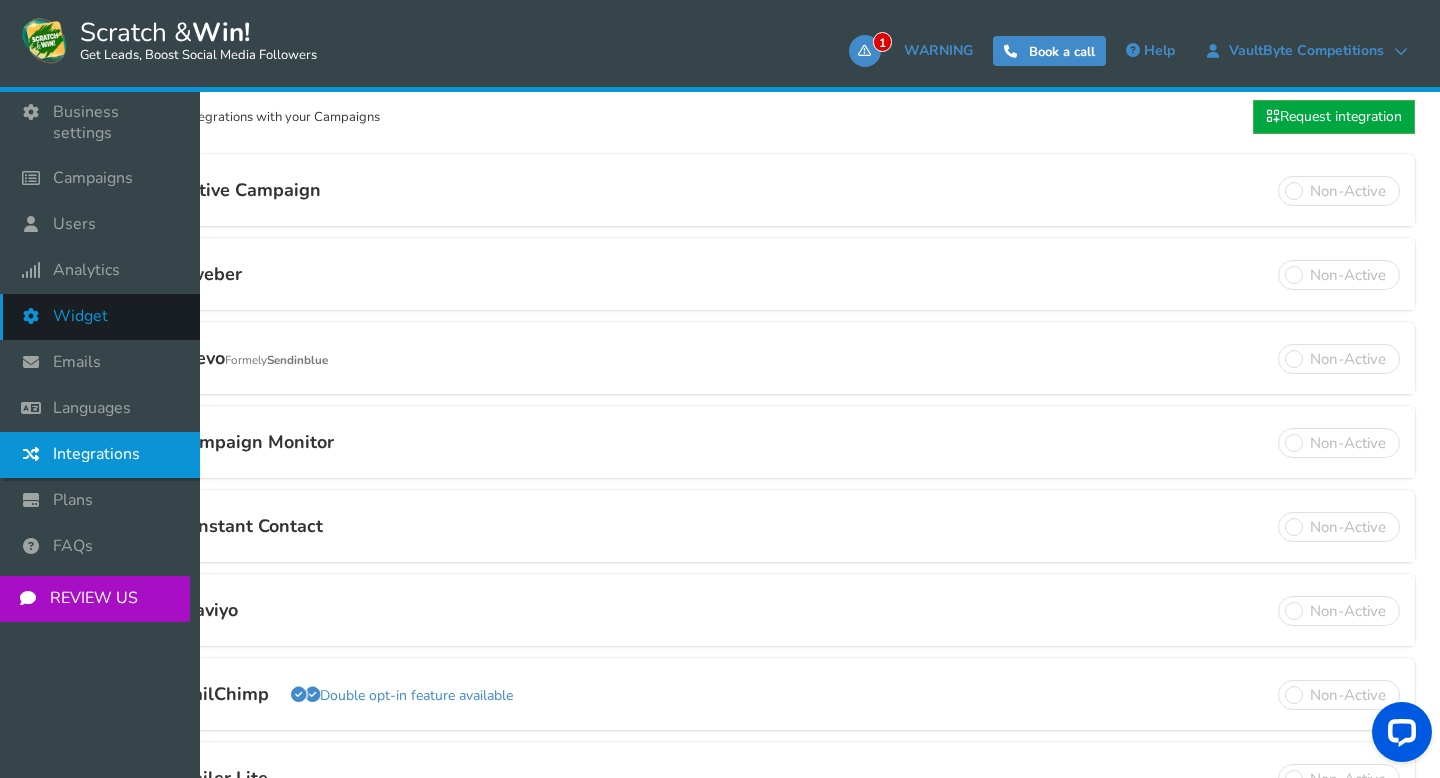 click on "Widget" at bounding box center [80, 316] 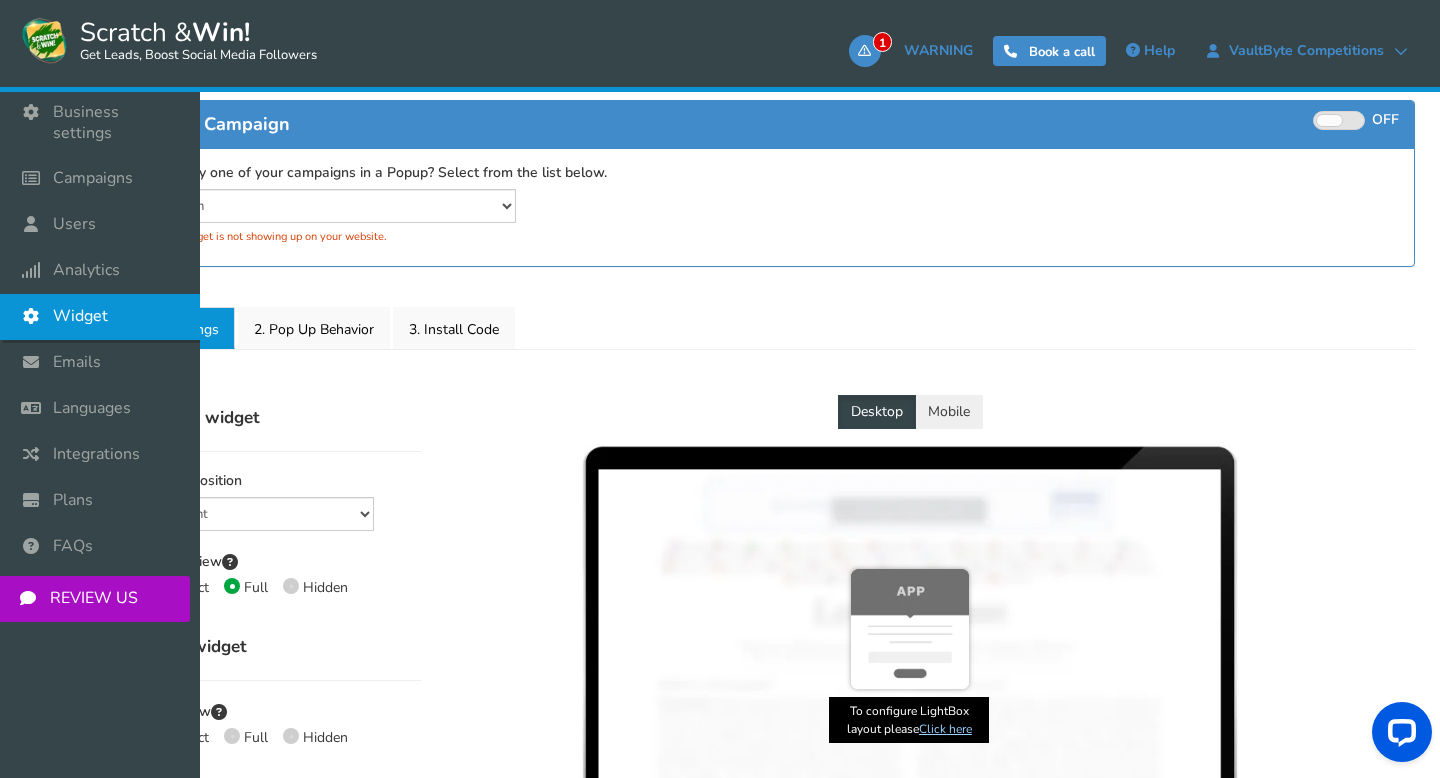 scroll, scrollTop: 0, scrollLeft: 0, axis: both 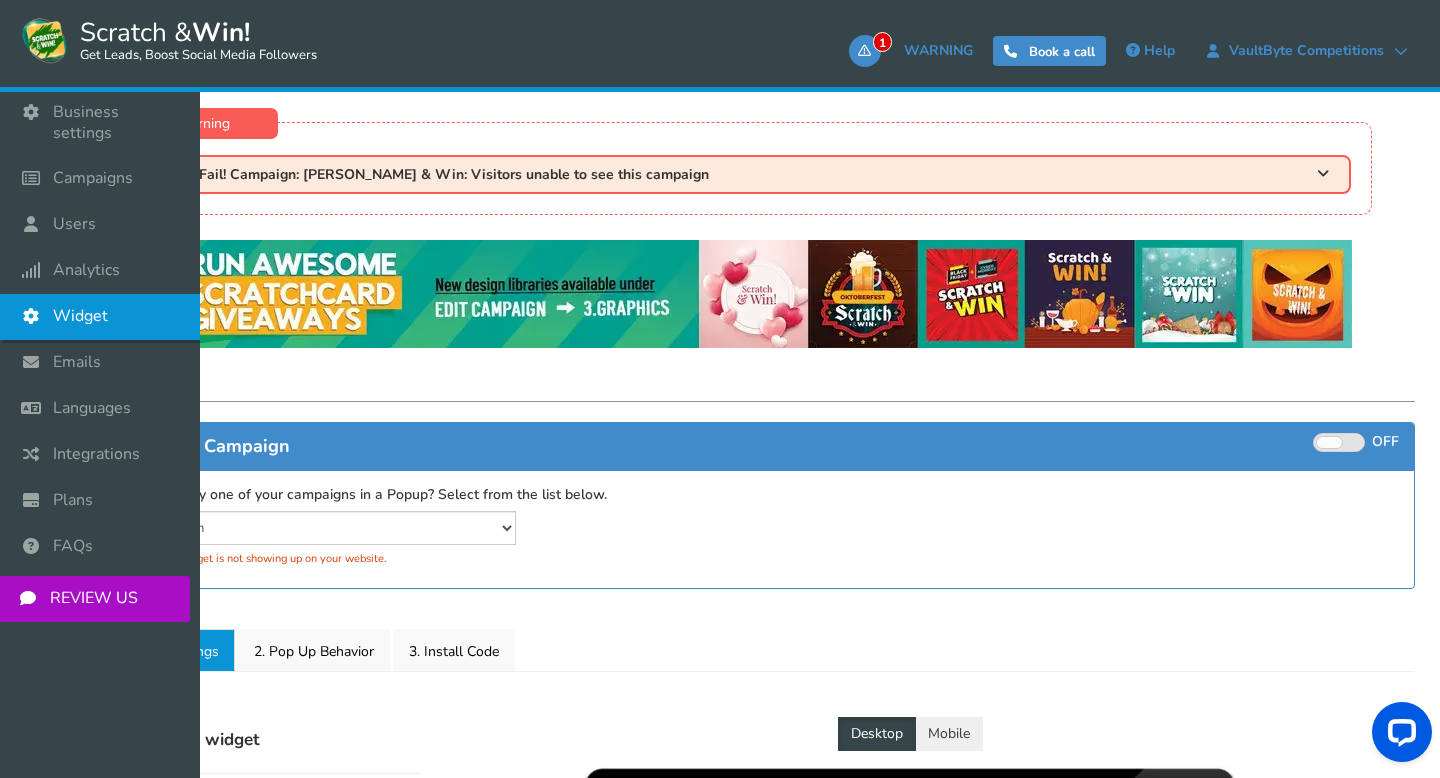 select on "mid-bottom-bar" 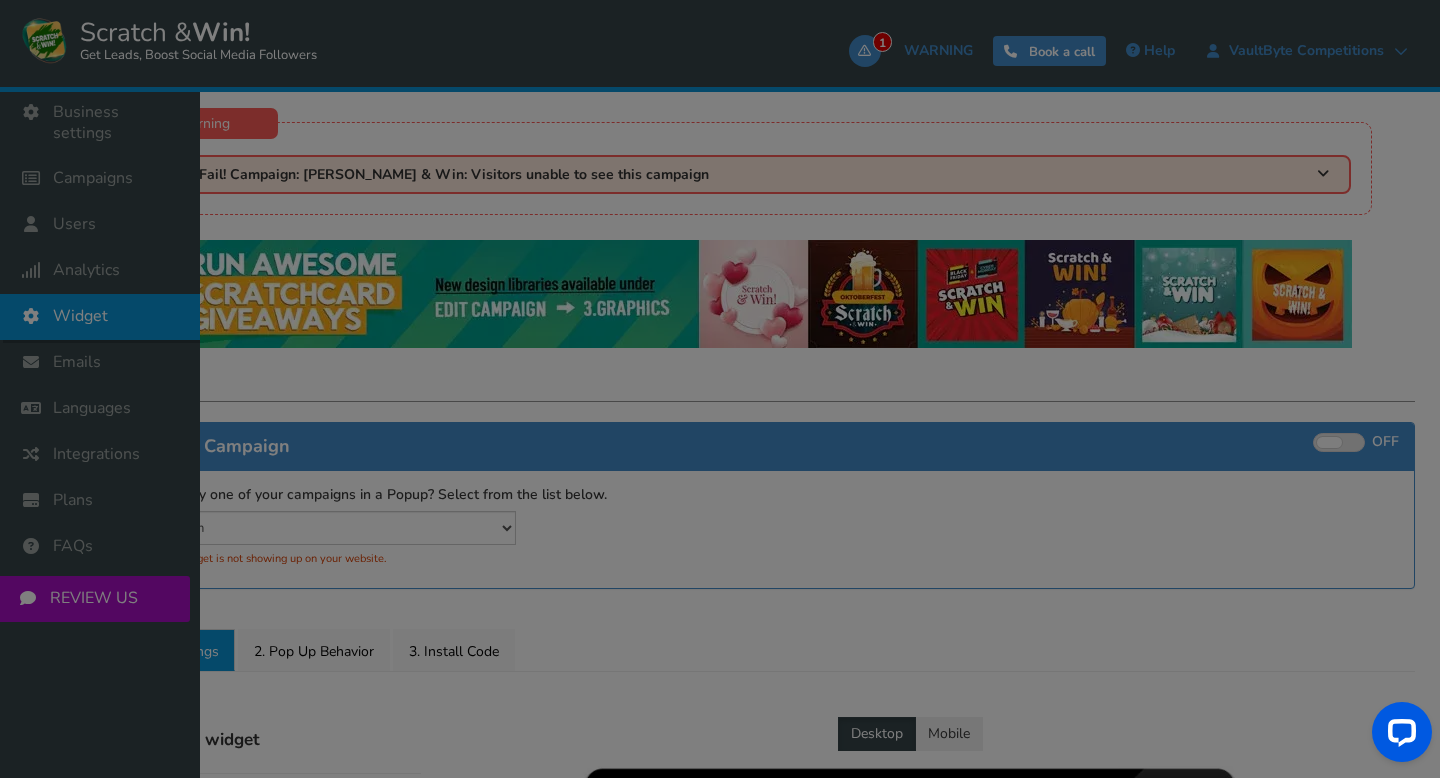 radio on "true" 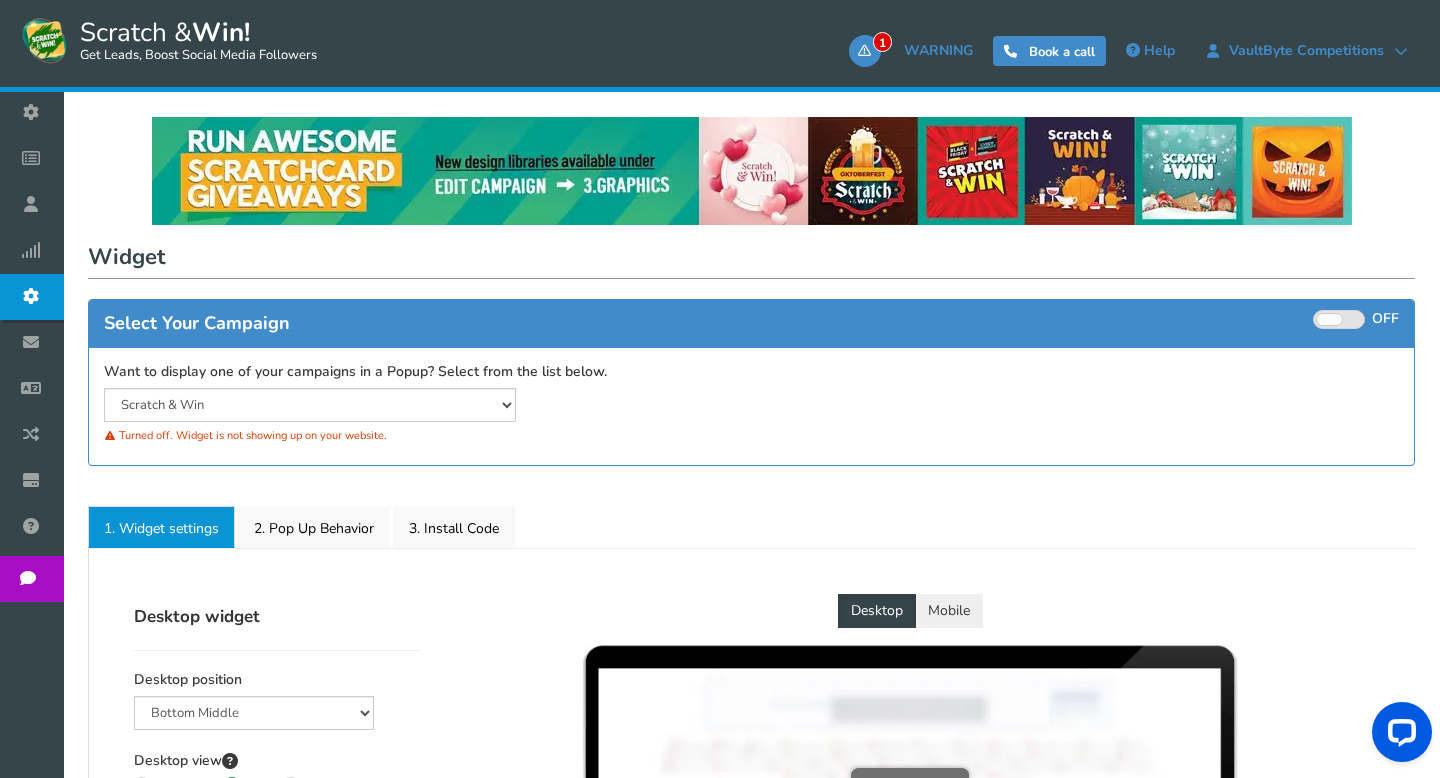 scroll, scrollTop: 338, scrollLeft: 0, axis: vertical 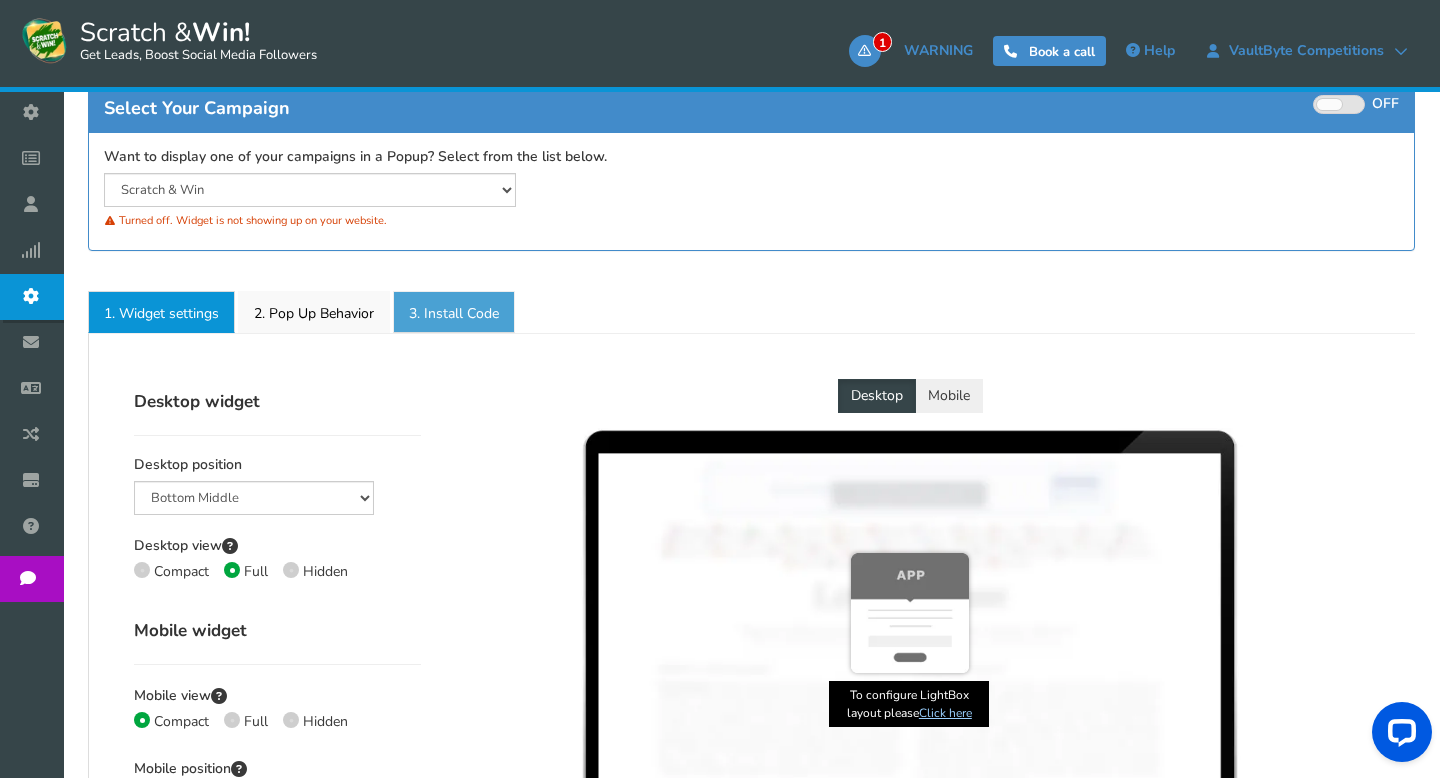 click on "3. Install Code" at bounding box center [454, 312] 